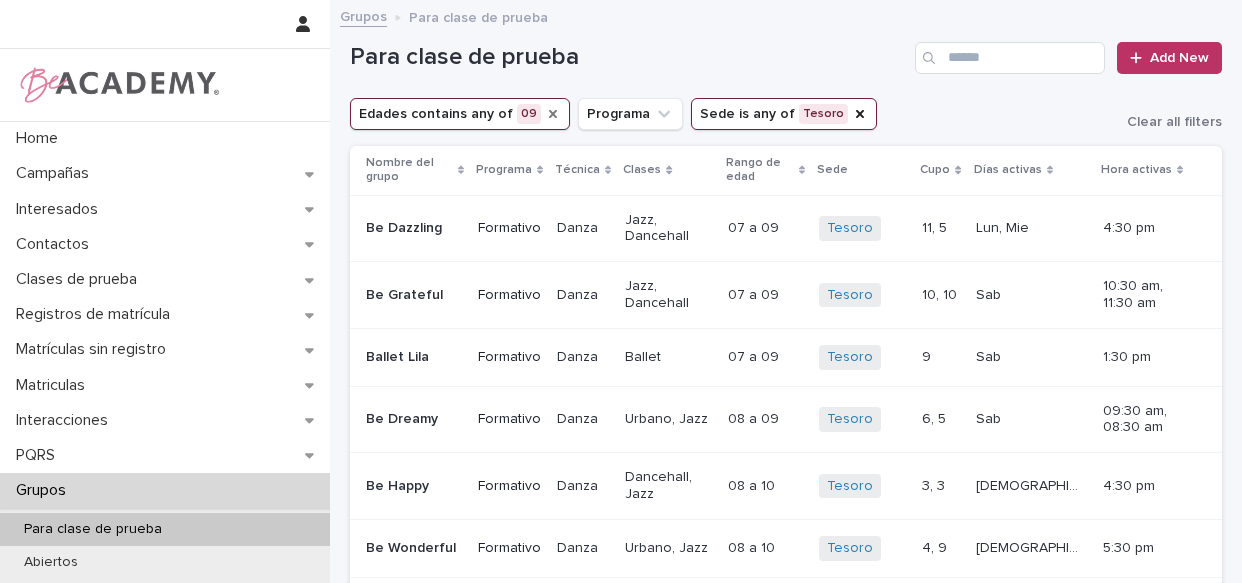 scroll, scrollTop: 0, scrollLeft: 0, axis: both 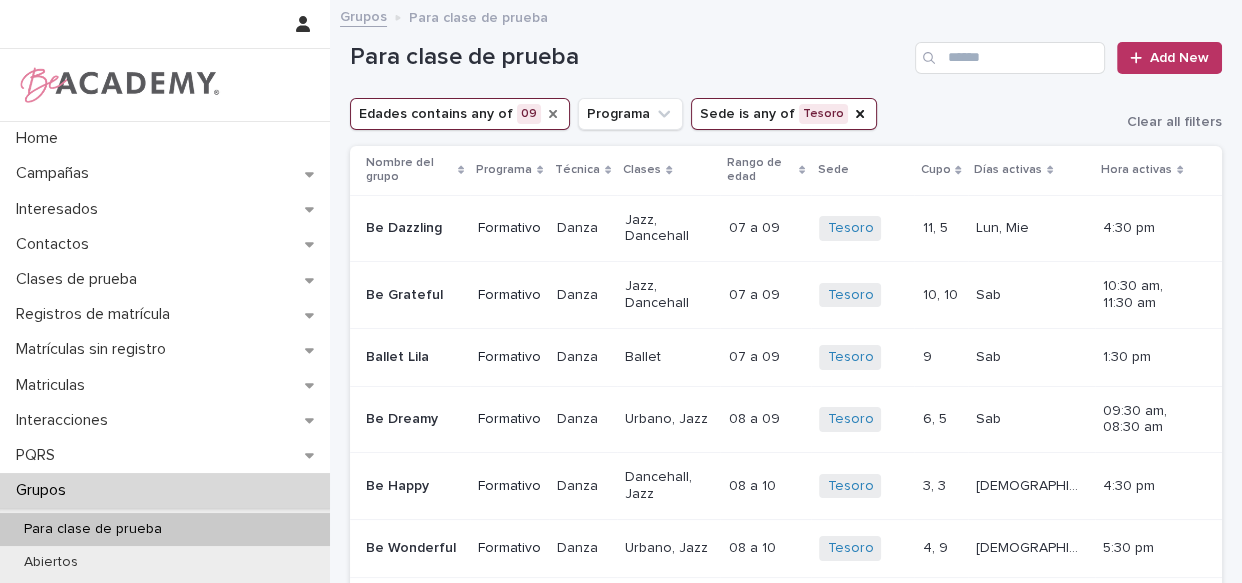 click 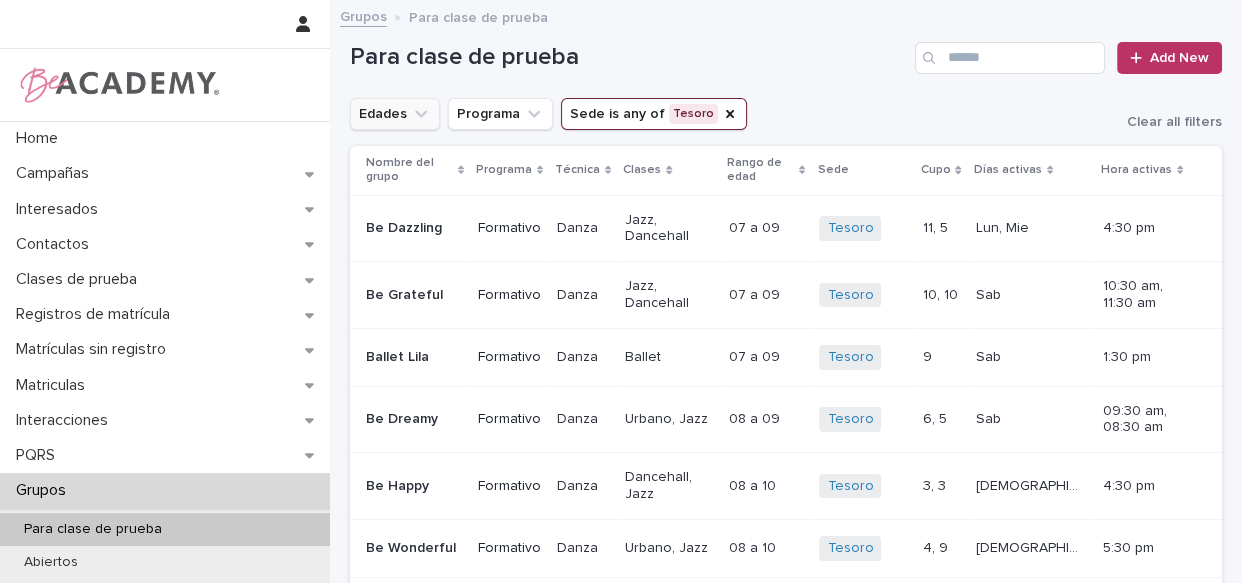 click 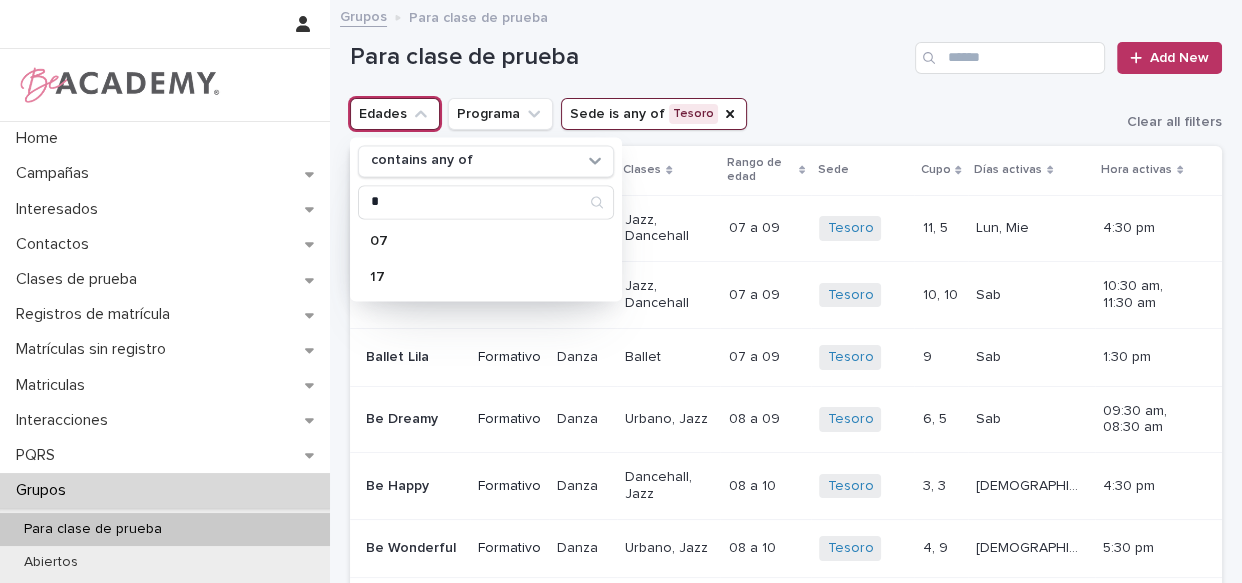 type on "*" 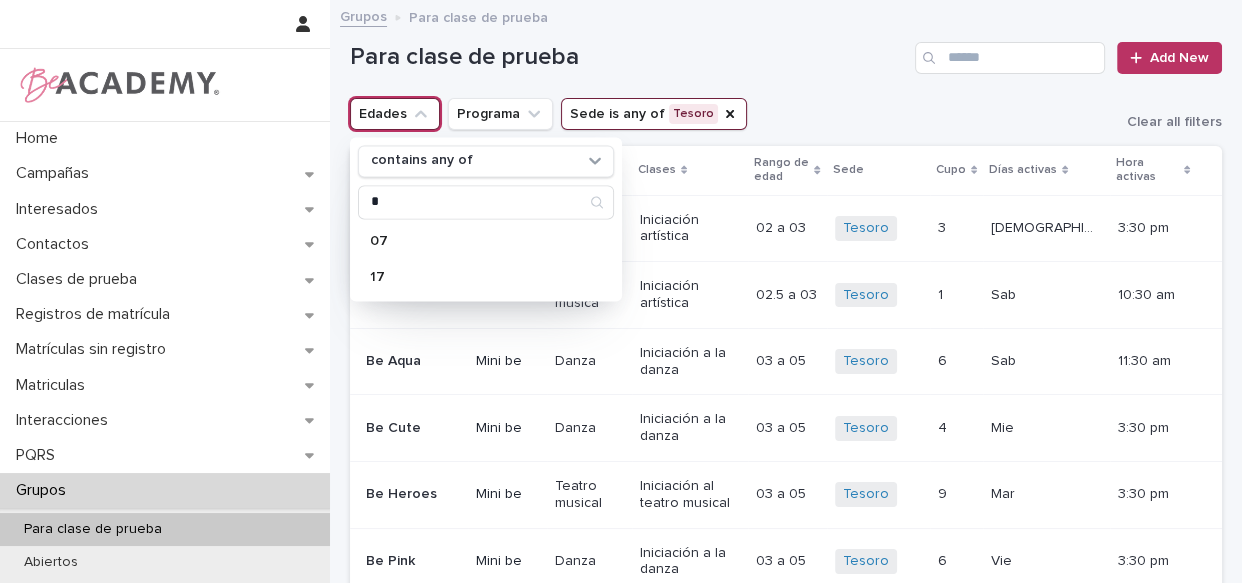 click on "Para clase de prueba" at bounding box center (628, 57) 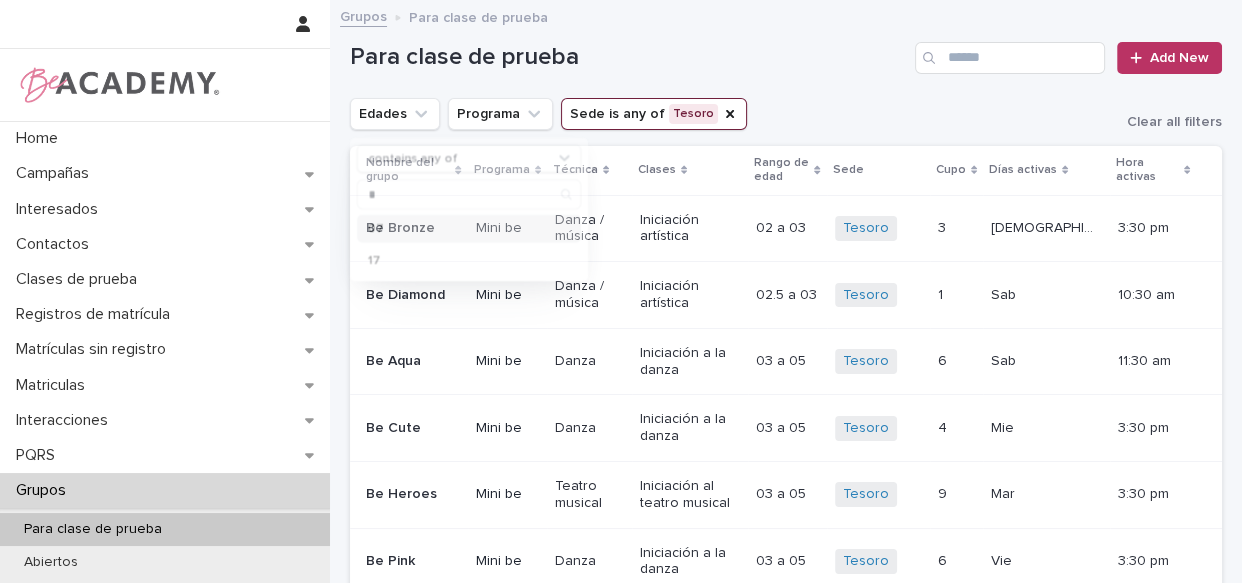 click on "07" at bounding box center [469, 228] 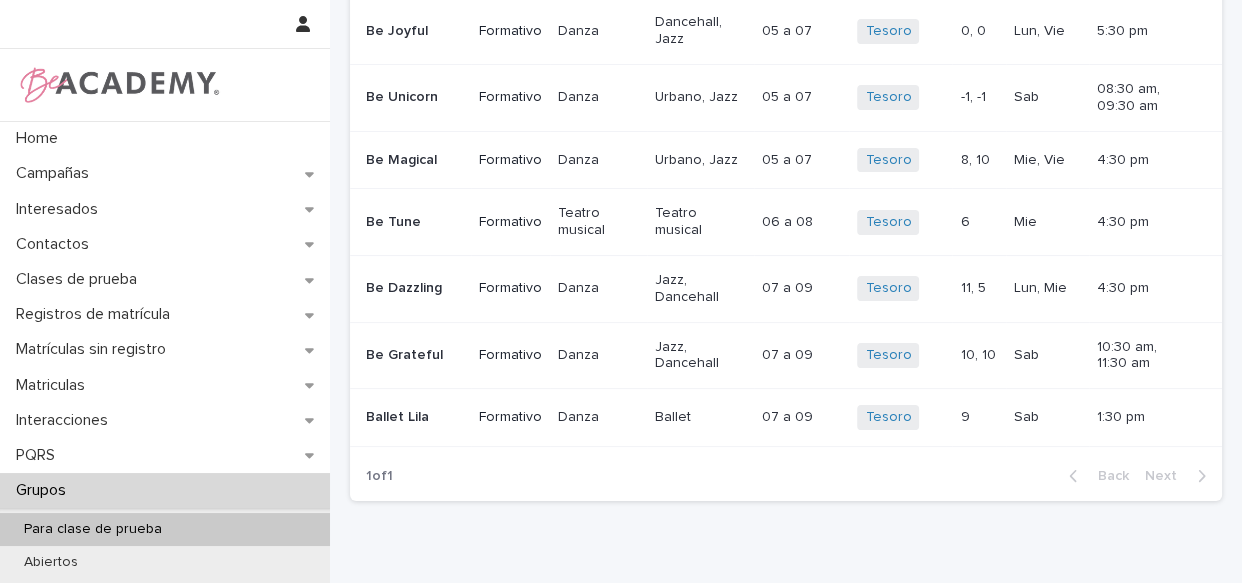 scroll, scrollTop: 260, scrollLeft: 0, axis: vertical 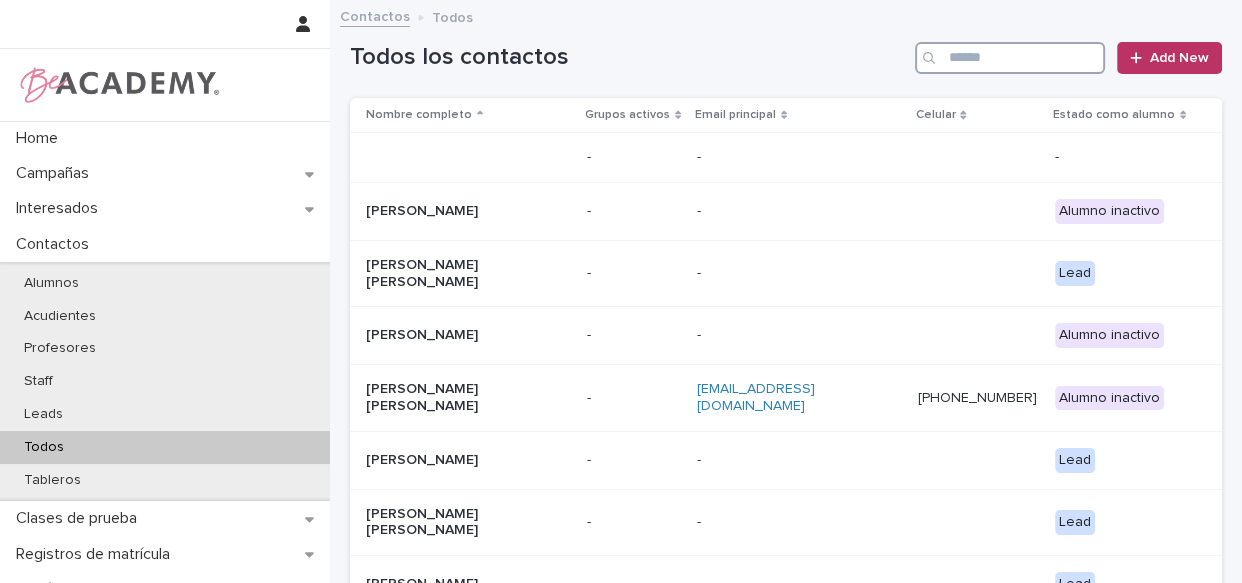 click at bounding box center [1010, 58] 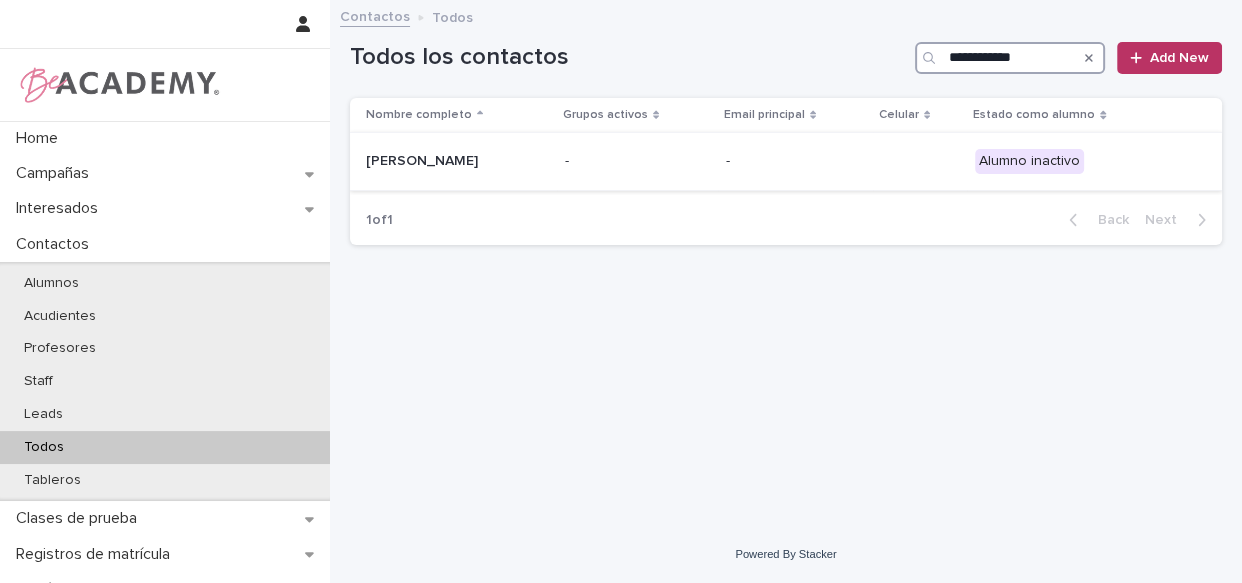 type on "**********" 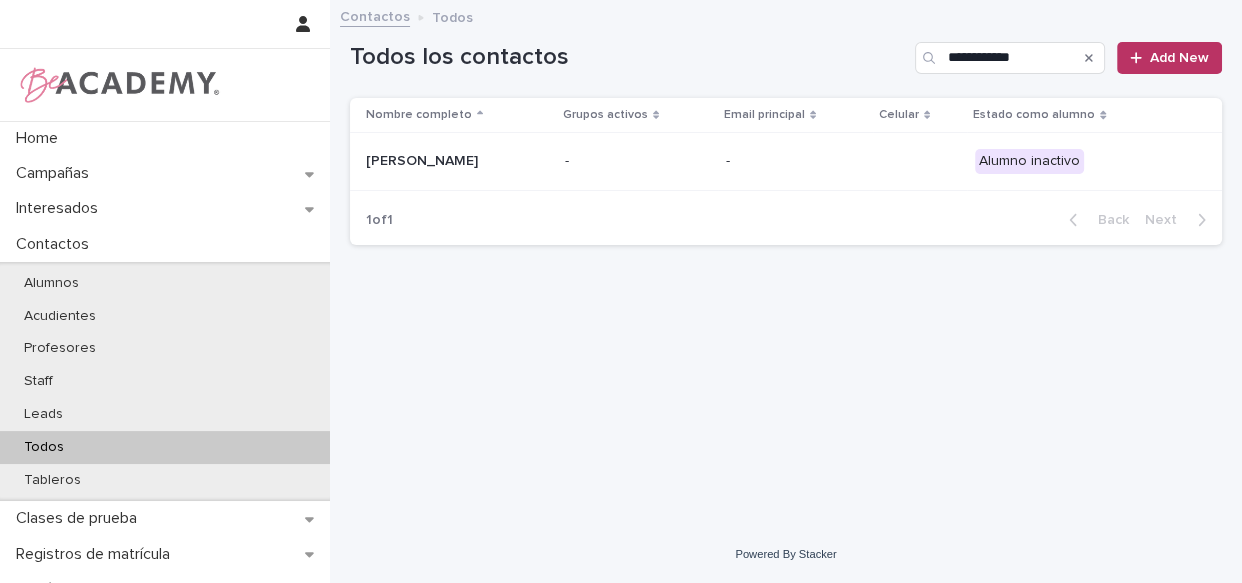 click on "-" at bounding box center (637, 161) 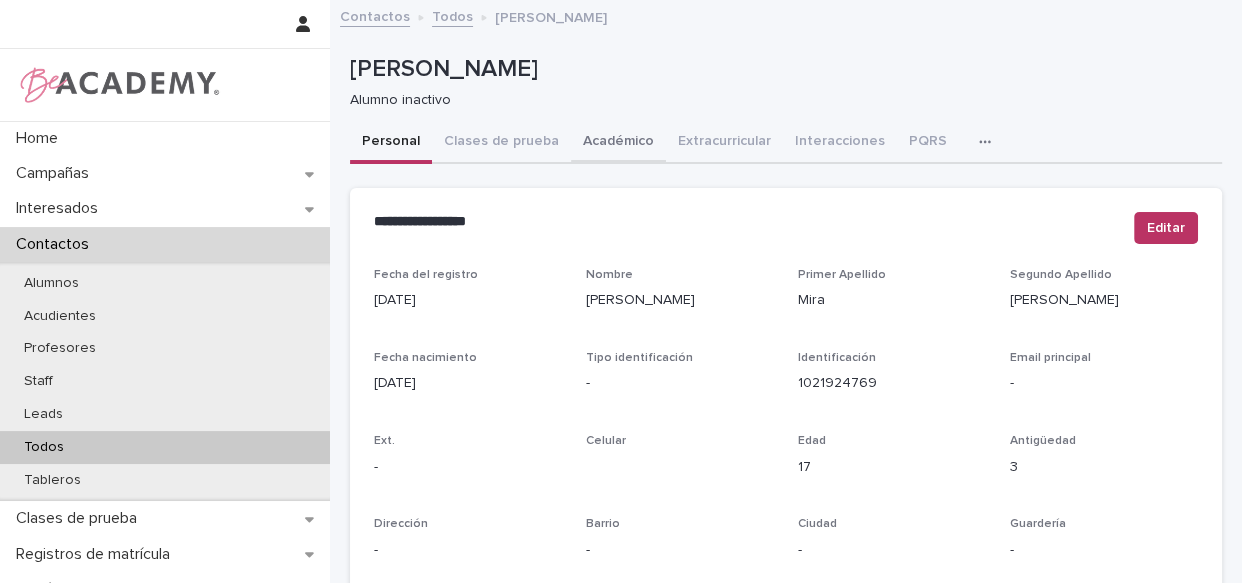 click on "Académico" at bounding box center [618, 143] 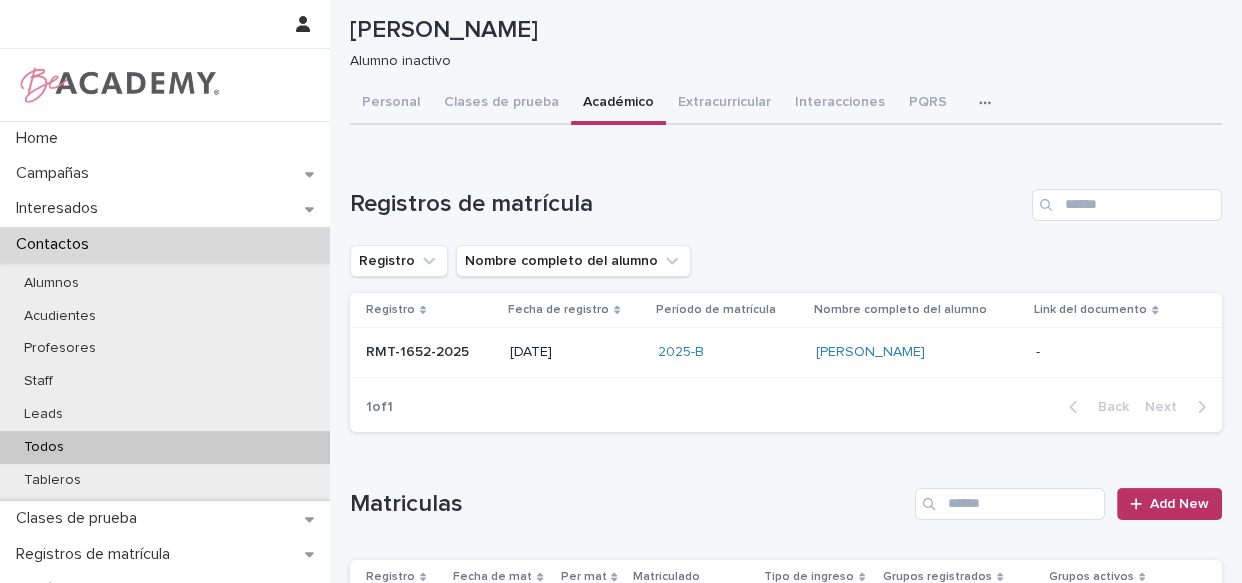 scroll, scrollTop: 181, scrollLeft: 0, axis: vertical 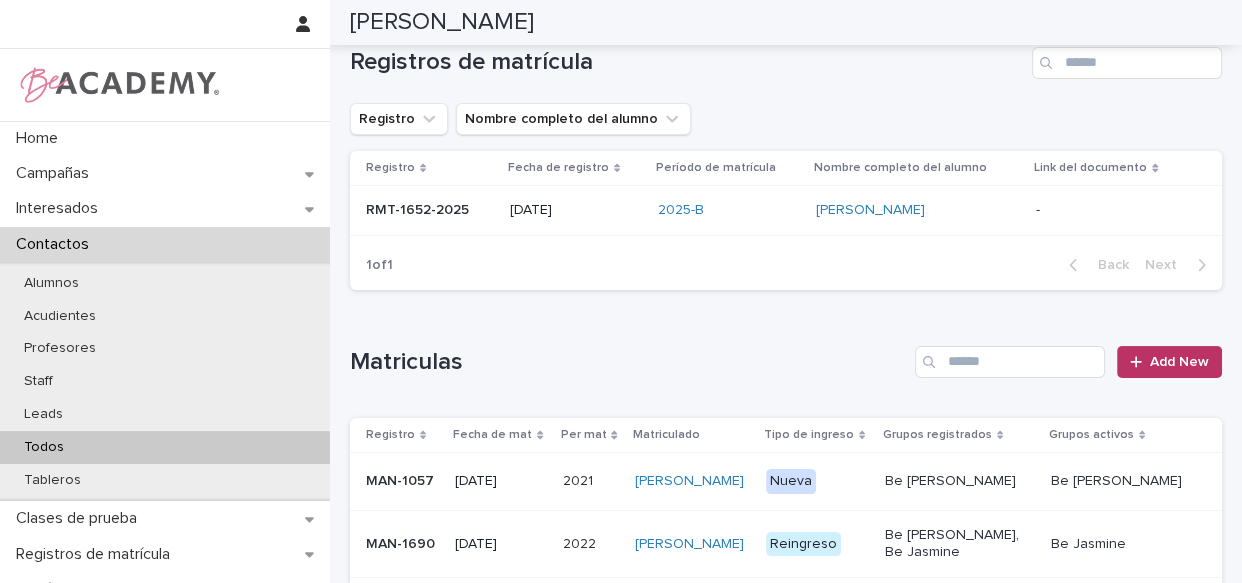 click on "Mariana Mira Reyes" at bounding box center (917, 210) 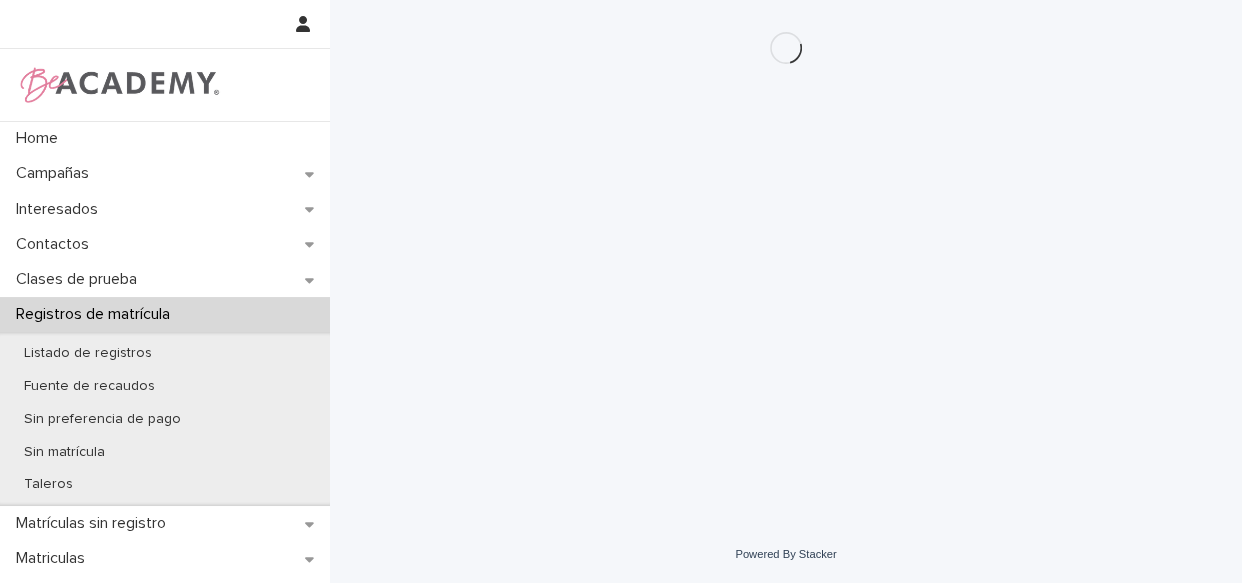 scroll, scrollTop: 0, scrollLeft: 0, axis: both 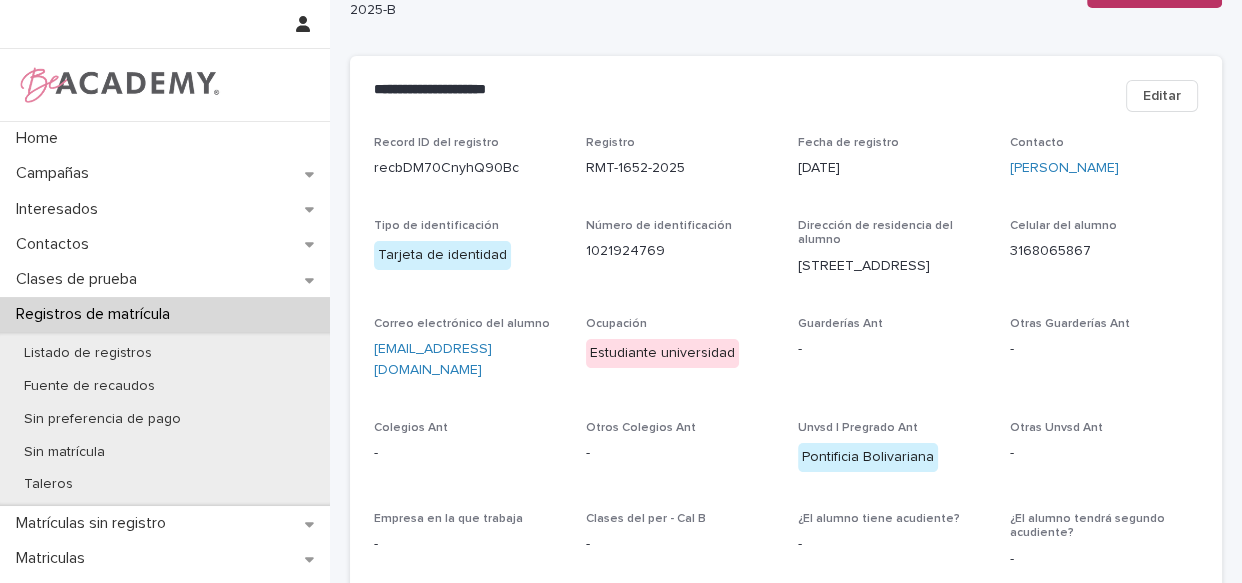 click on "Editar" at bounding box center (1158, 100) 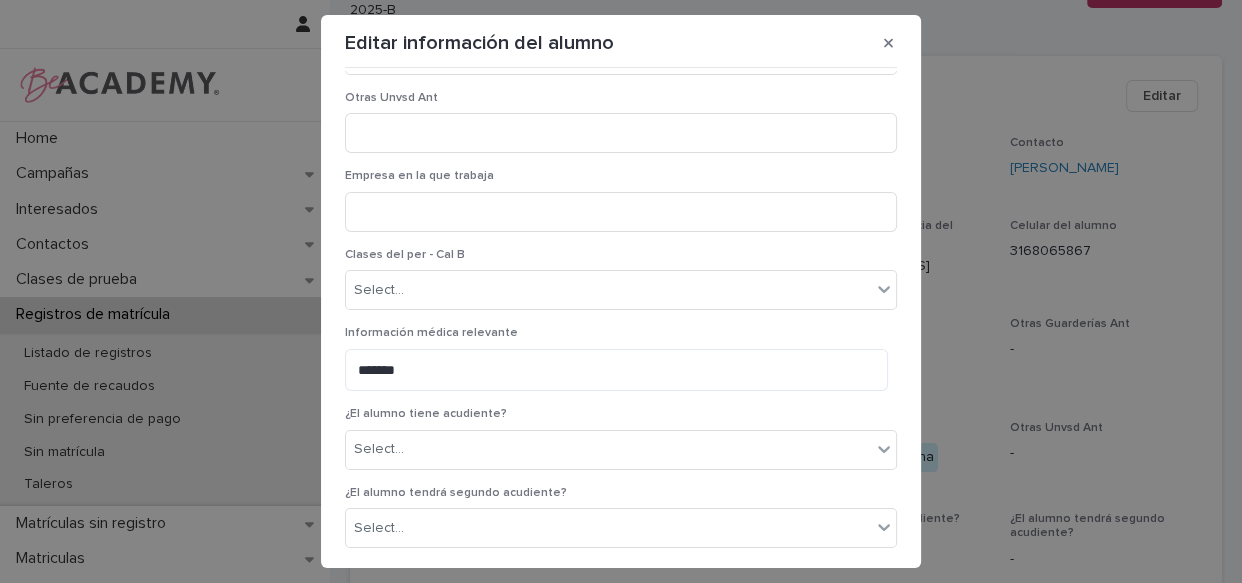 scroll, scrollTop: 947, scrollLeft: 0, axis: vertical 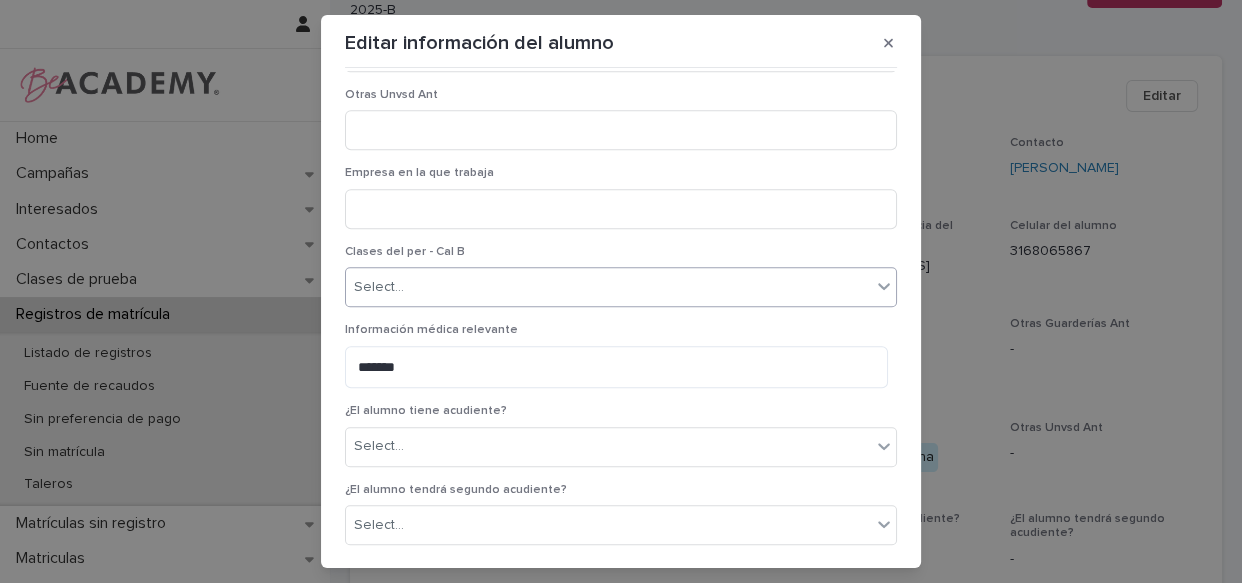 click 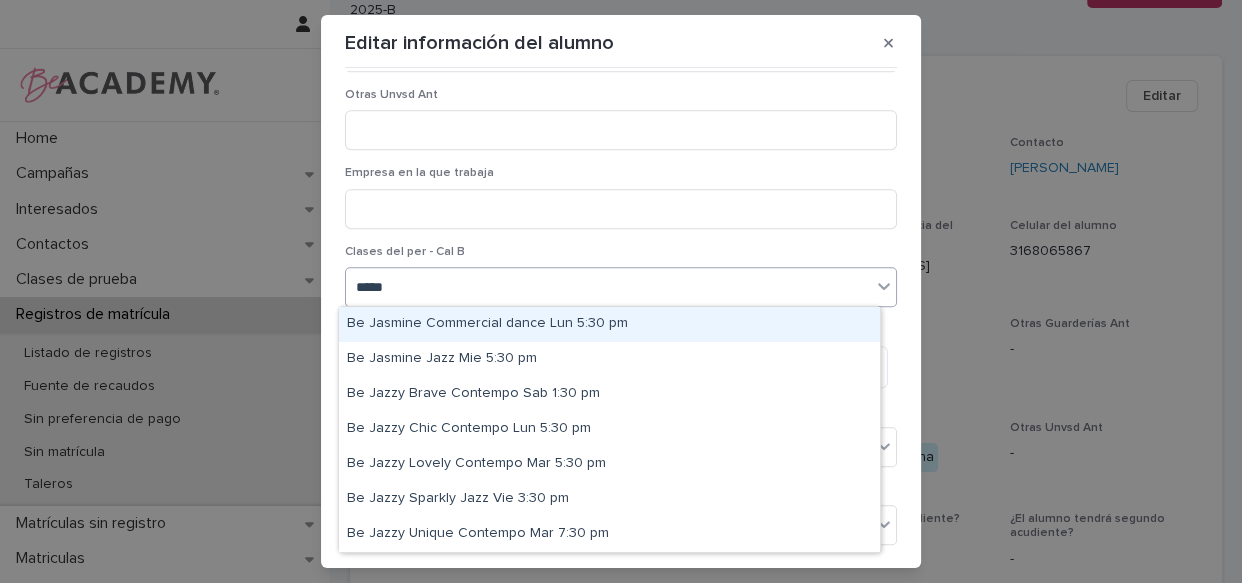 type on "******" 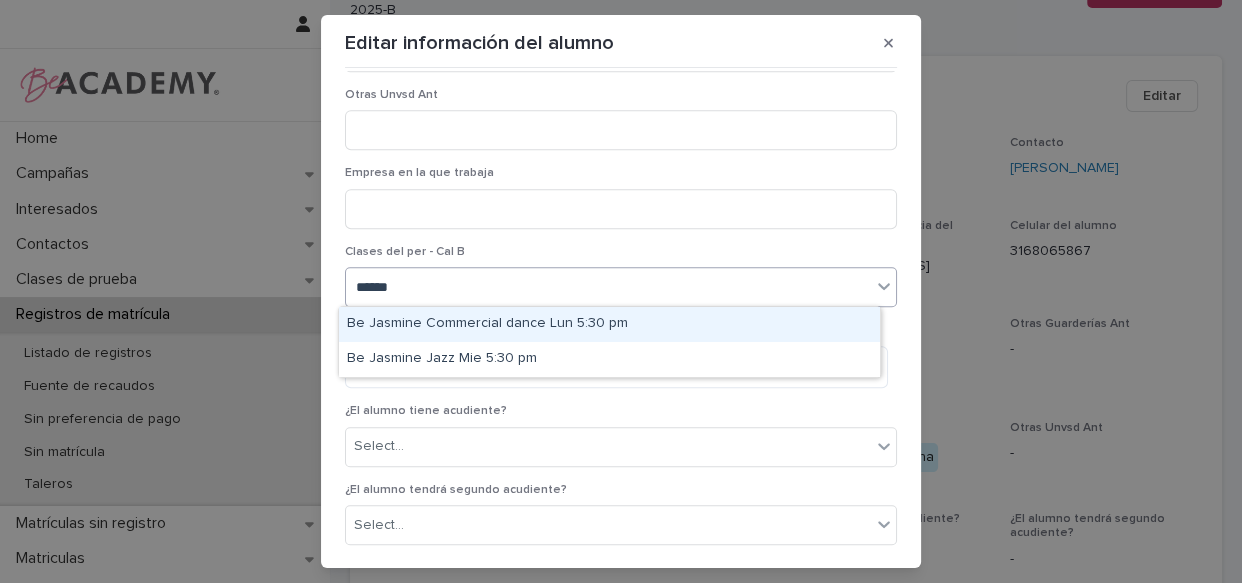 click on "Be Jasmine Commercial dance Lun 5:30 pm" at bounding box center (609, 324) 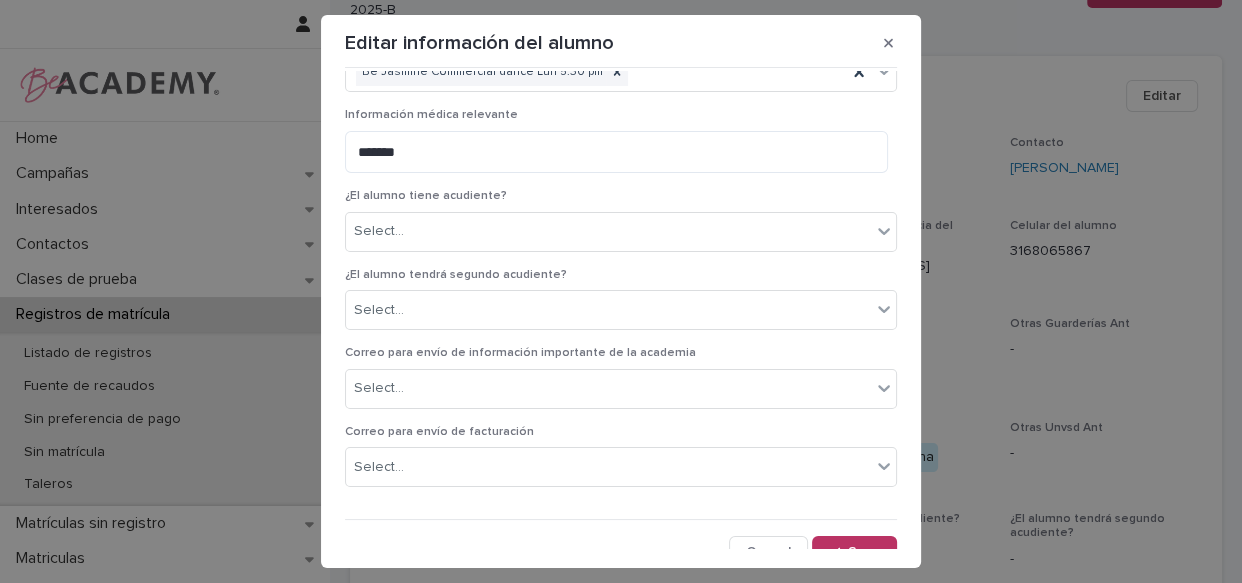 scroll, scrollTop: 1169, scrollLeft: 0, axis: vertical 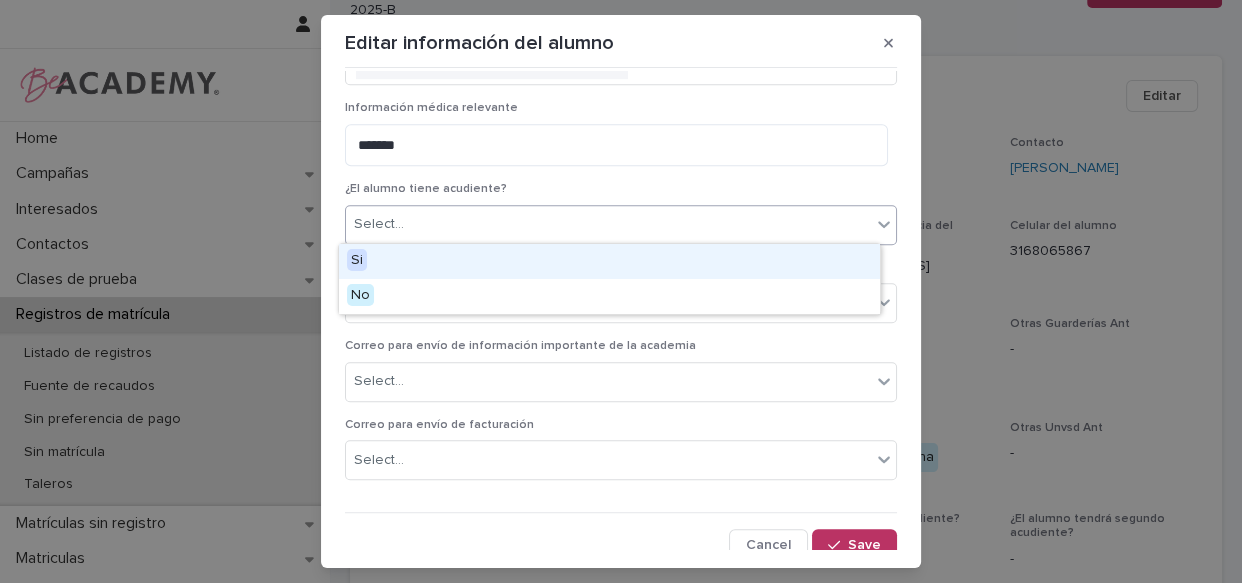 click on "Select..." at bounding box center [608, 224] 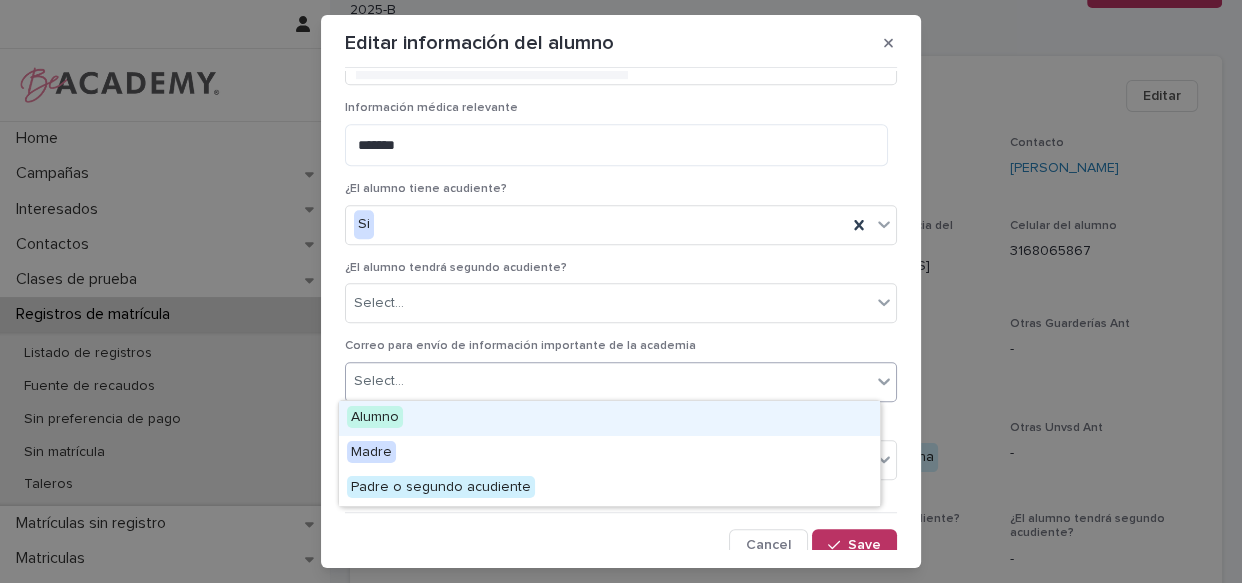 click on "Select..." at bounding box center [608, 381] 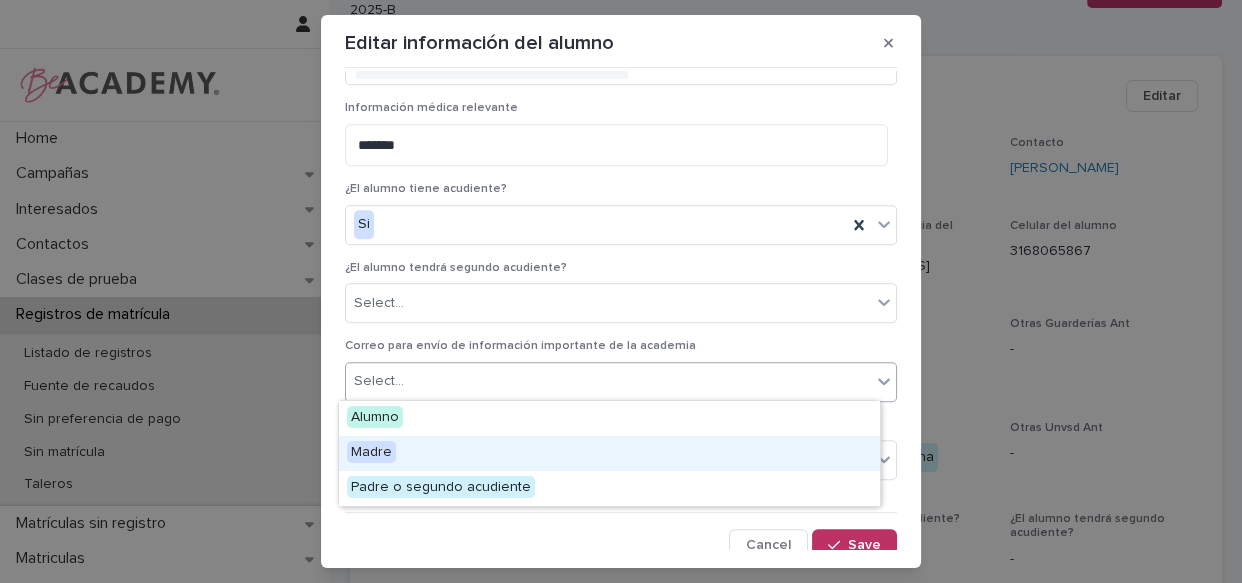 click on "Madre" at bounding box center [609, 453] 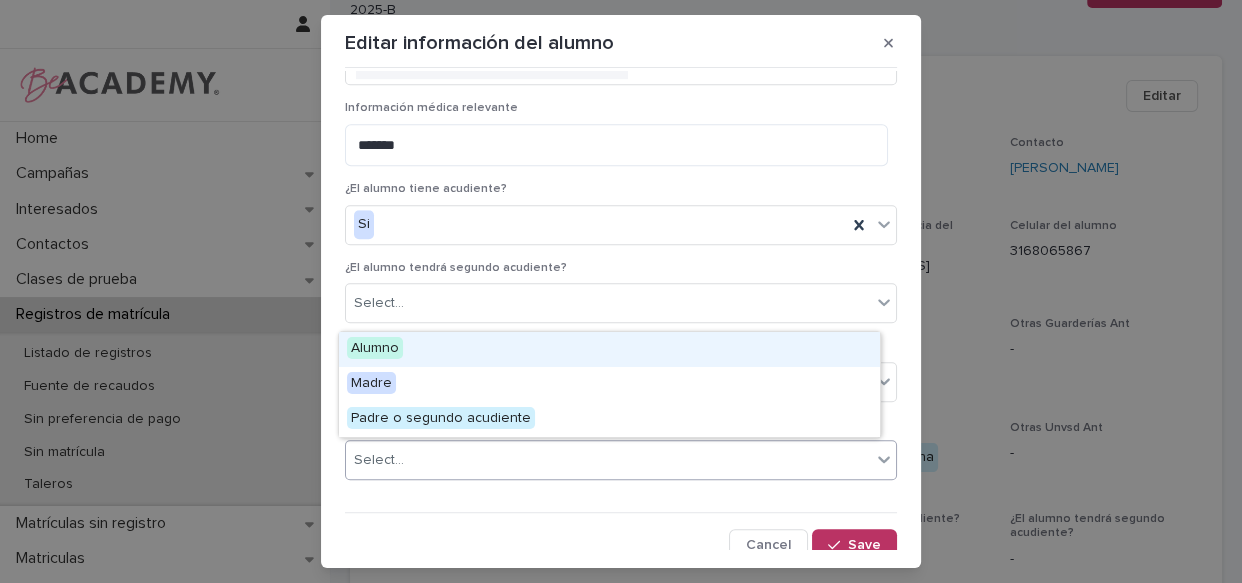 click on "Select..." at bounding box center (608, 460) 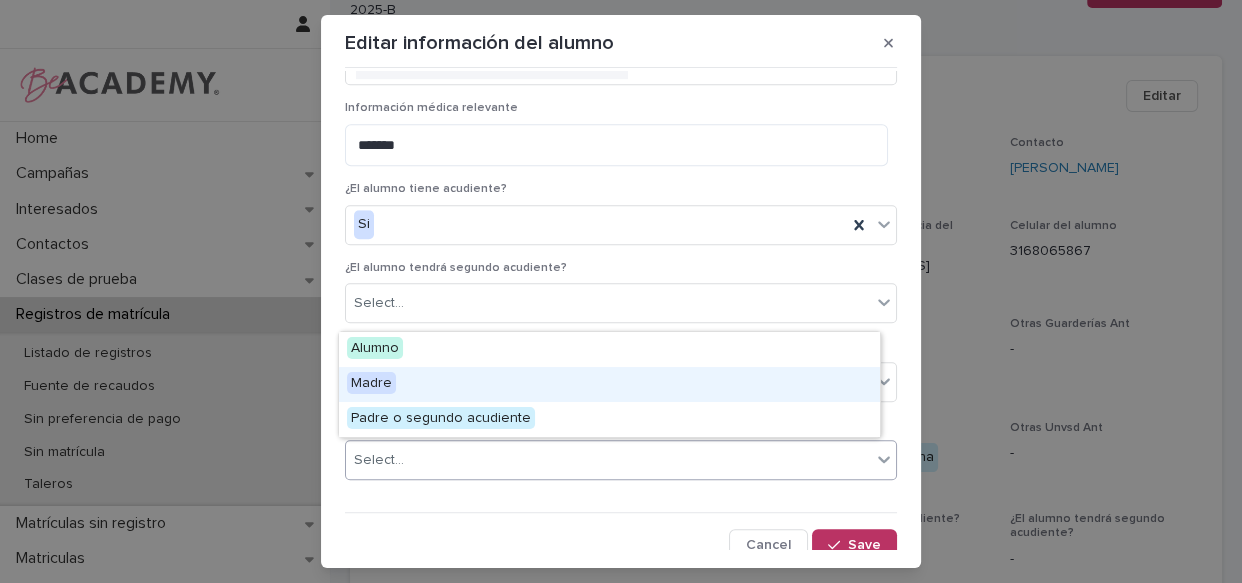 click on "Madre" at bounding box center [609, 384] 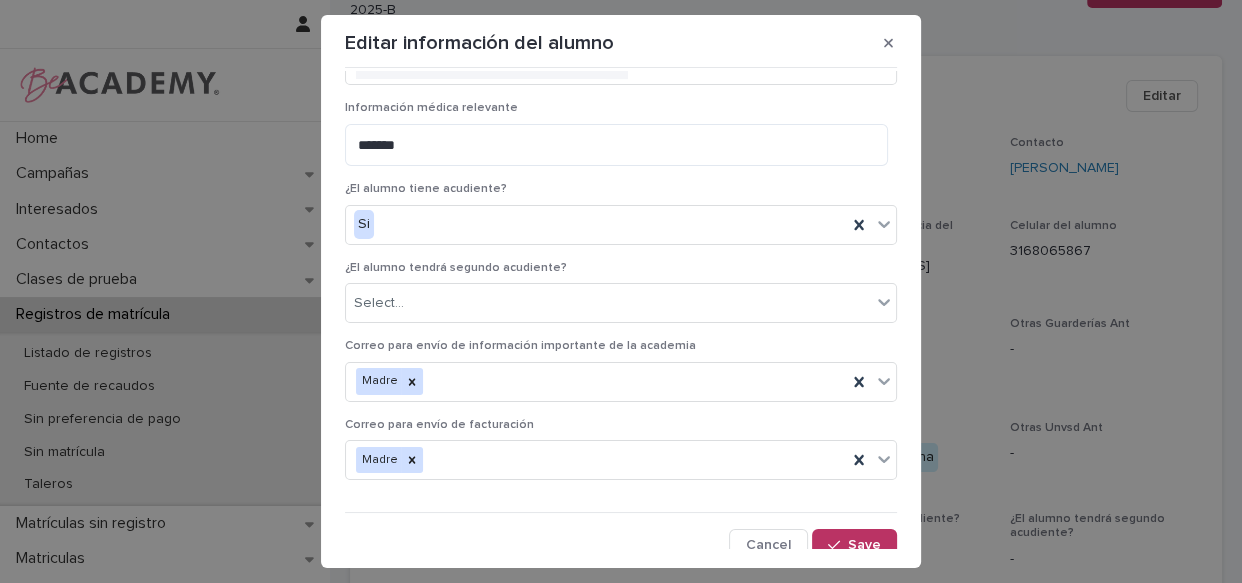 scroll, scrollTop: 1179, scrollLeft: 0, axis: vertical 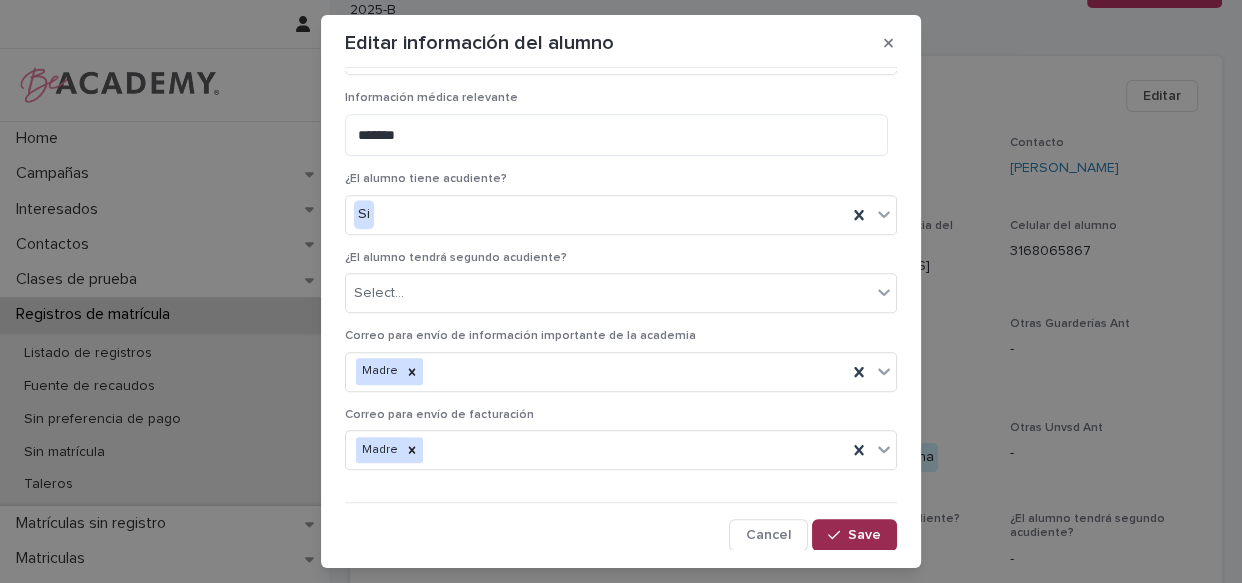 click on "Save" at bounding box center [854, 535] 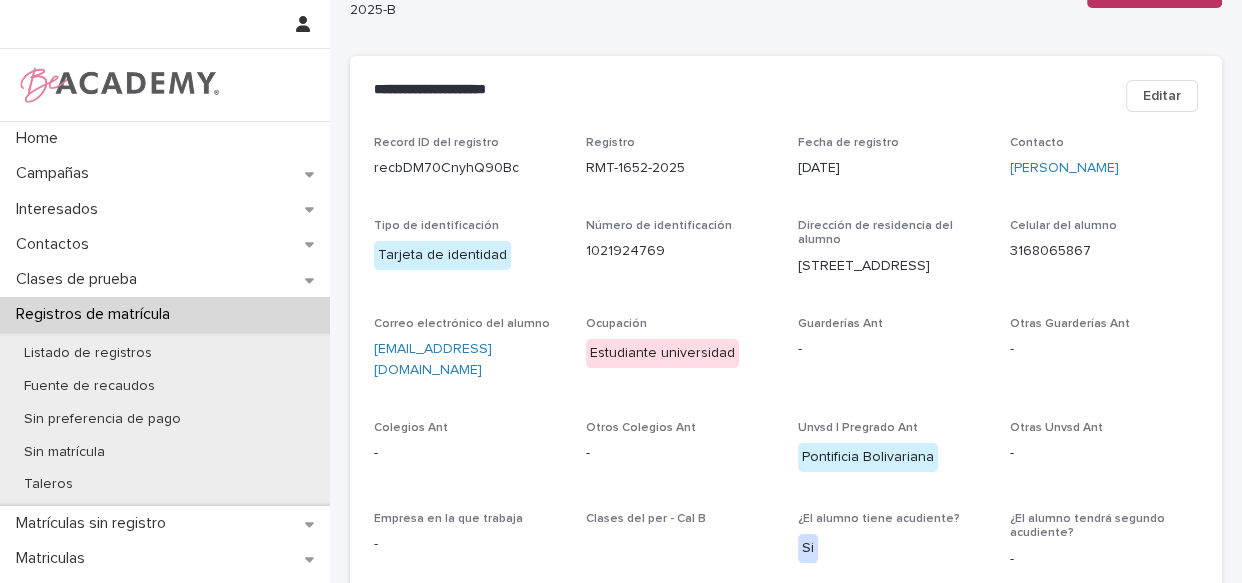 scroll, scrollTop: 135, scrollLeft: 0, axis: vertical 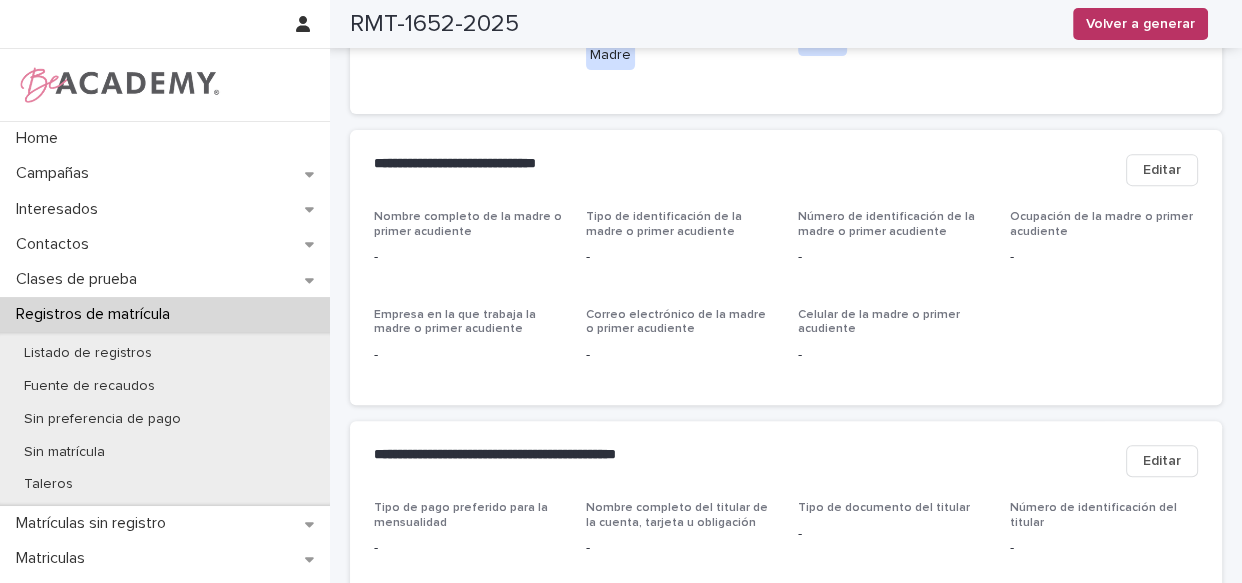 click on "Editar" at bounding box center [1162, 170] 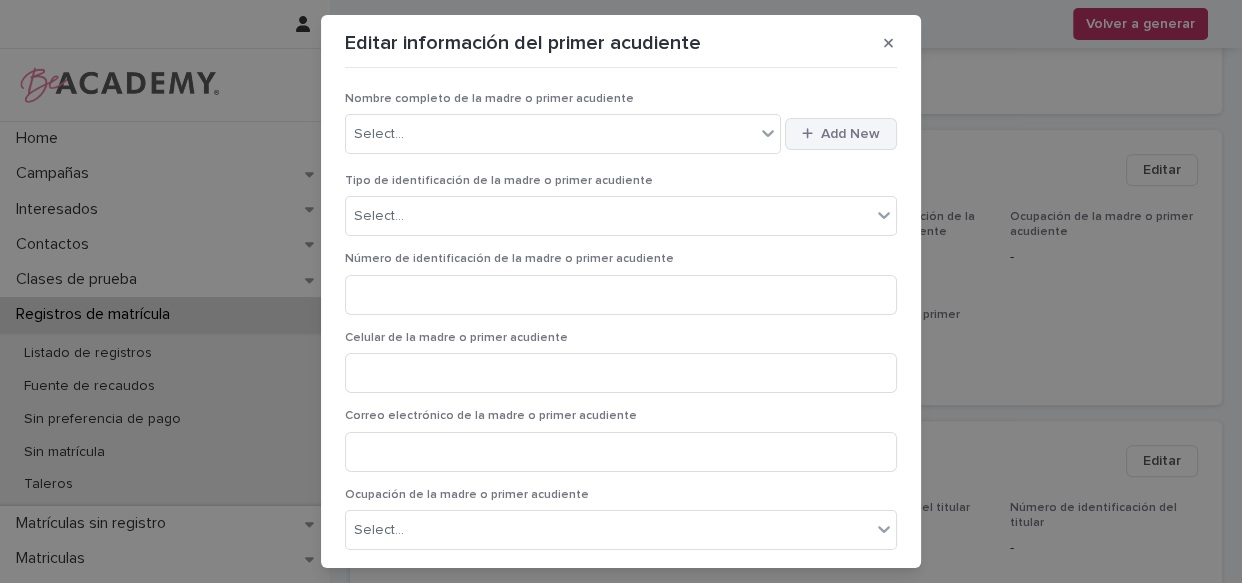 click on "Add New" at bounding box center (850, 134) 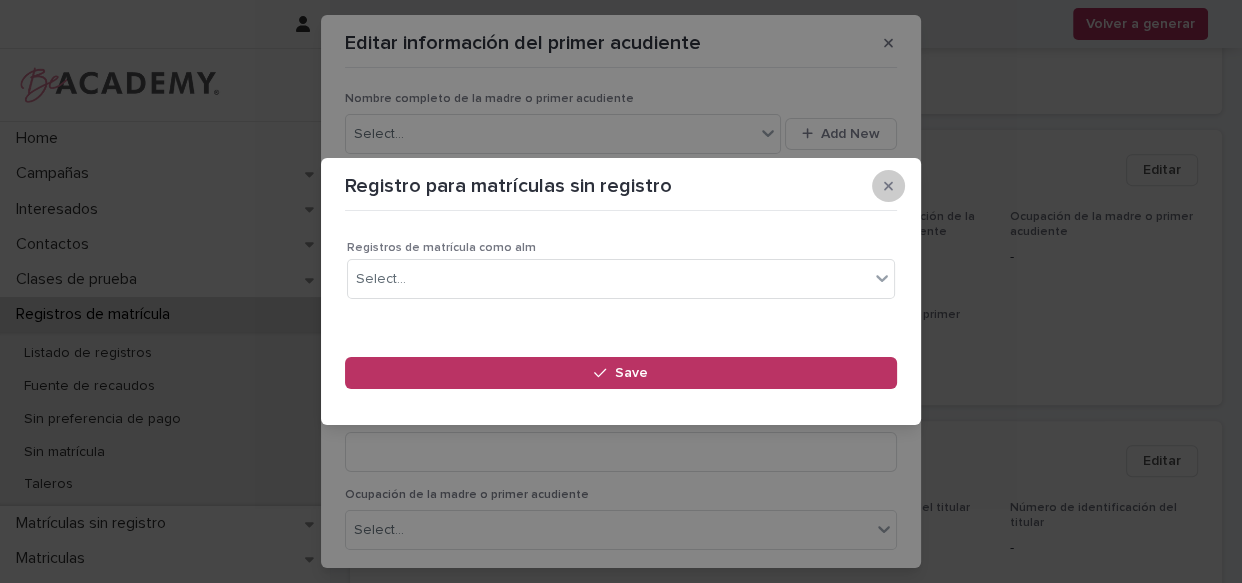click at bounding box center [888, 186] 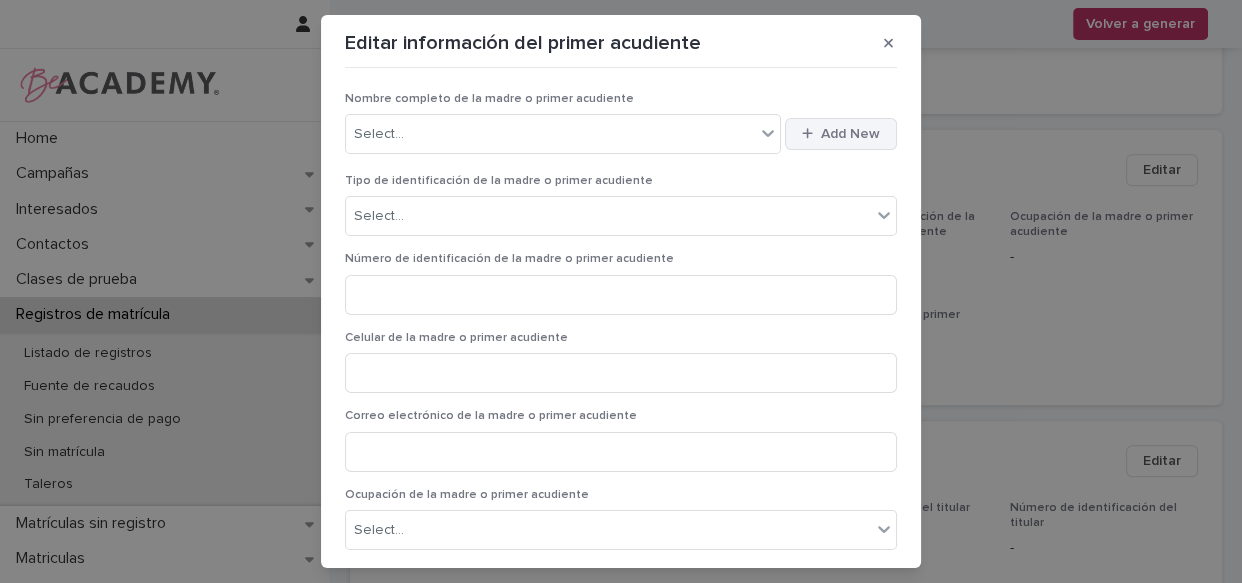 click on "Add New" at bounding box center [850, 134] 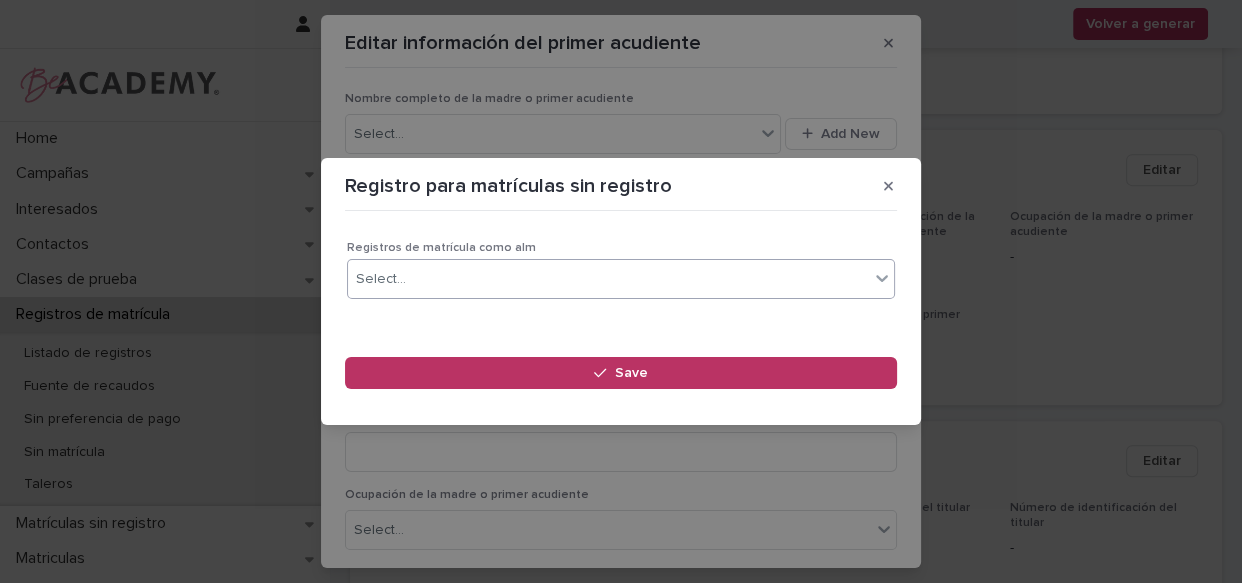 click on "Select..." at bounding box center [608, 279] 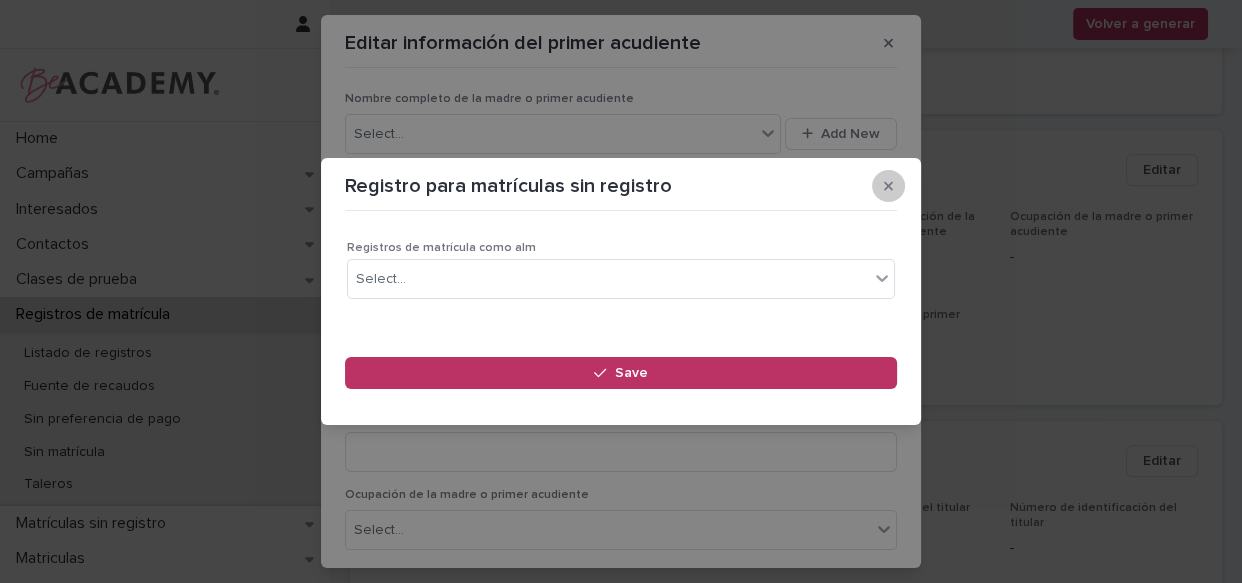 click 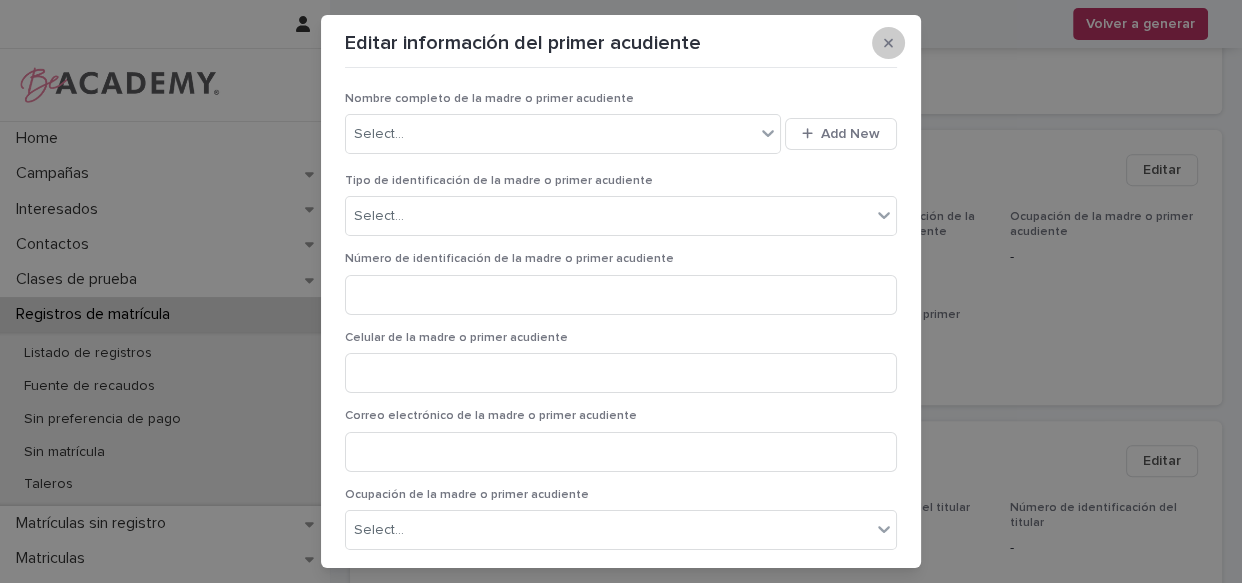 click 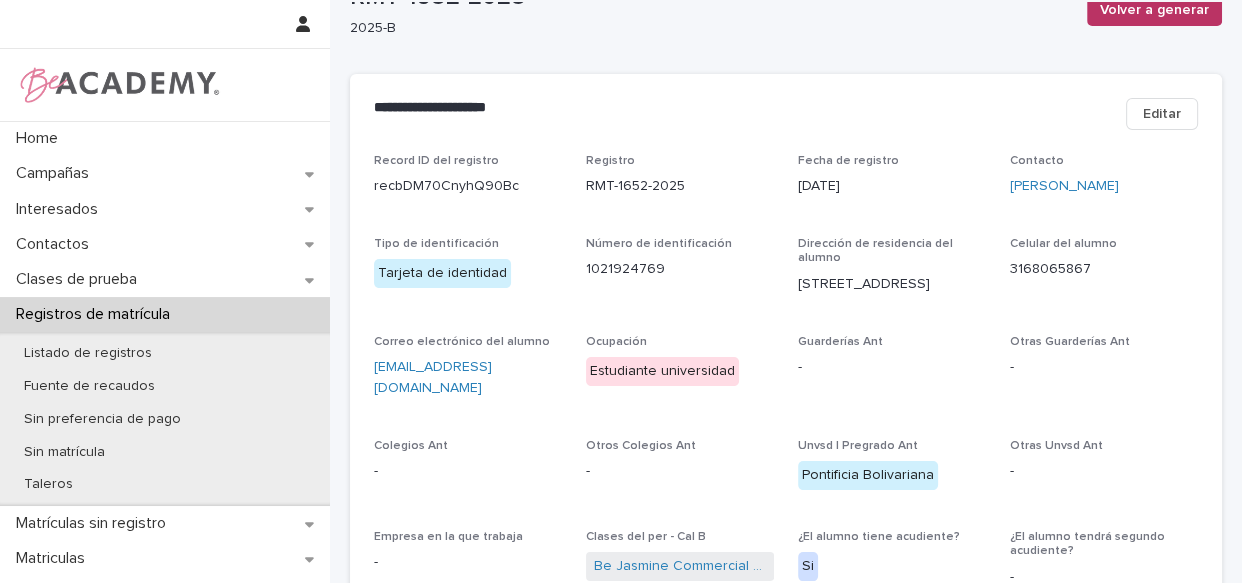 scroll, scrollTop: 0, scrollLeft: 0, axis: both 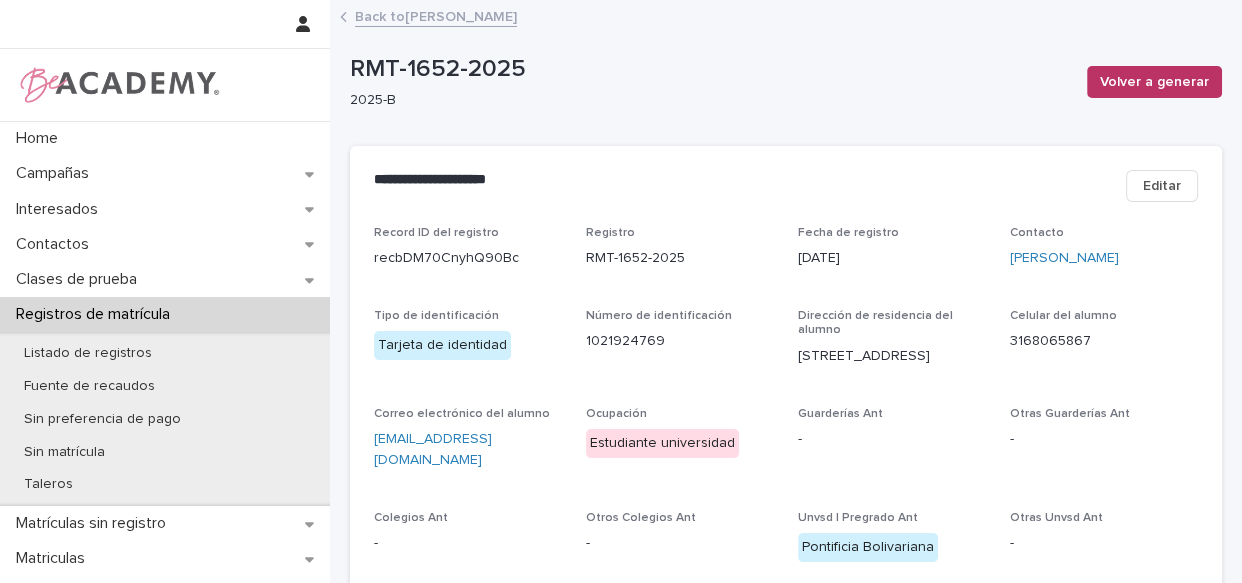 click on "Back to  [PERSON_NAME]" at bounding box center (436, 15) 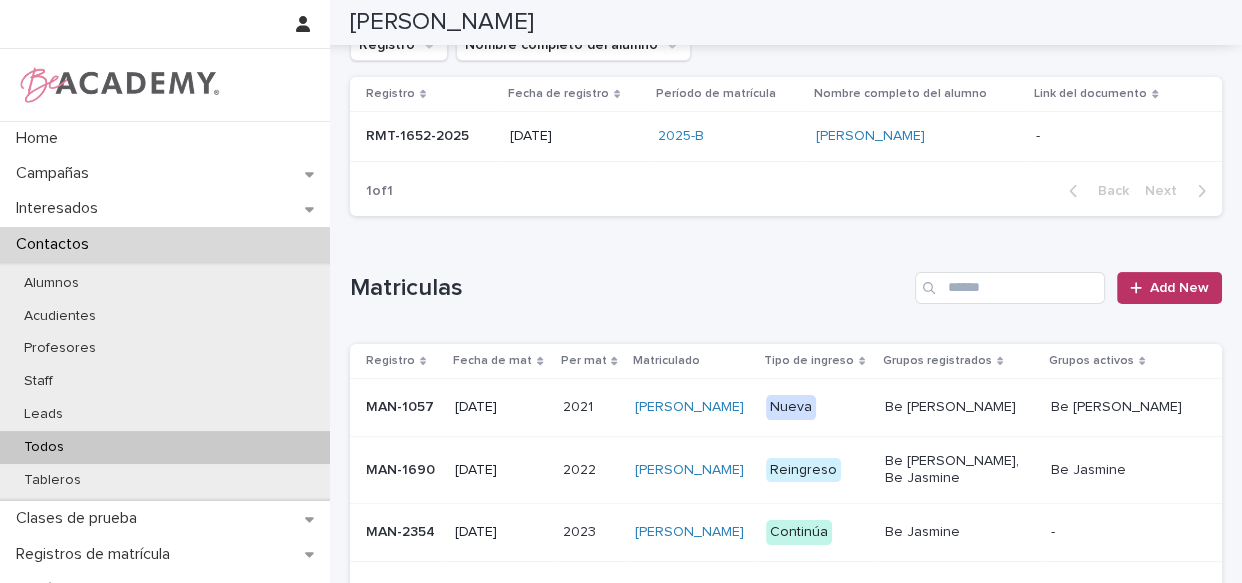 scroll, scrollTop: 363, scrollLeft: 0, axis: vertical 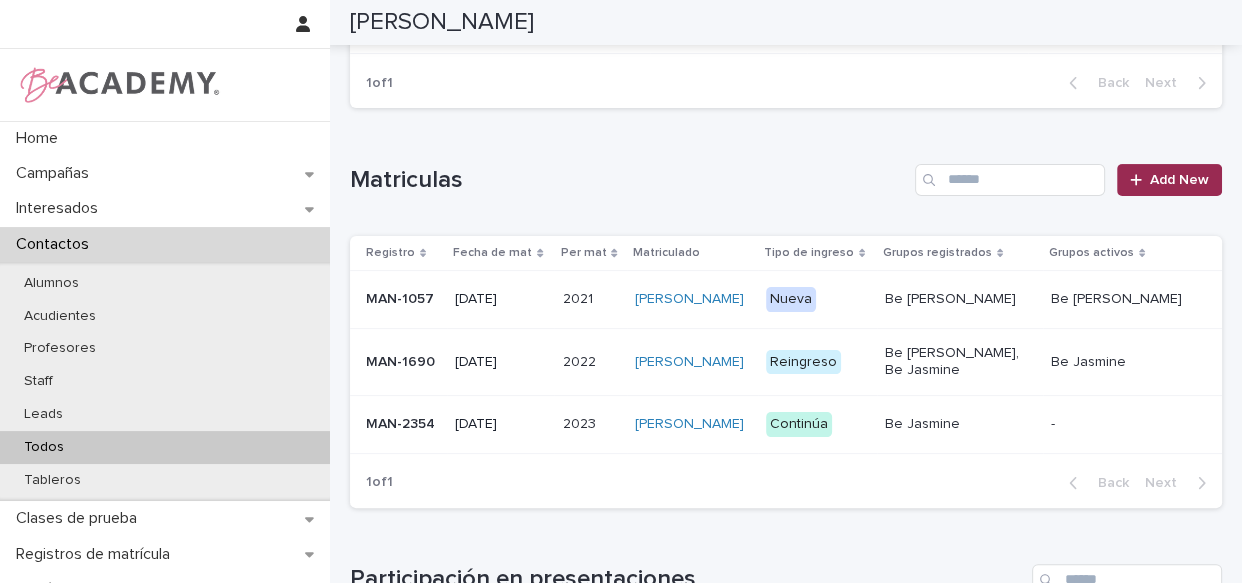 click on "Add New" at bounding box center [1179, 180] 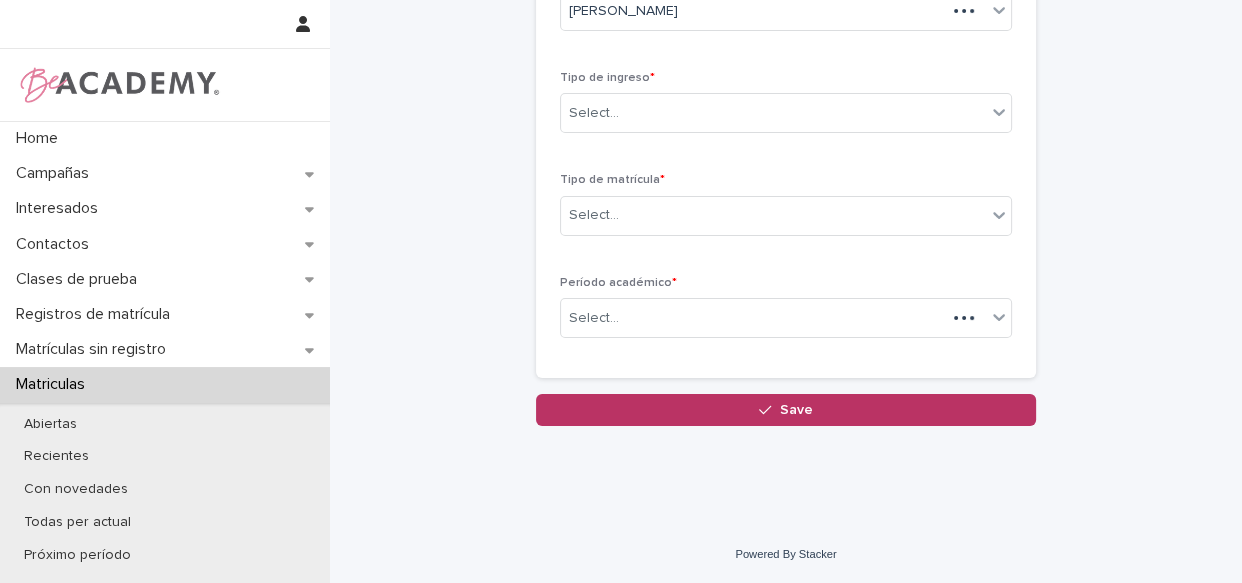 scroll, scrollTop: 169, scrollLeft: 0, axis: vertical 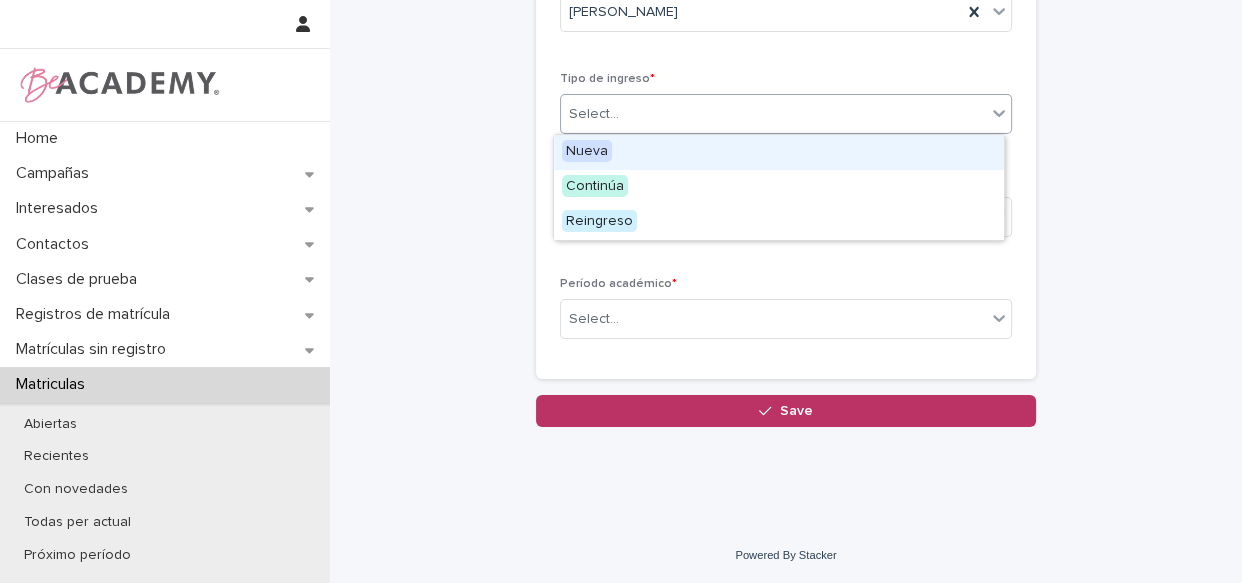 click on "Select..." at bounding box center [773, 114] 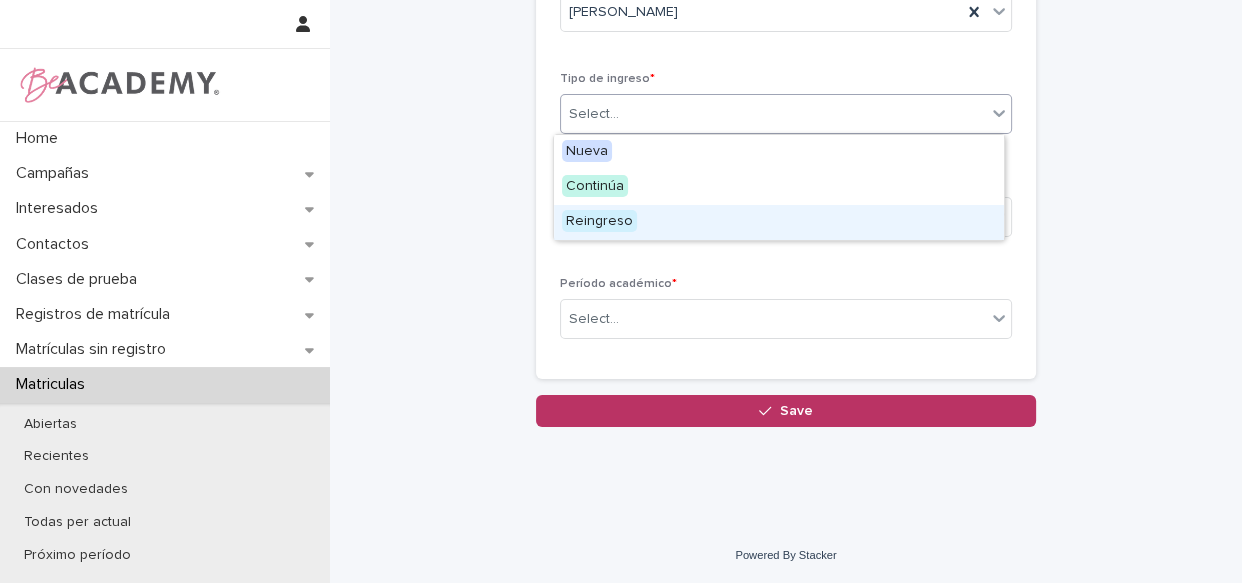 click on "Reingreso" at bounding box center (779, 222) 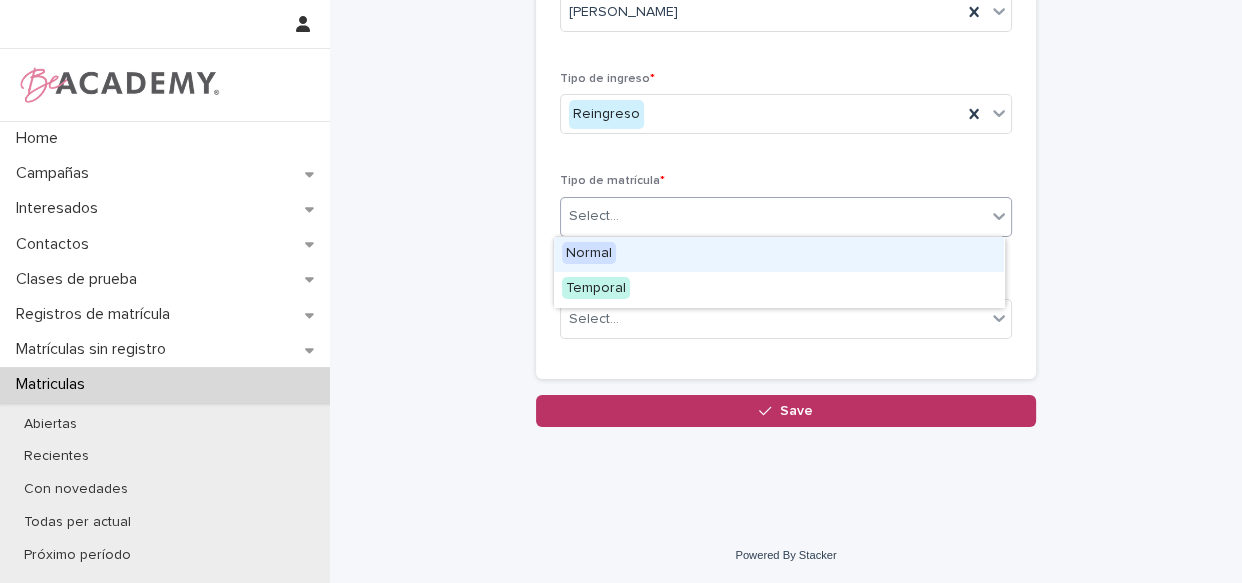 click on "Select..." at bounding box center [773, 216] 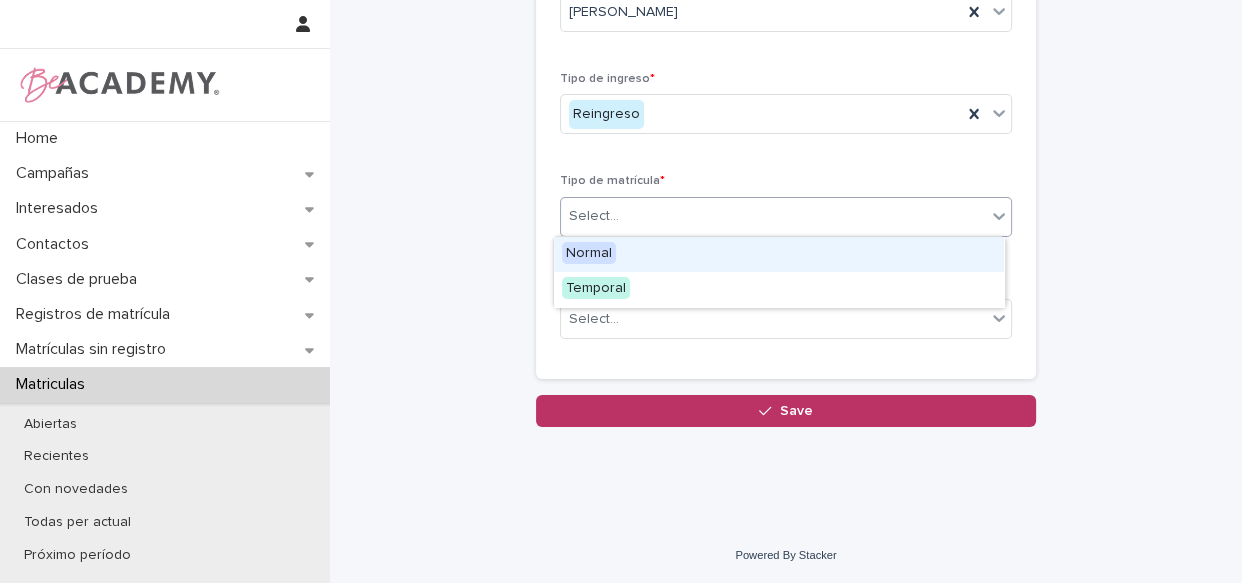 click on "Normal" at bounding box center (779, 254) 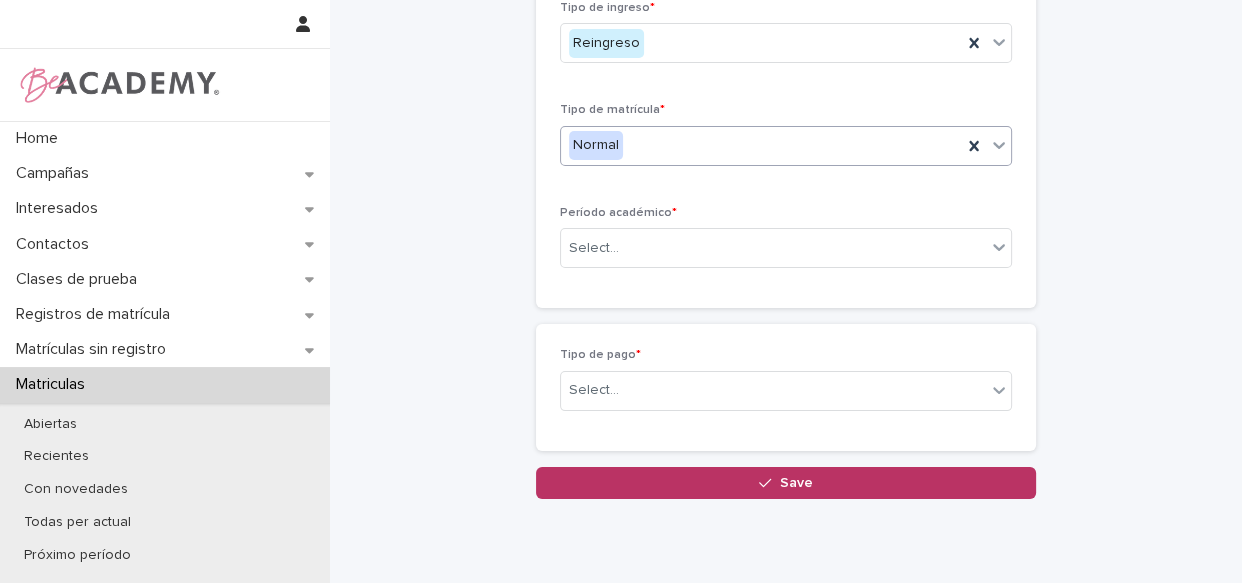scroll, scrollTop: 240, scrollLeft: 0, axis: vertical 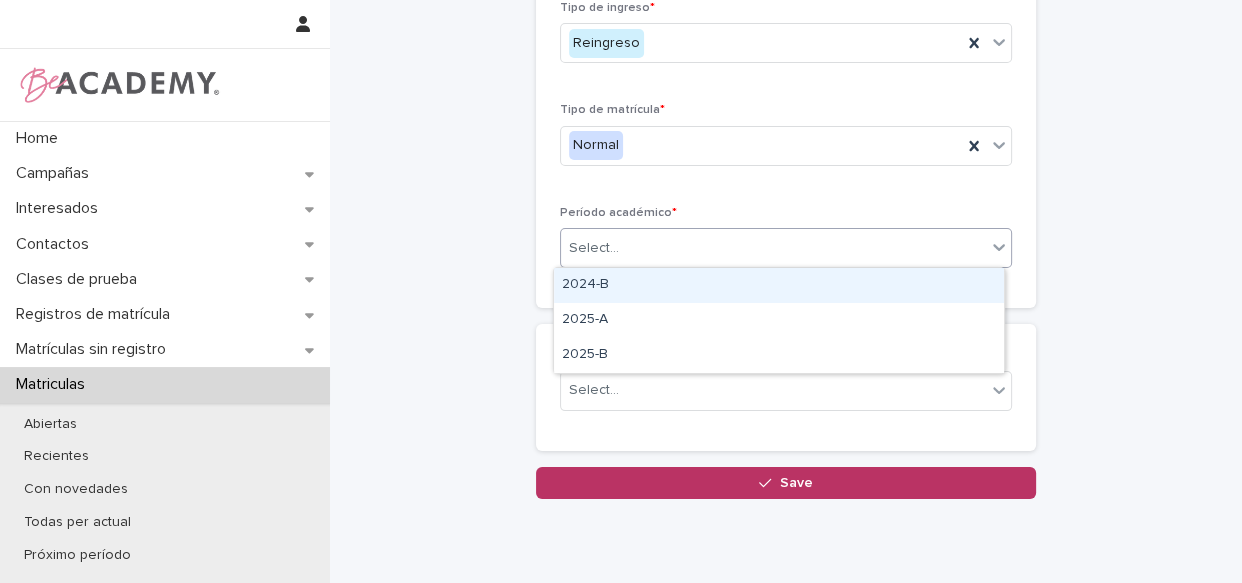 click on "Select..." at bounding box center (773, 248) 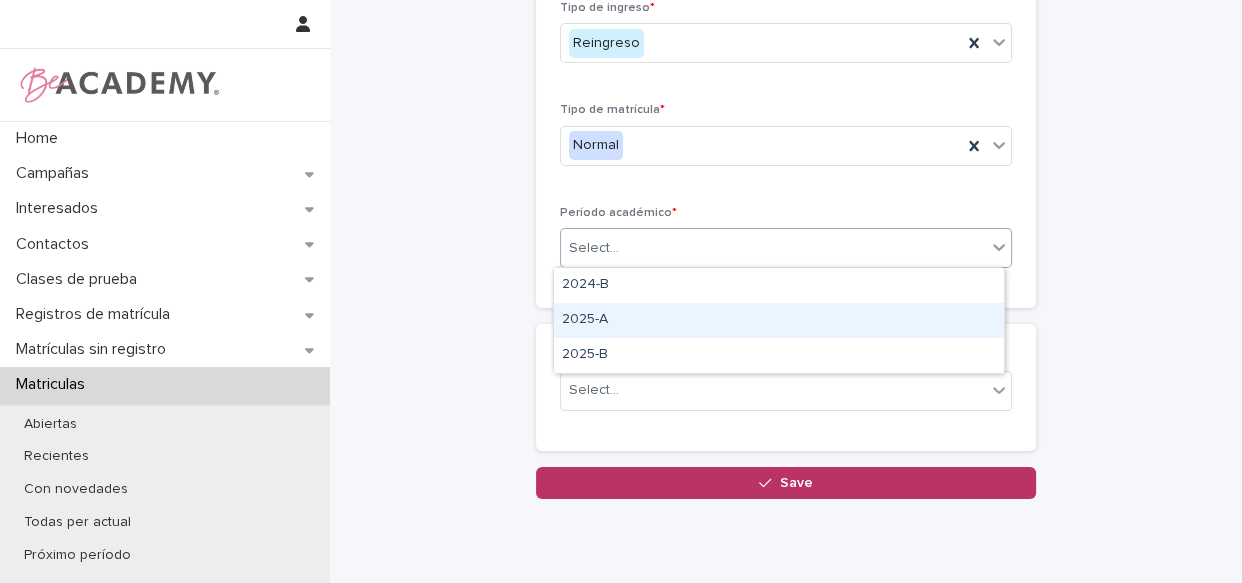 click on "2025-A" at bounding box center (779, 320) 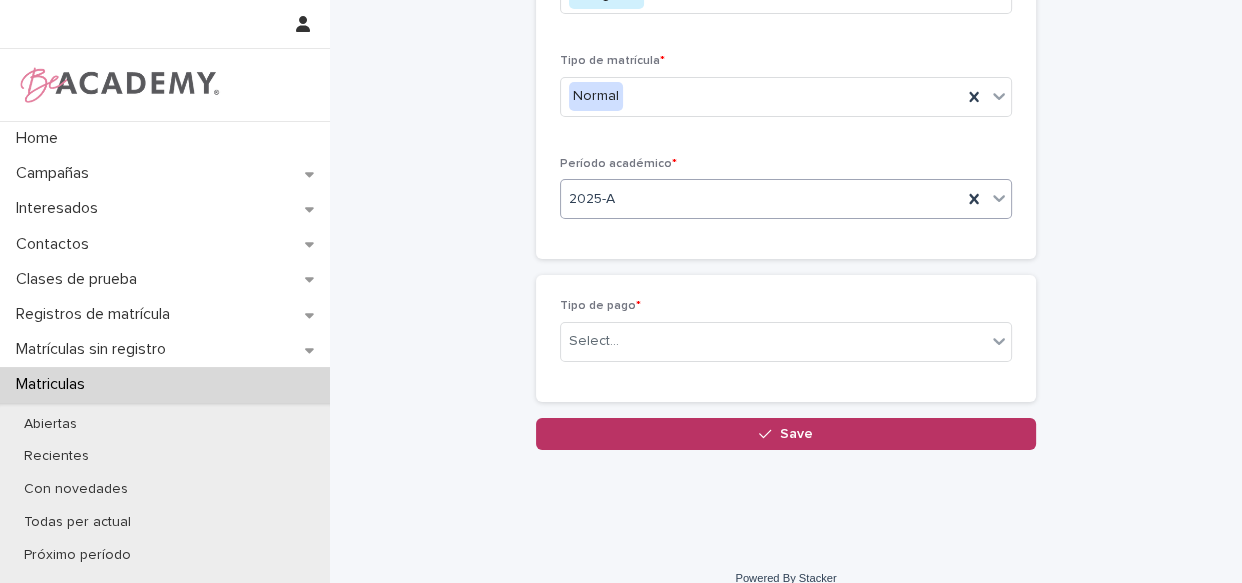 scroll, scrollTop: 311, scrollLeft: 0, axis: vertical 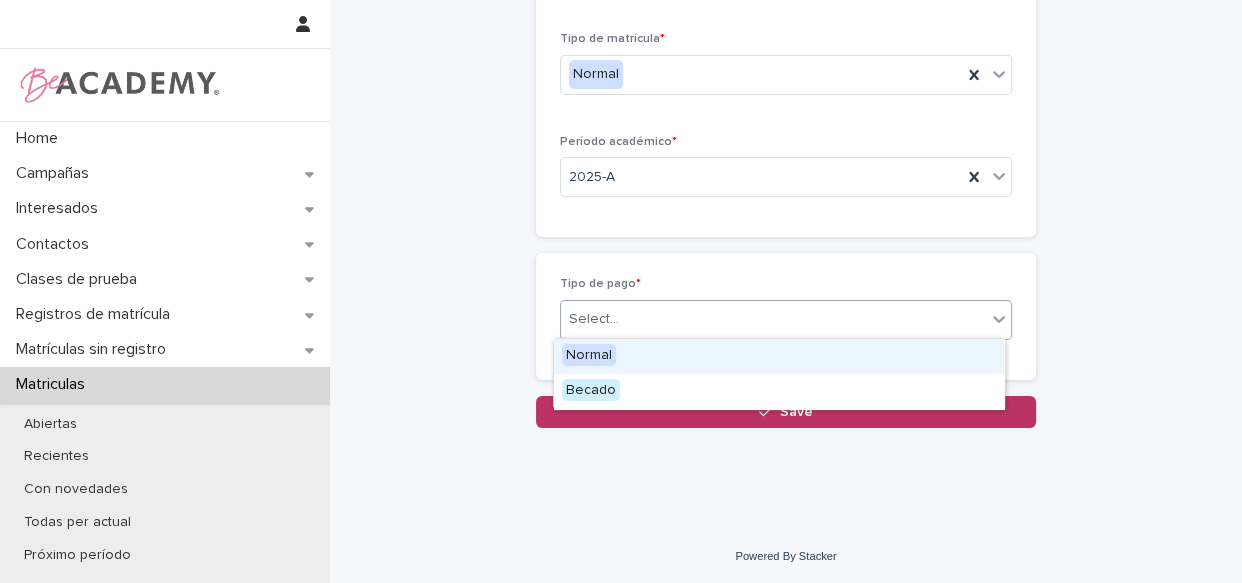 click on "Select..." at bounding box center [773, 319] 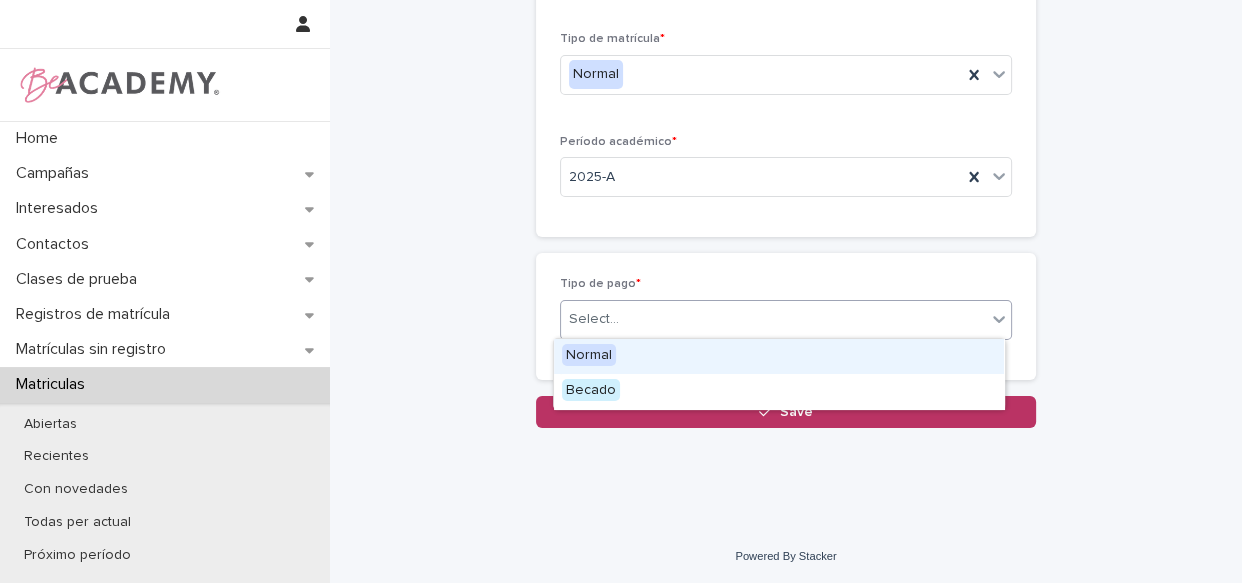 click on "Normal" at bounding box center [779, 356] 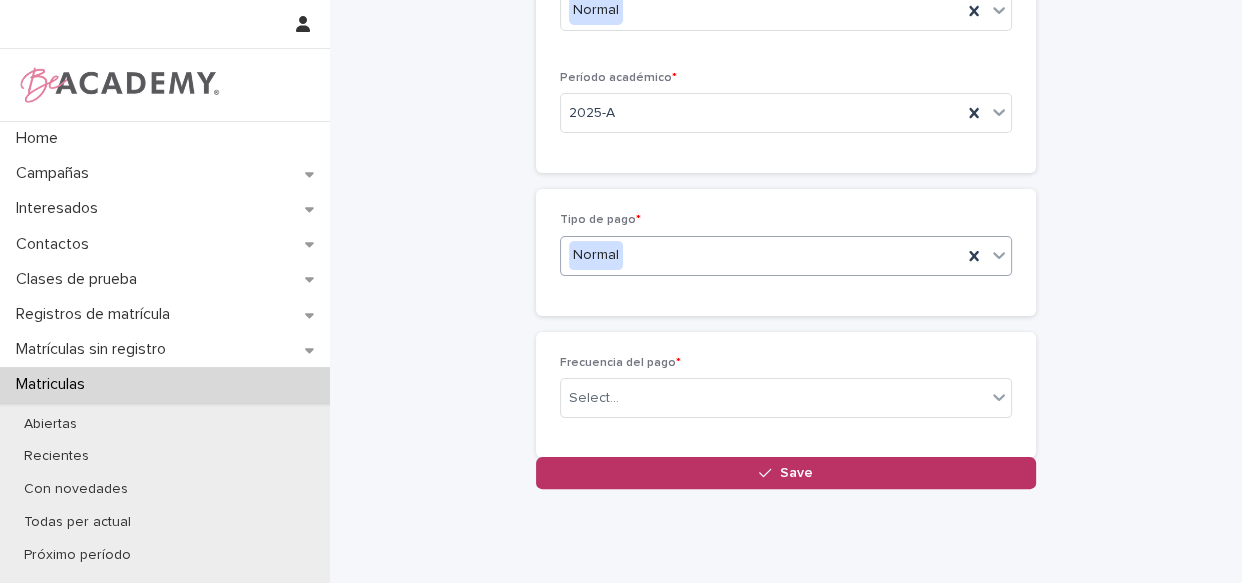 scroll, scrollTop: 383, scrollLeft: 0, axis: vertical 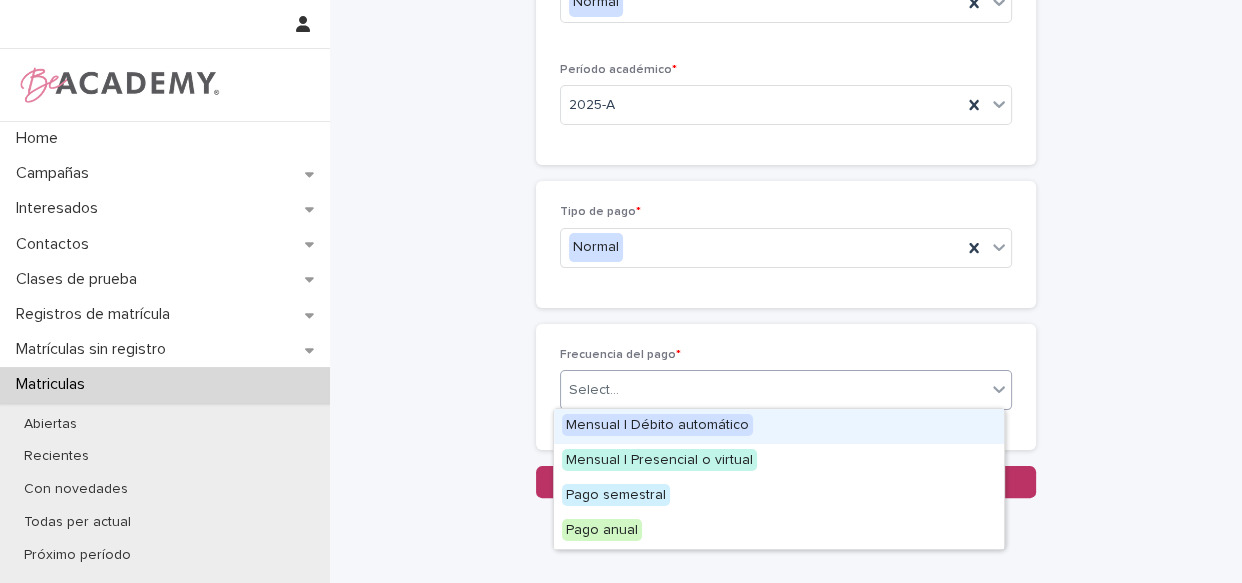 click on "Select..." at bounding box center (773, 390) 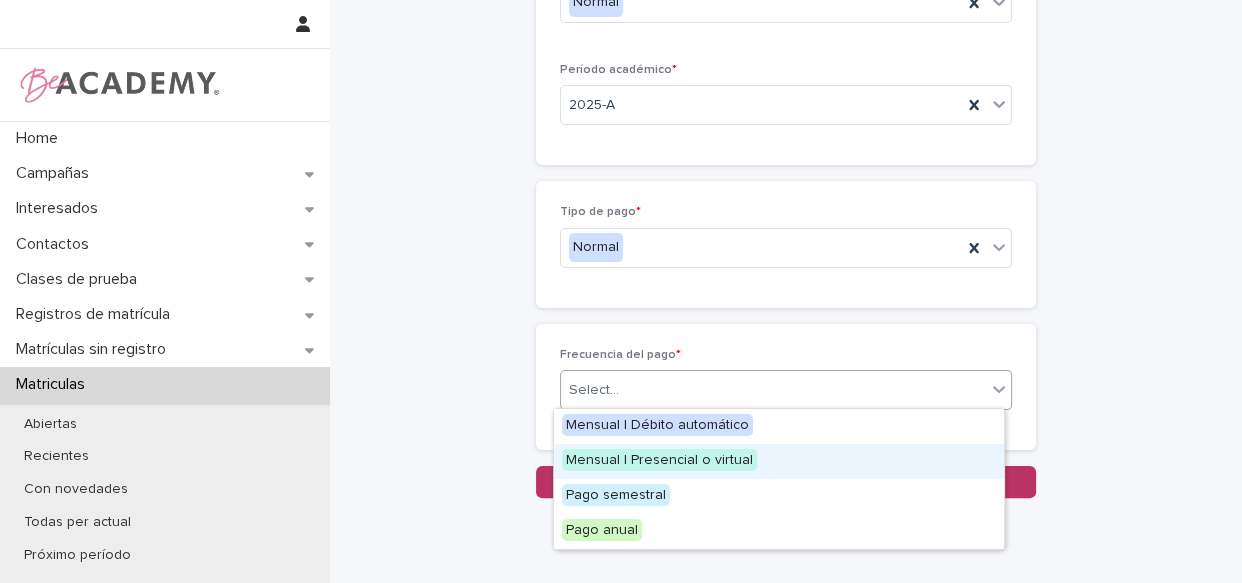 click on "Mensual | Presencial o virtual" at bounding box center (779, 461) 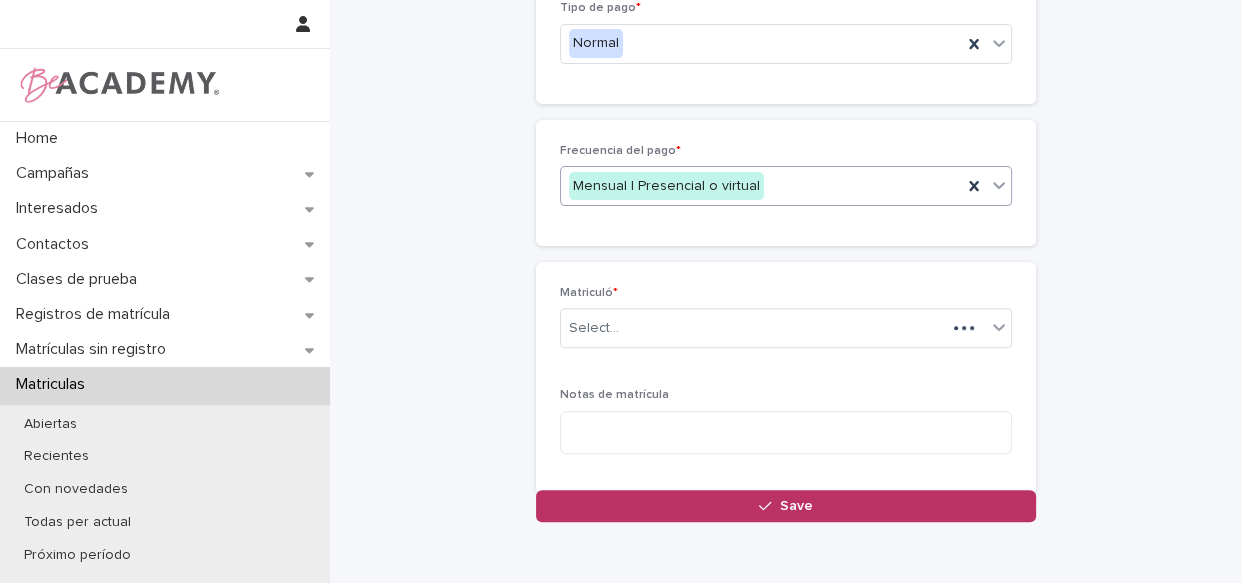 scroll, scrollTop: 612, scrollLeft: 0, axis: vertical 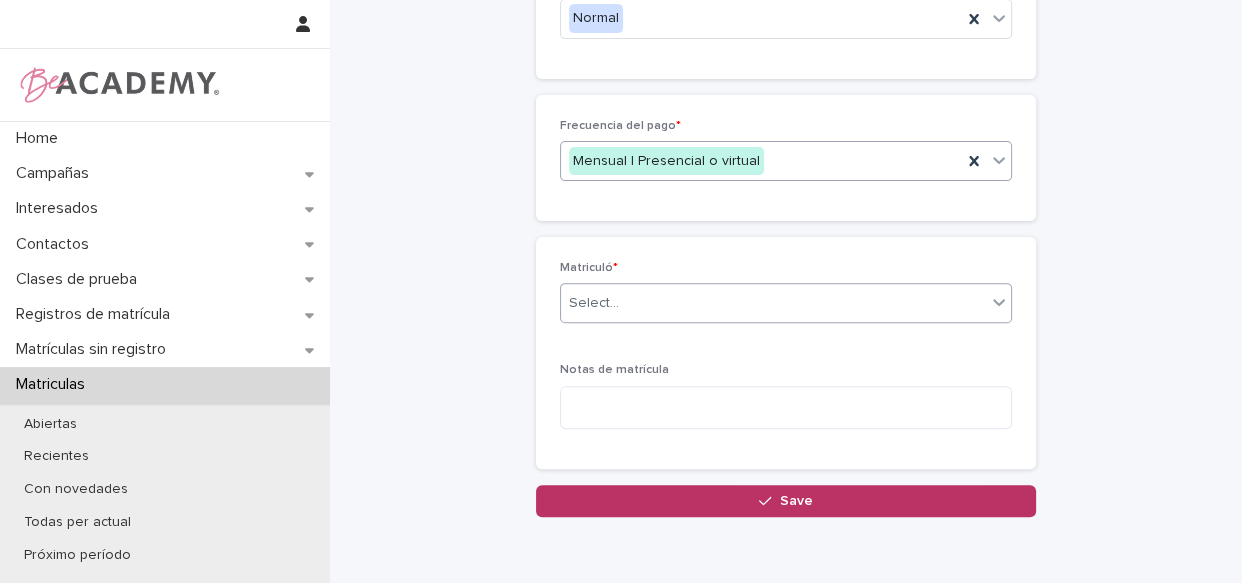 click on "Select..." at bounding box center [773, 303] 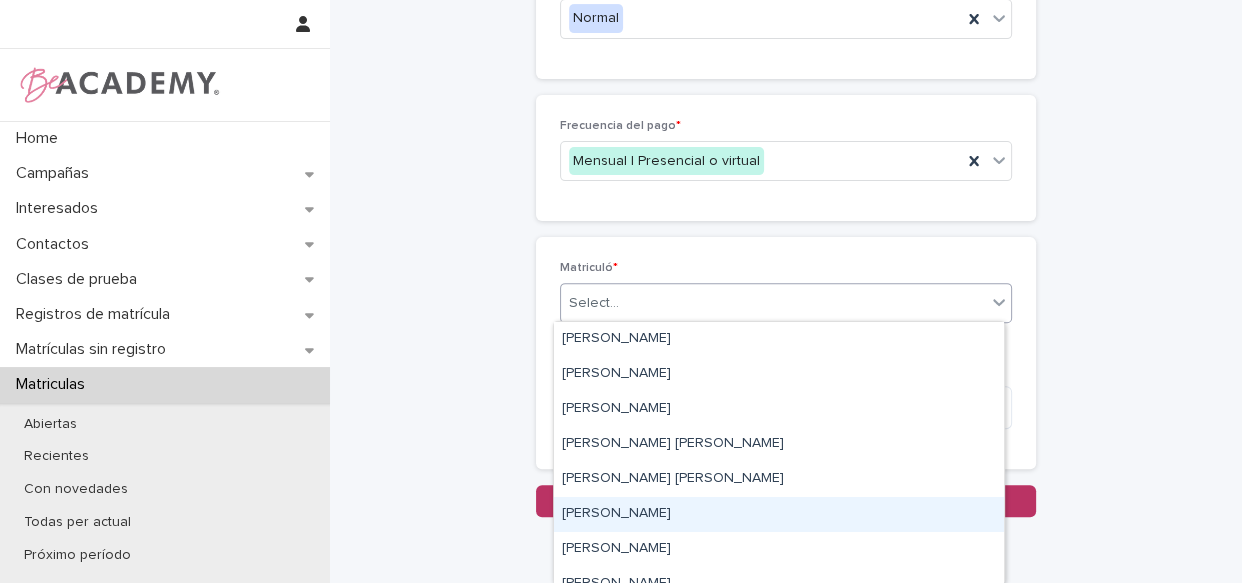 click on "[PERSON_NAME]" at bounding box center (779, 514) 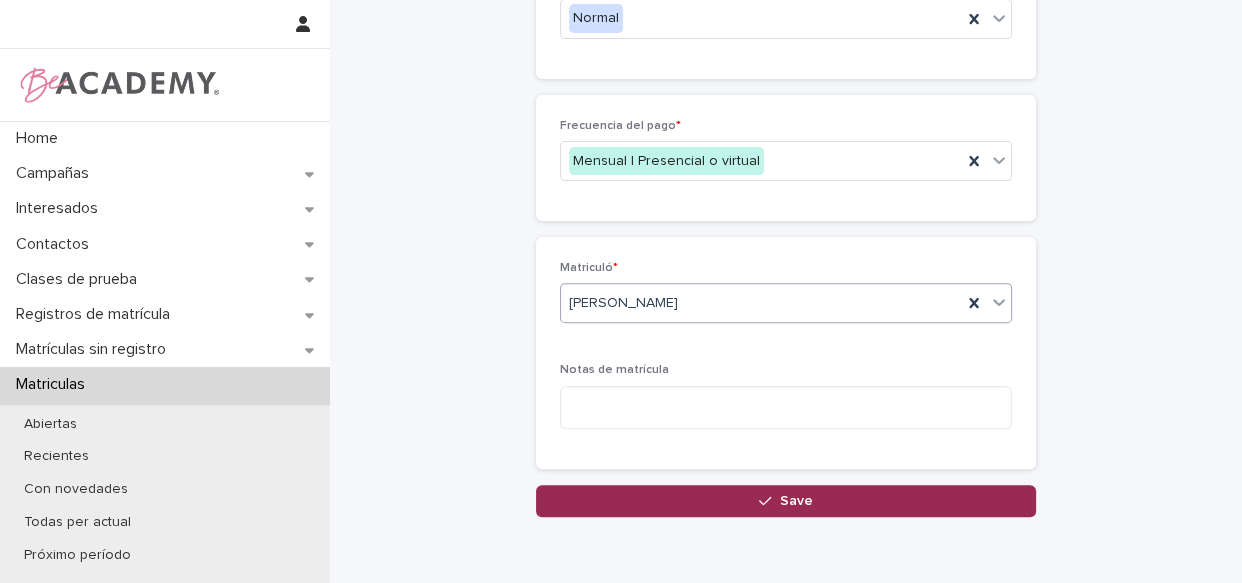 click 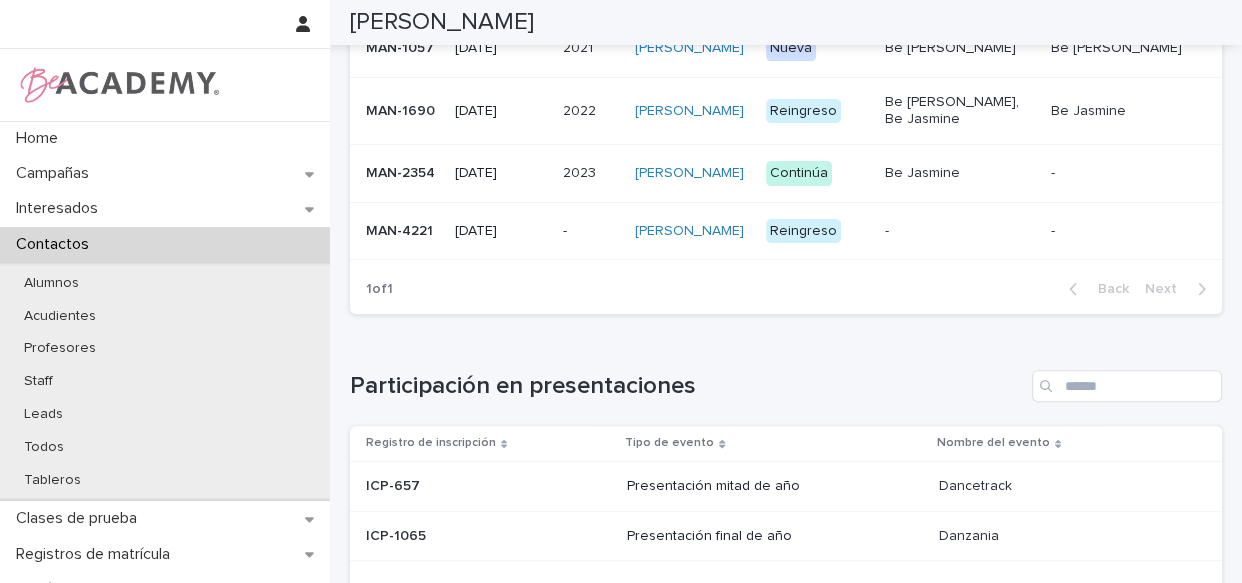 scroll, scrollTop: 523, scrollLeft: 0, axis: vertical 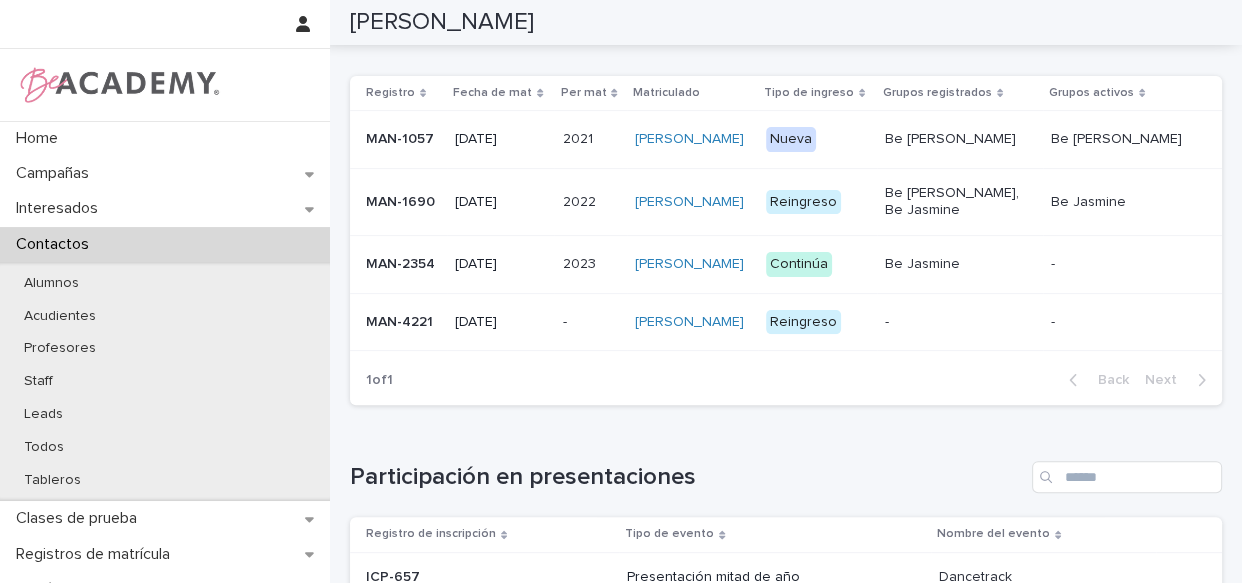 click on "-" at bounding box center (960, 322) 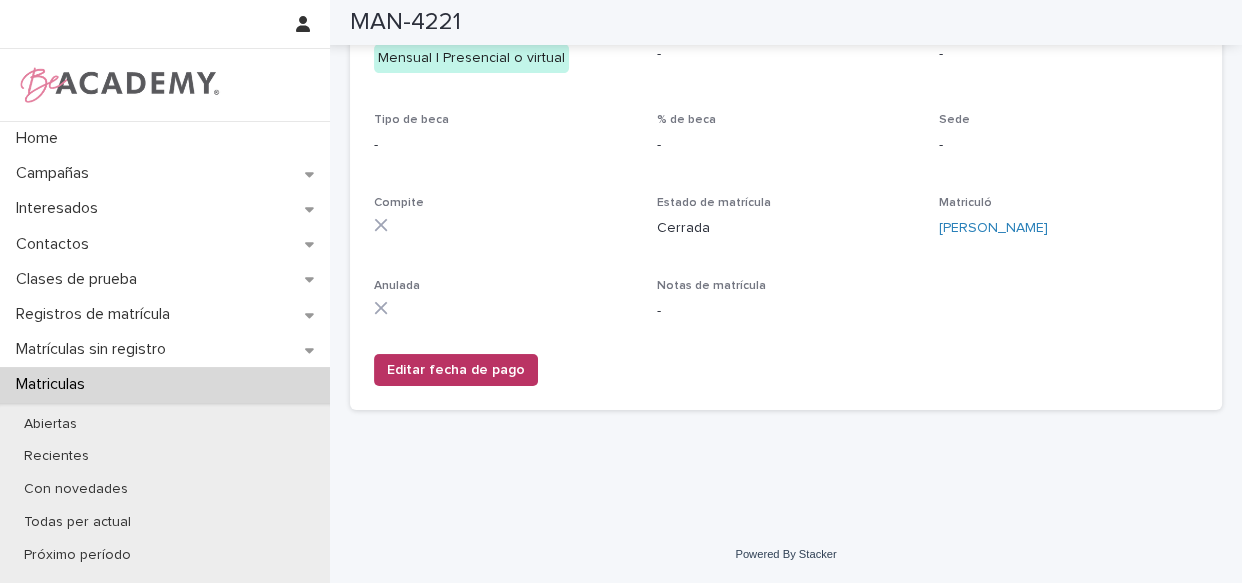 scroll, scrollTop: 0, scrollLeft: 0, axis: both 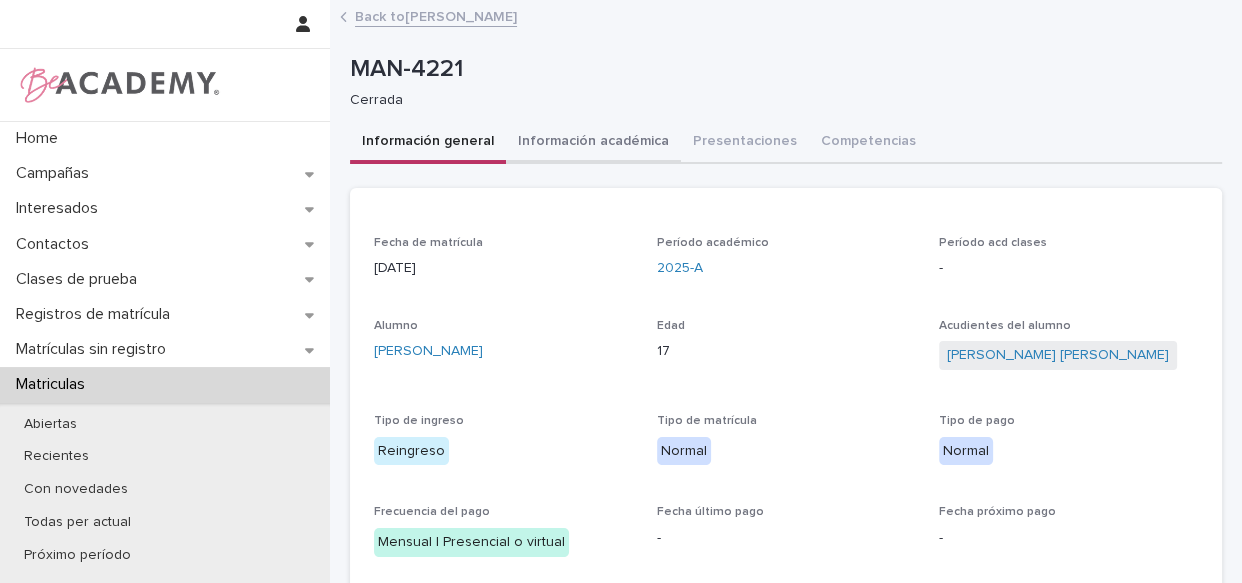 click on "Información académica" at bounding box center [593, 143] 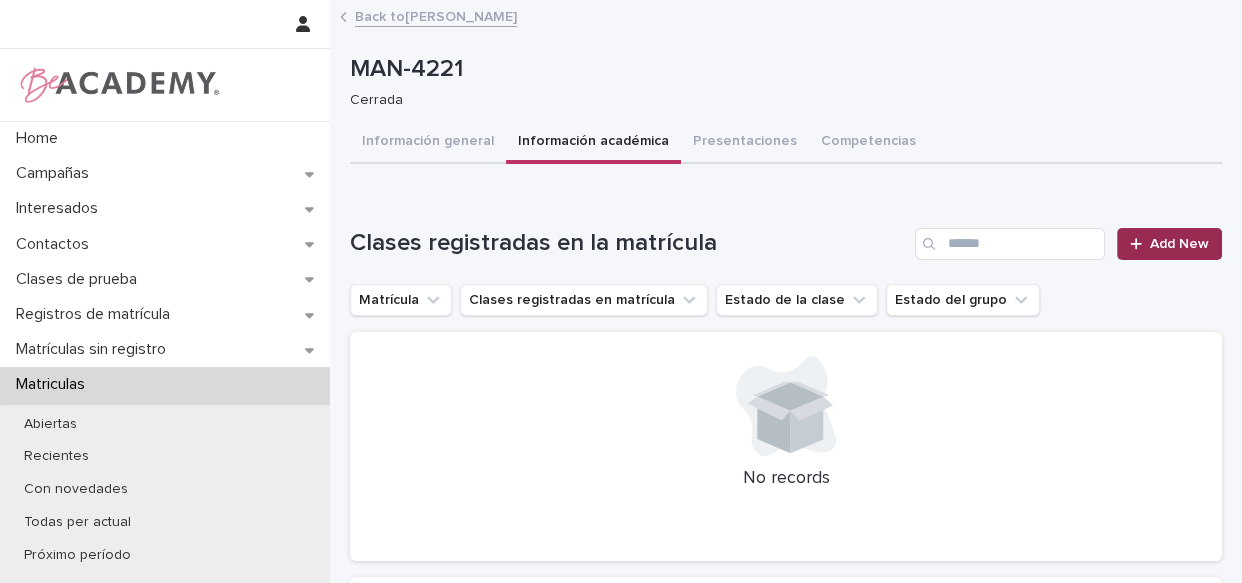 click on "Add New" at bounding box center (1169, 244) 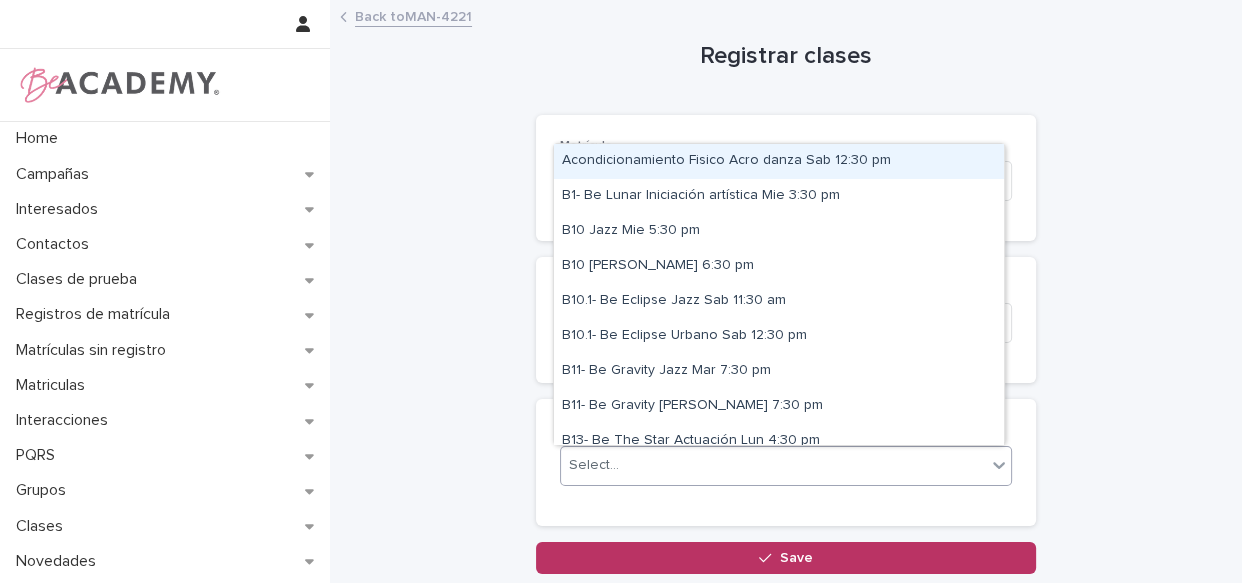 click on "Select..." at bounding box center (773, 465) 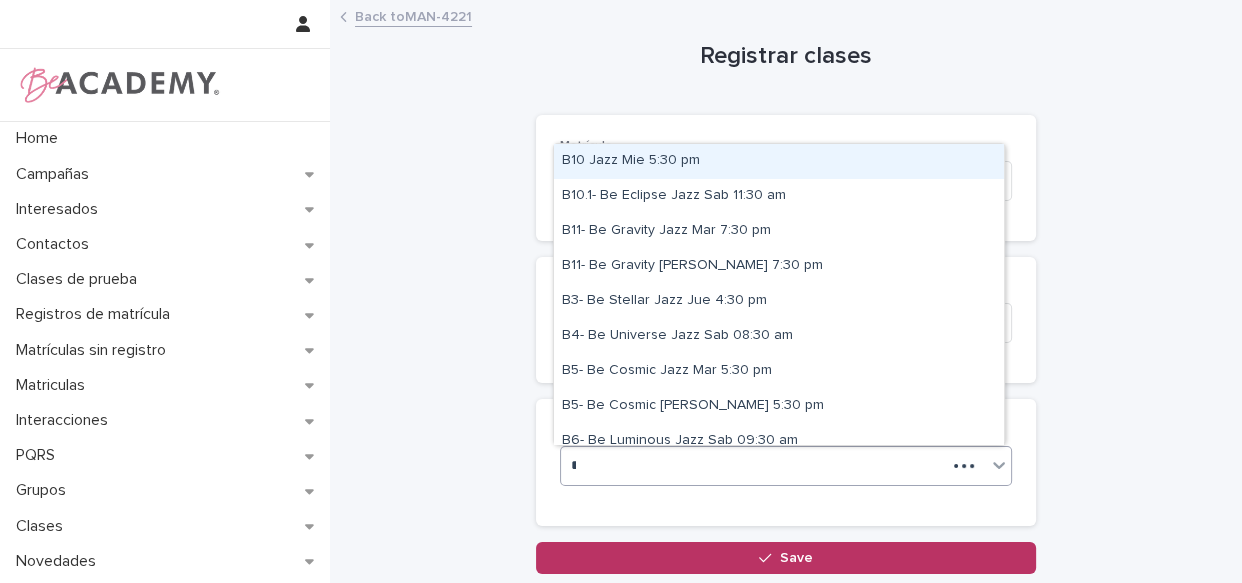 type on "***" 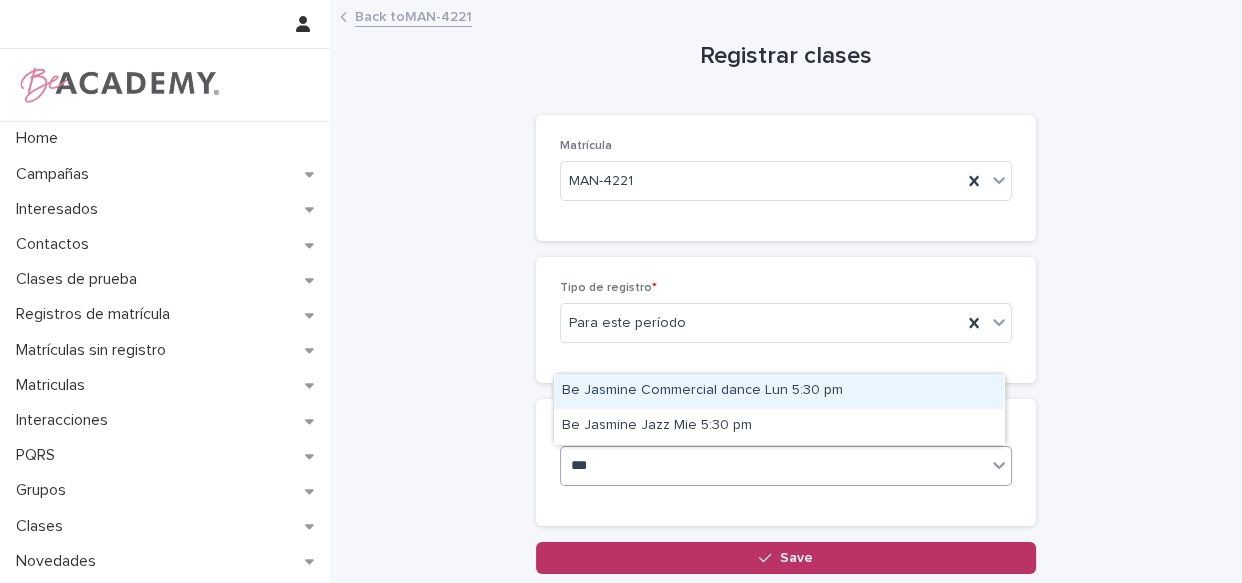 click on "Be Jasmine Commercial dance Lun 5:30 pm" at bounding box center [779, 391] 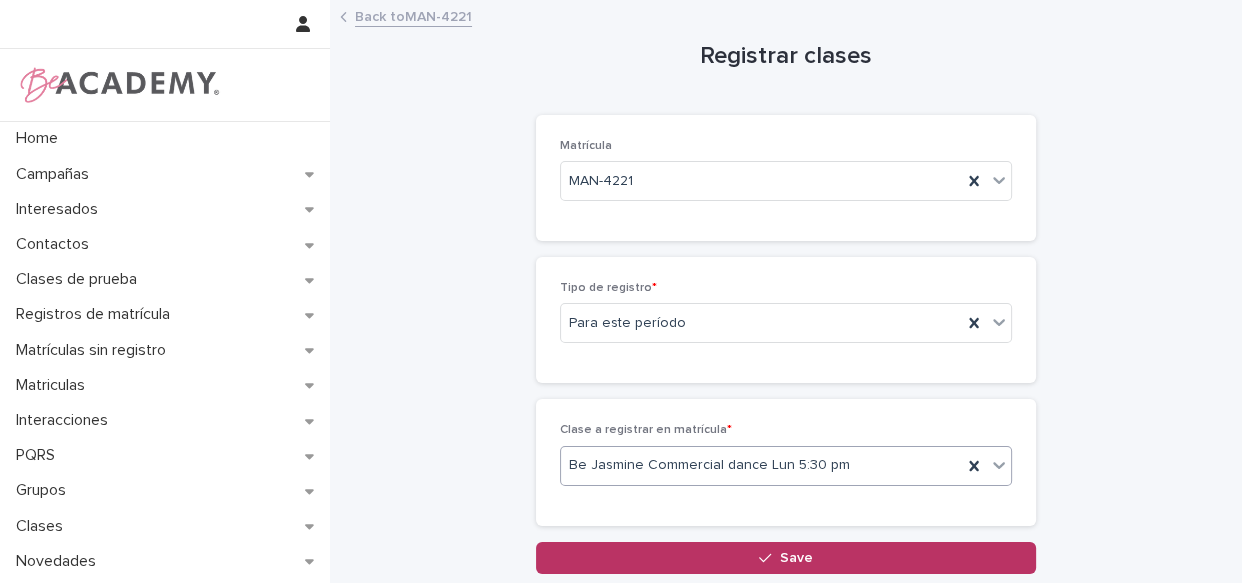 click on "Save" at bounding box center [786, 558] 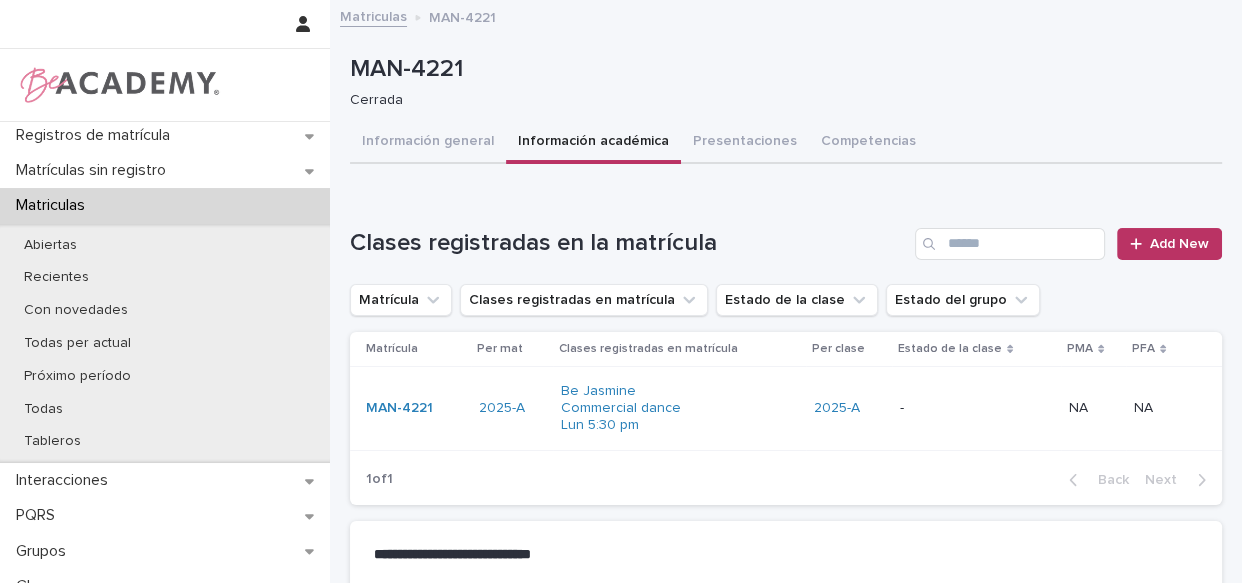 scroll, scrollTop: 181, scrollLeft: 0, axis: vertical 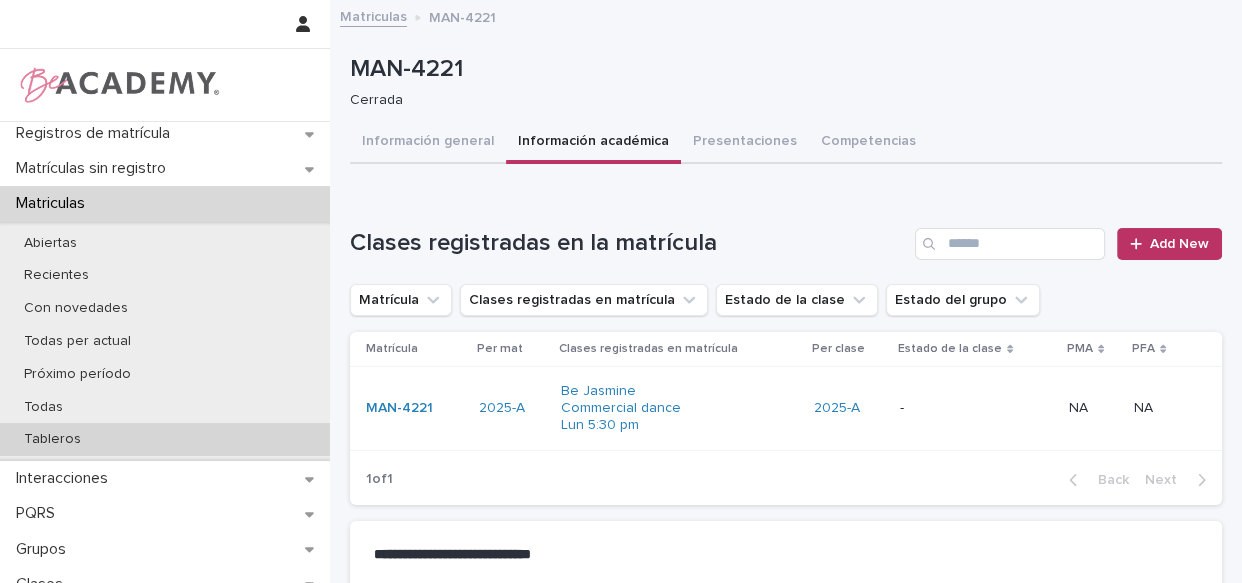 click on "Tableros" at bounding box center [165, 439] 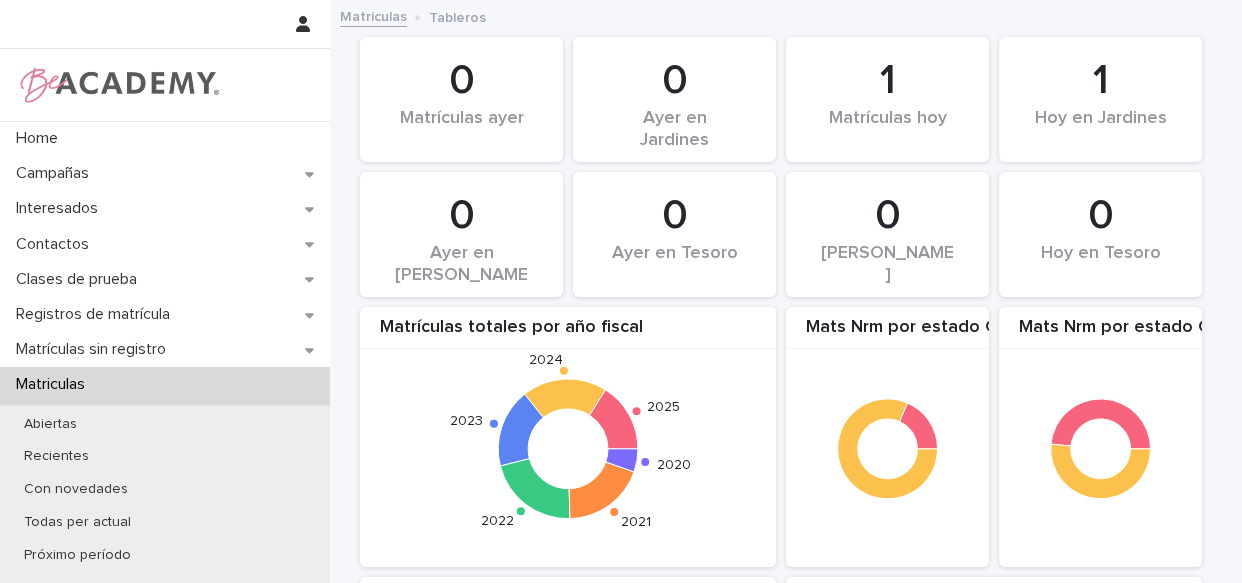 scroll, scrollTop: 0, scrollLeft: 0, axis: both 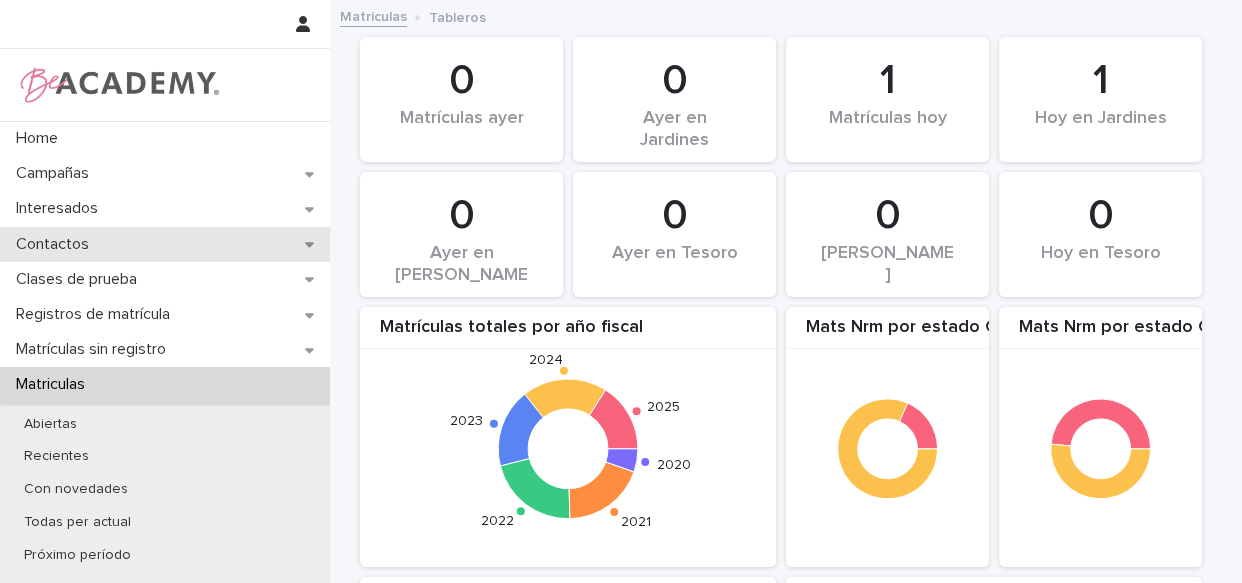 click on "Contactos" at bounding box center [56, 244] 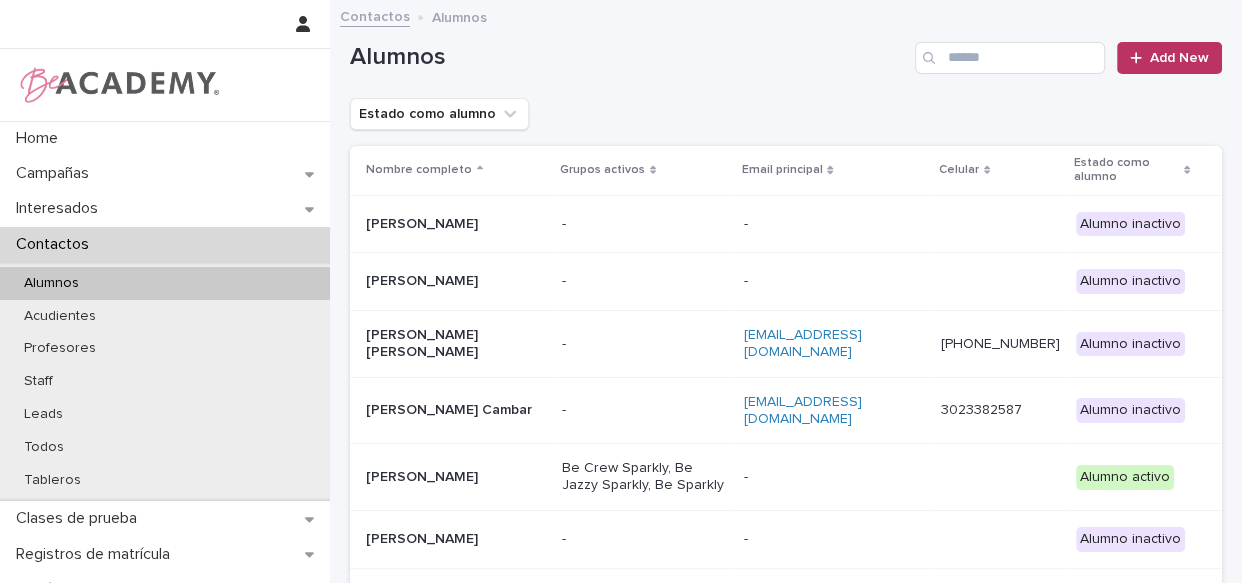 click on "Alumnos Add New" at bounding box center [786, 50] 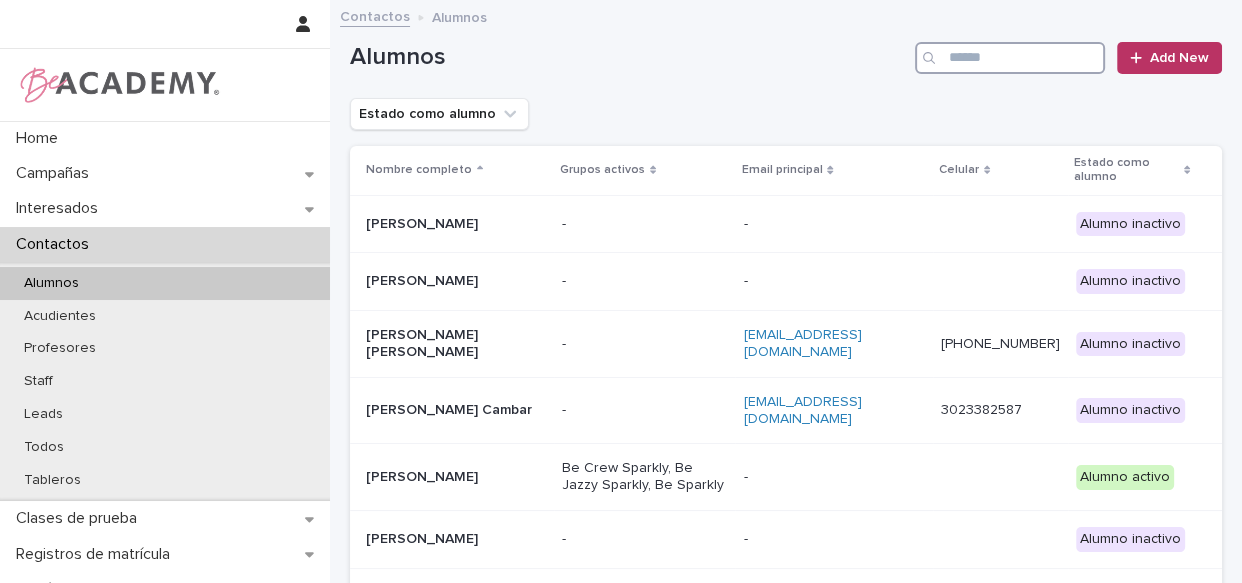 click at bounding box center (1010, 58) 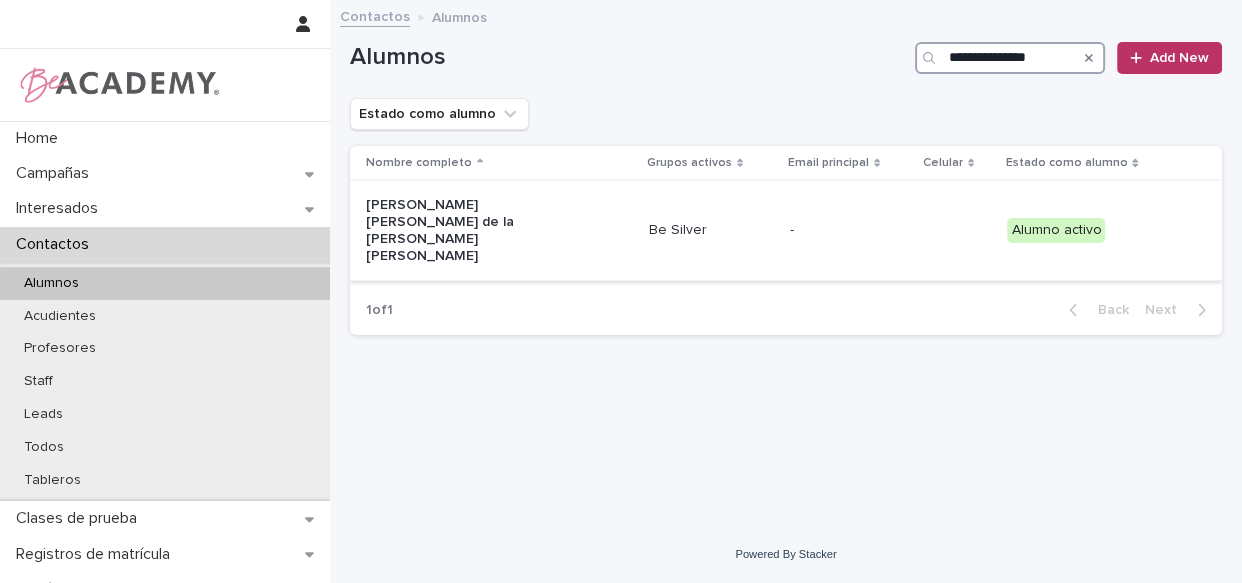 type on "**********" 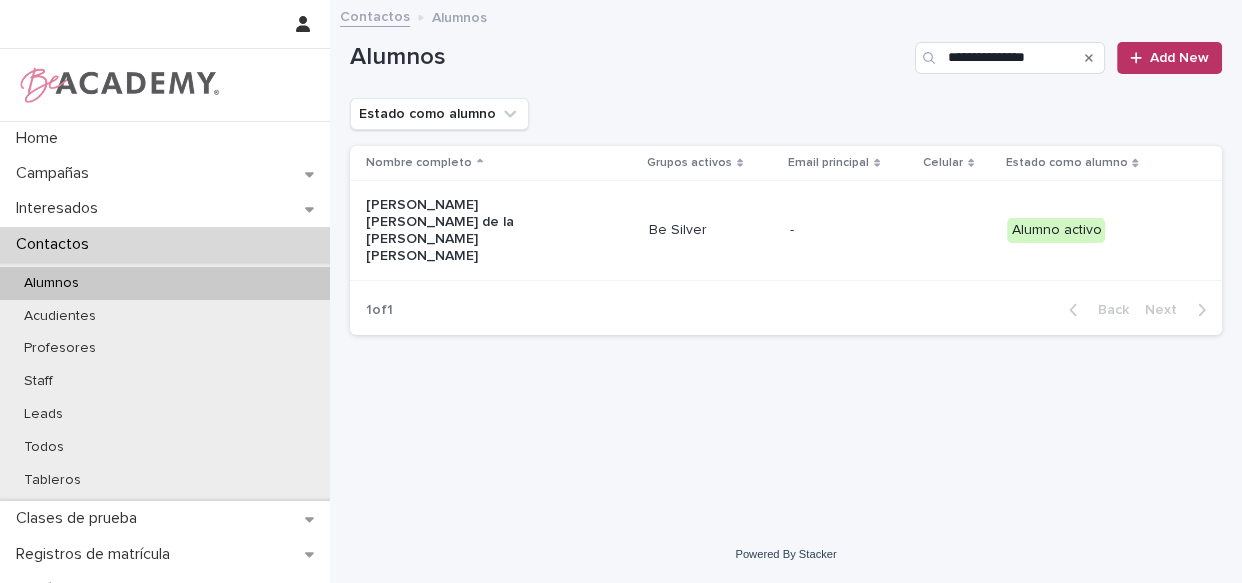 click on "Be Silver" at bounding box center [711, 230] 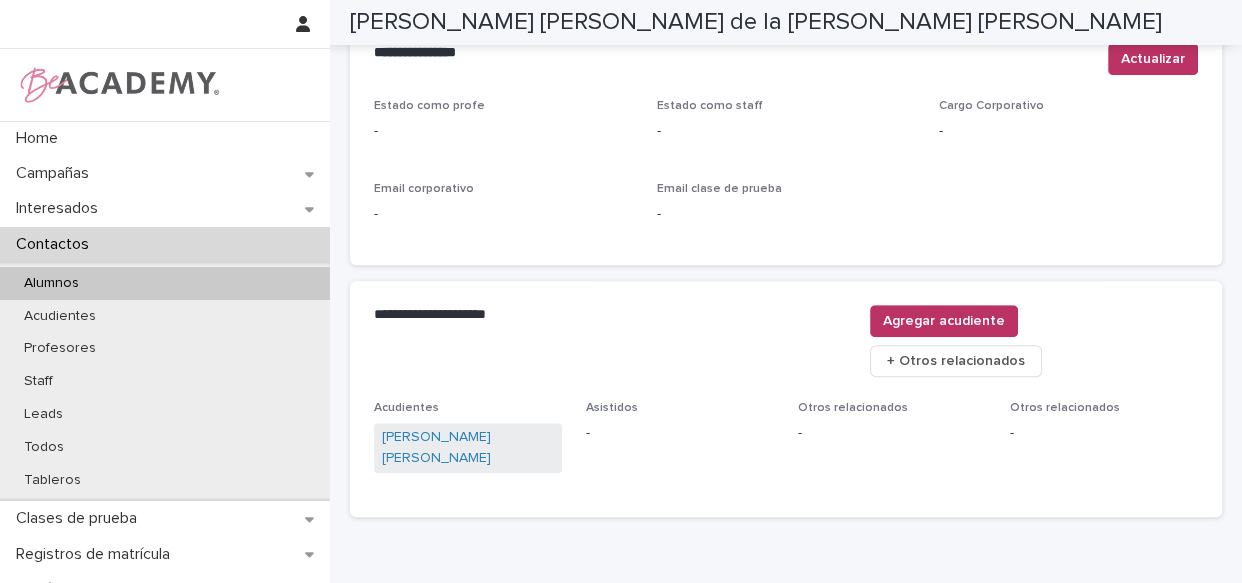 scroll, scrollTop: 946, scrollLeft: 0, axis: vertical 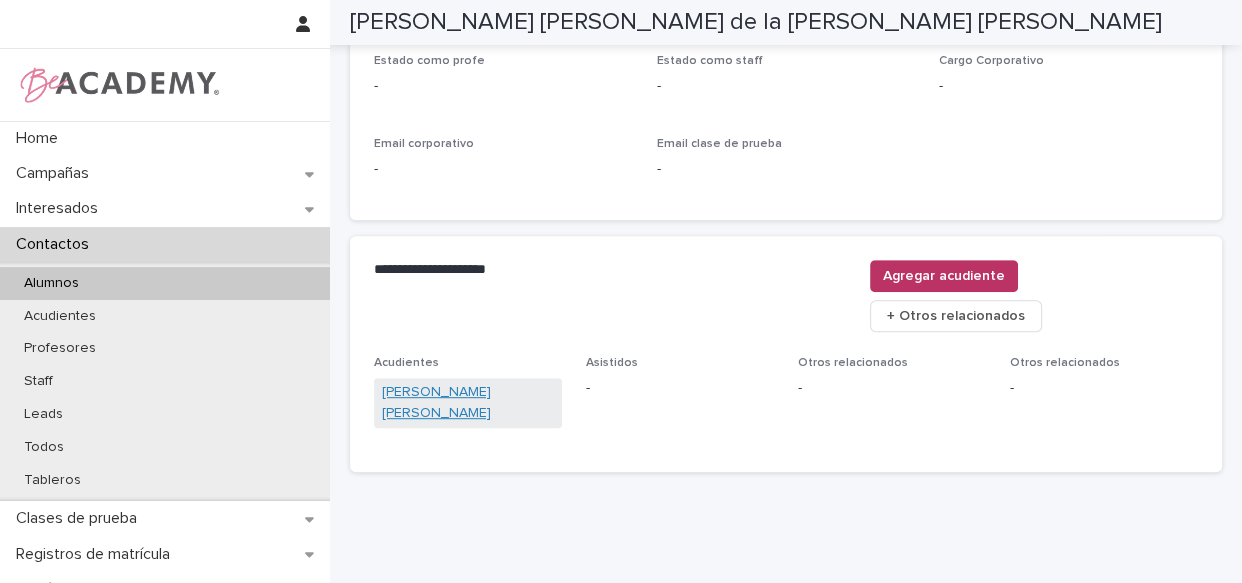 click on "Diana Milena Rodriguez Merchan" at bounding box center (468, 403) 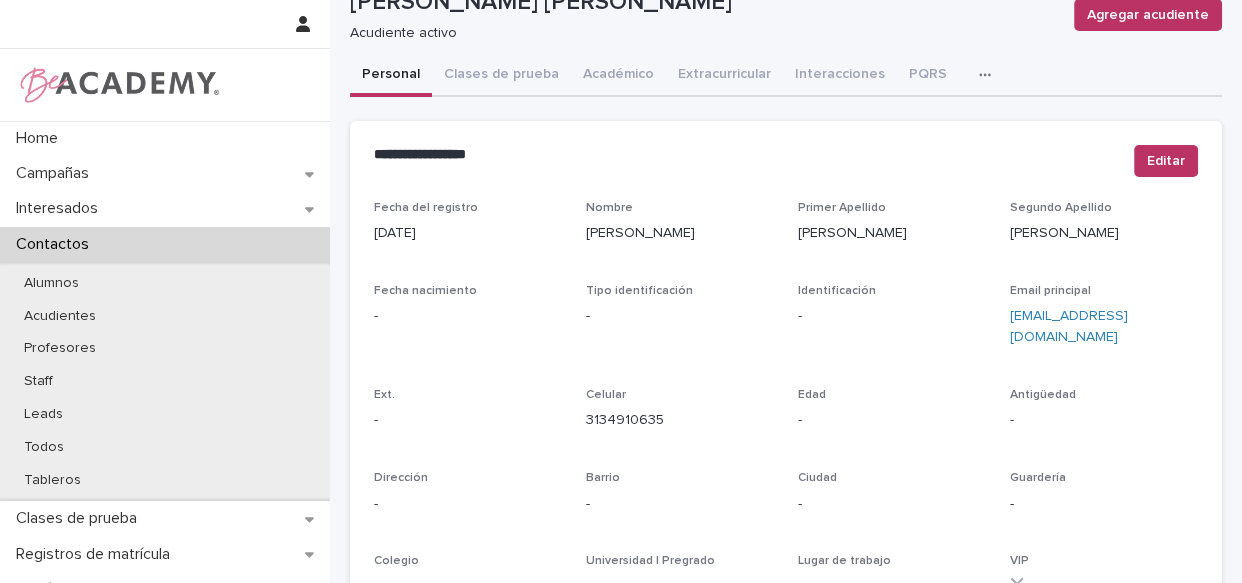 scroll, scrollTop: 181, scrollLeft: 0, axis: vertical 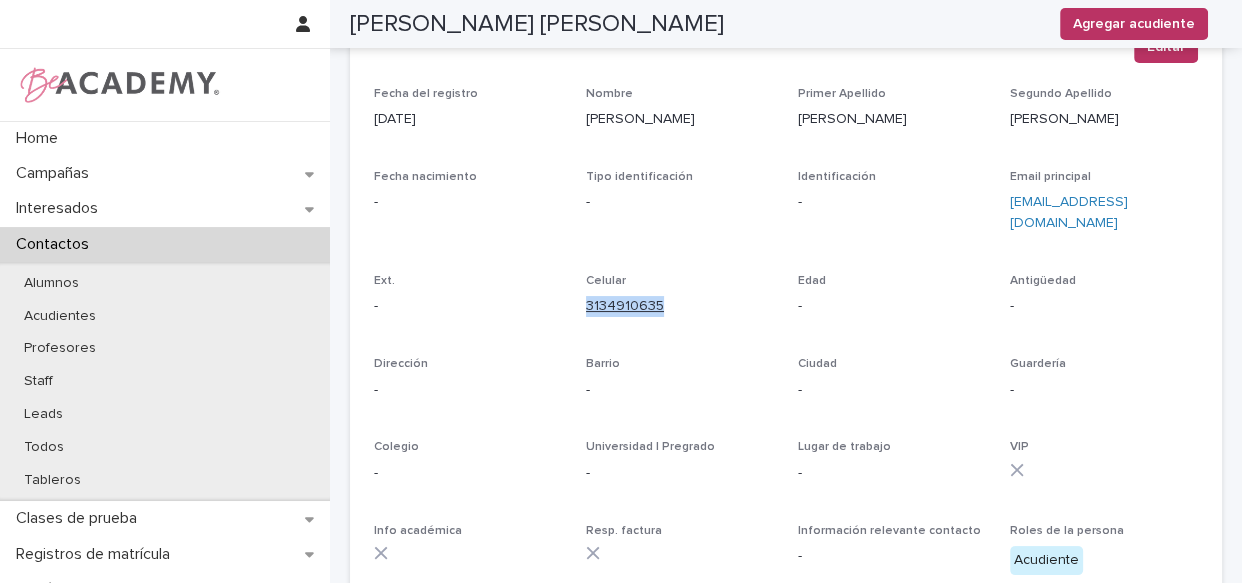 drag, startPoint x: 660, startPoint y: 302, endPoint x: 582, endPoint y: 302, distance: 78 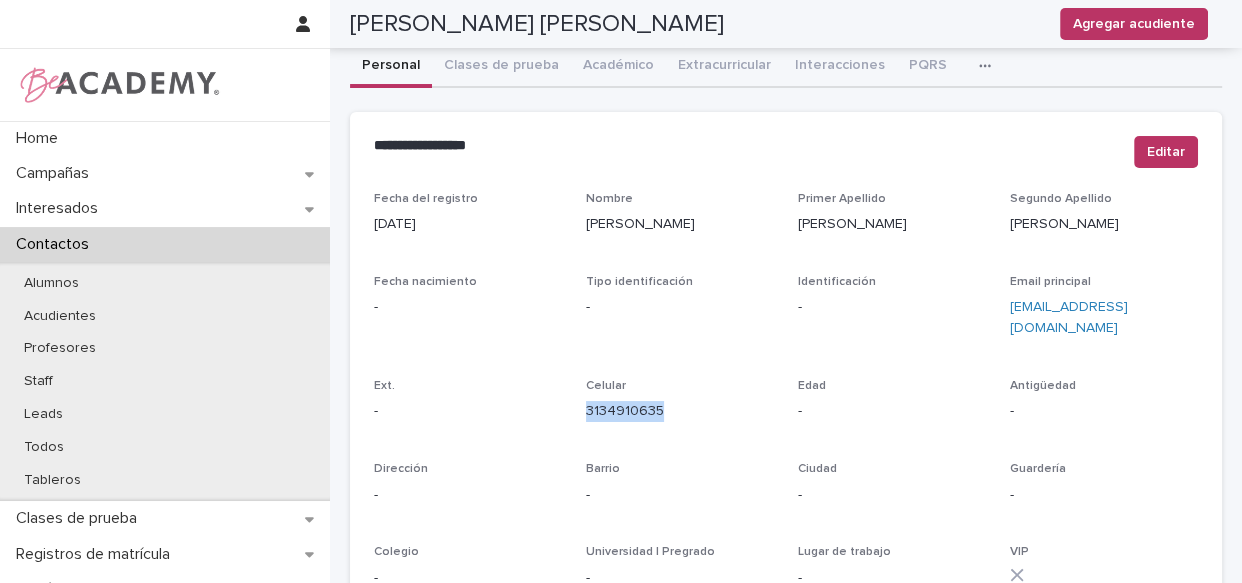 scroll, scrollTop: 0, scrollLeft: 0, axis: both 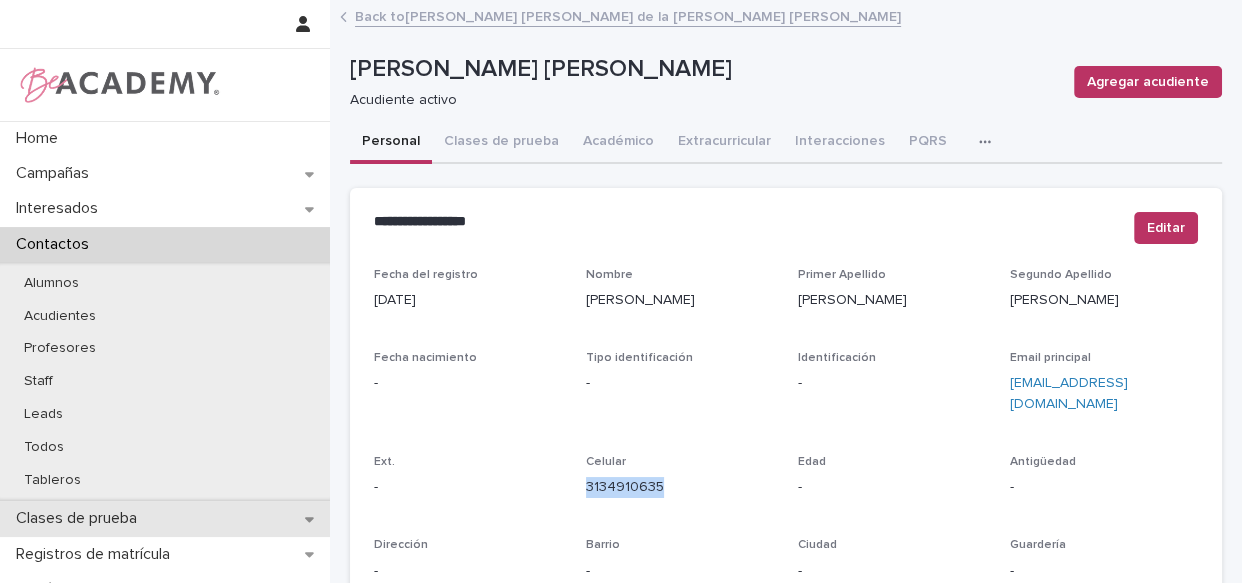 click on "Clases de prueba" at bounding box center (80, 518) 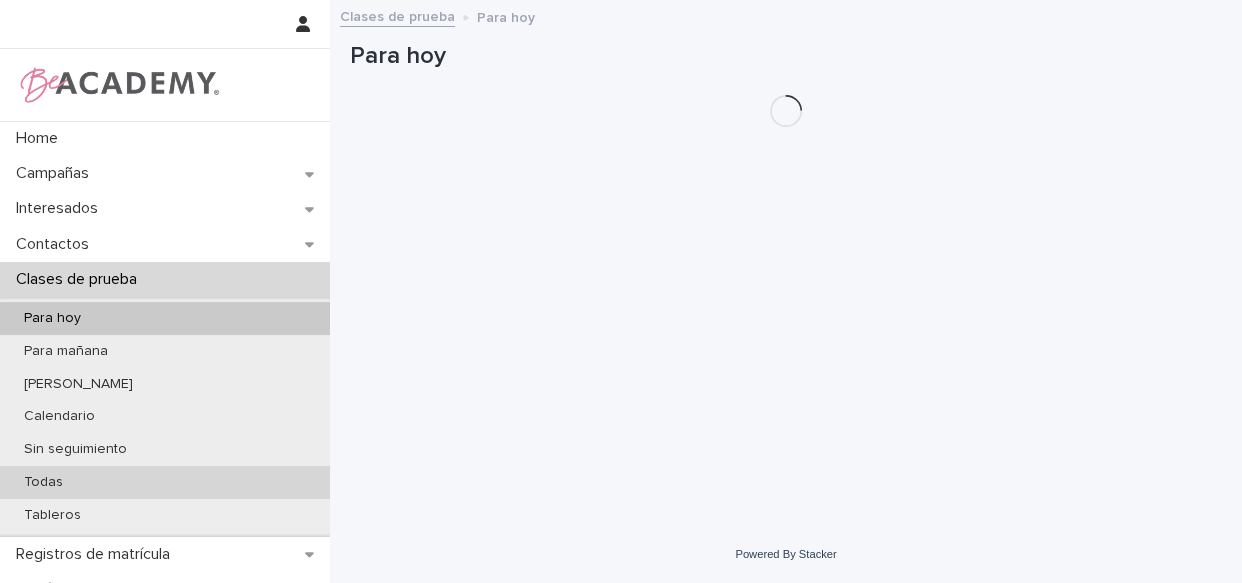 click on "Todas" at bounding box center [165, 482] 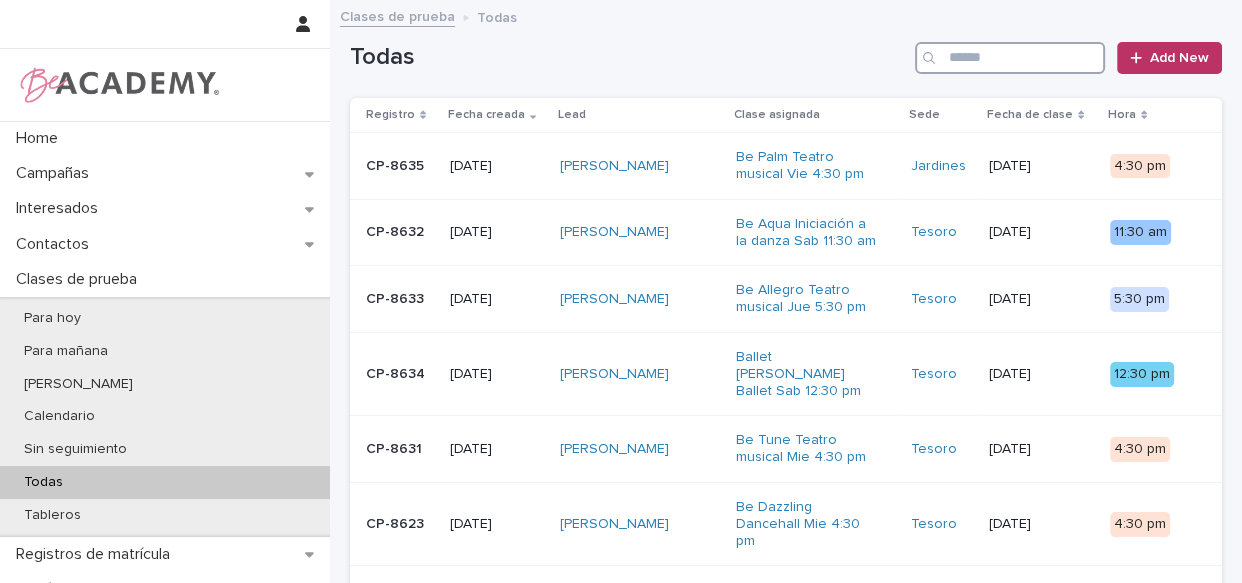 click at bounding box center (1010, 58) 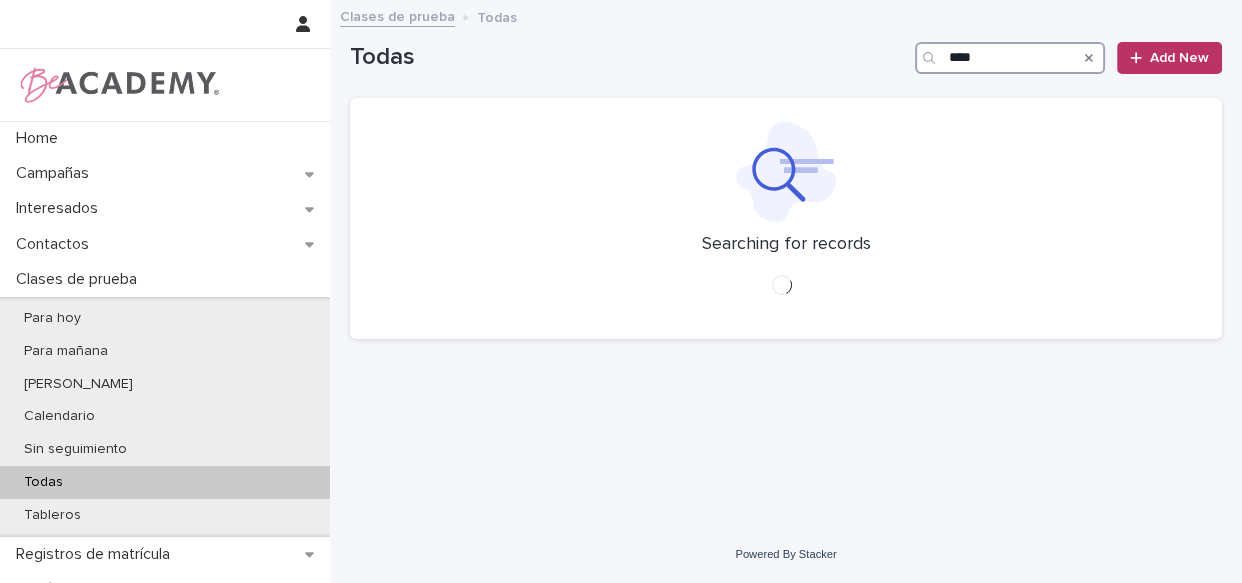 type on "****" 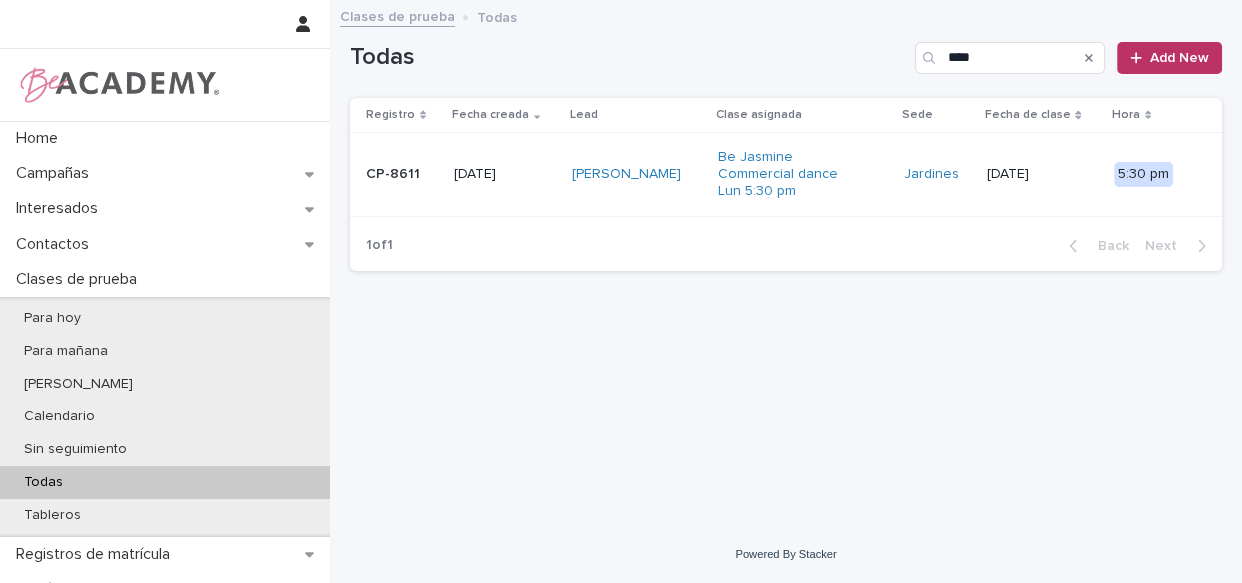 click on "[PERSON_NAME]" at bounding box center [636, 174] 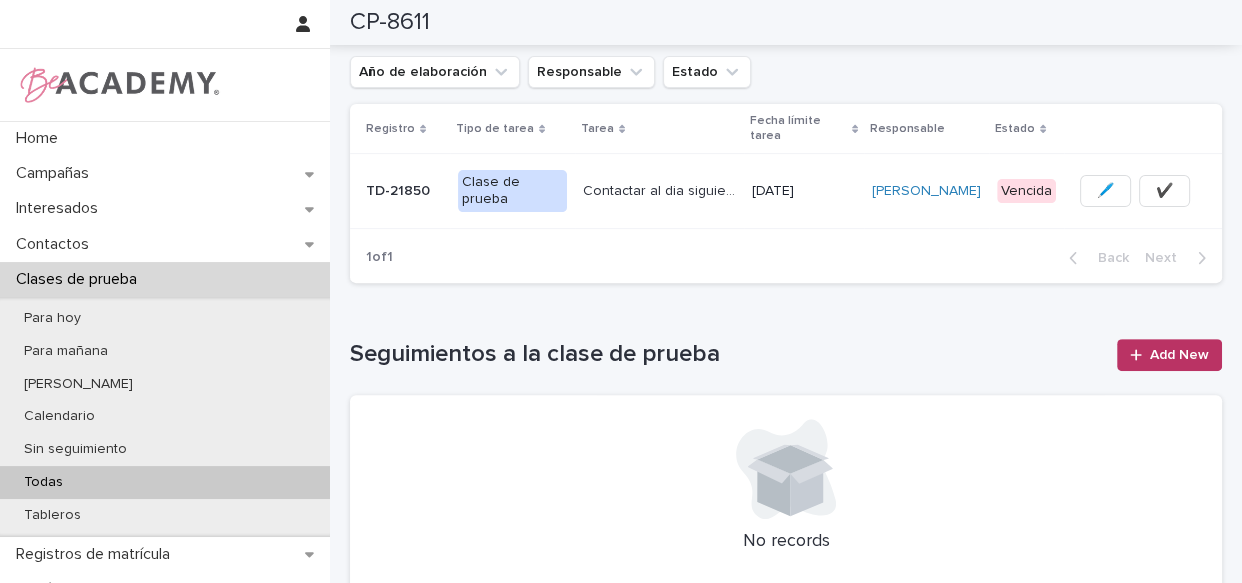 scroll, scrollTop: 785, scrollLeft: 0, axis: vertical 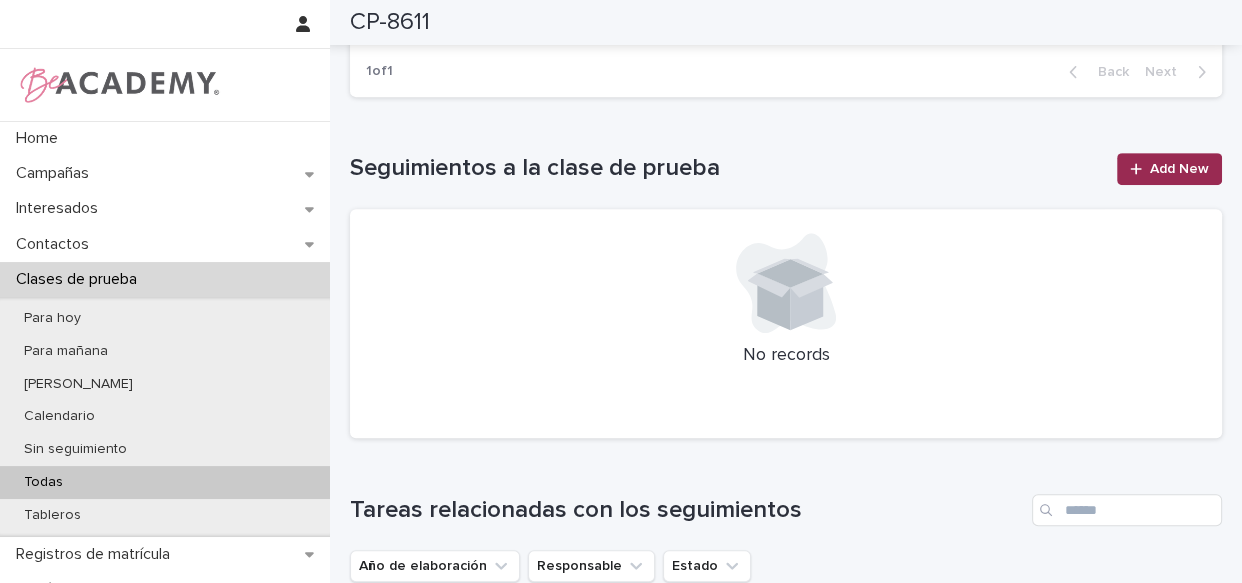 click on "Add New" at bounding box center (1179, 169) 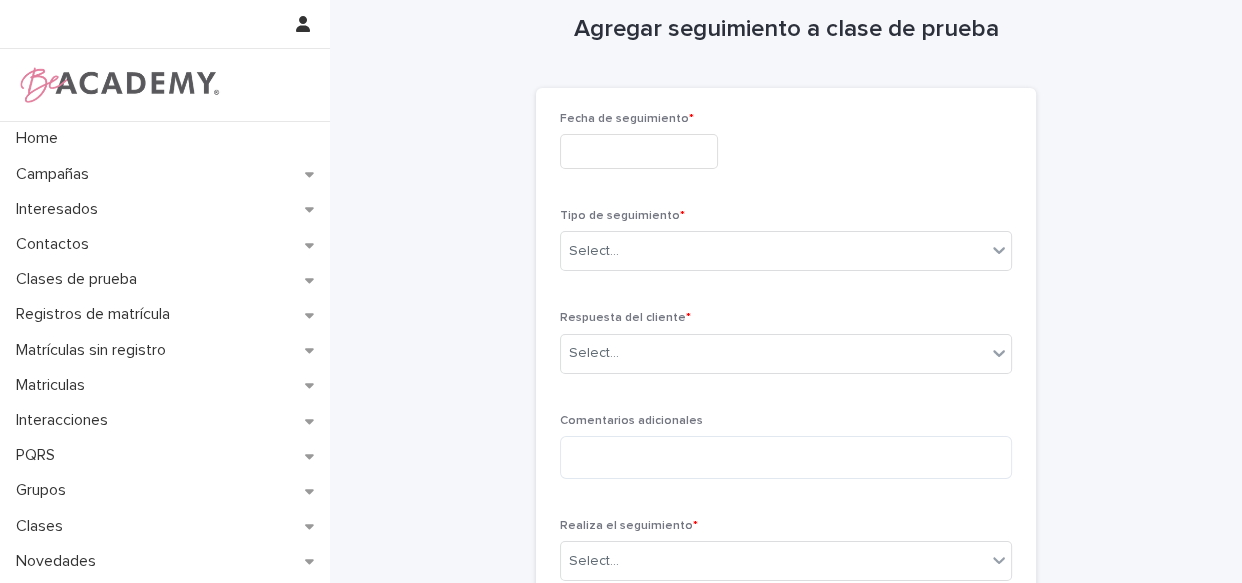 scroll, scrollTop: 0, scrollLeft: 0, axis: both 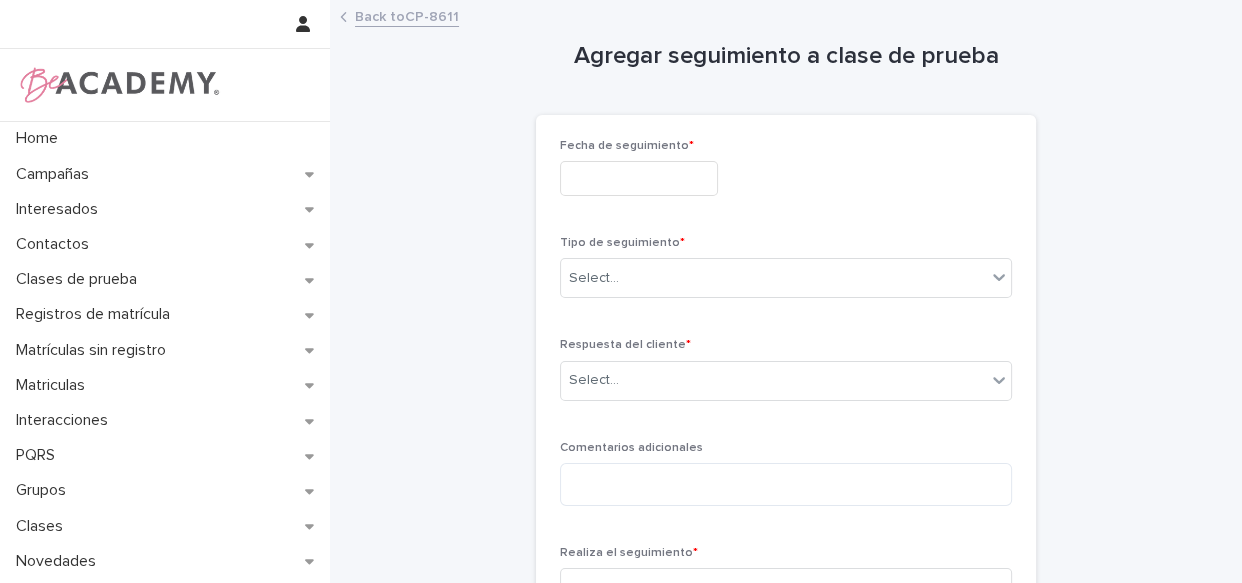 click at bounding box center (639, 178) 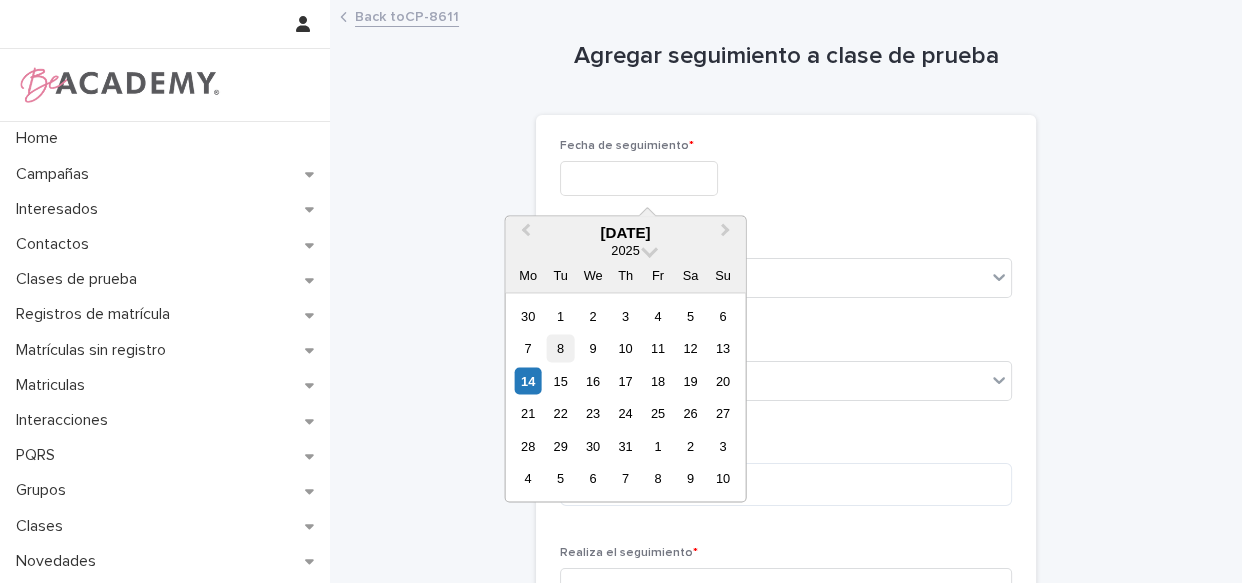 click on "8" at bounding box center (560, 348) 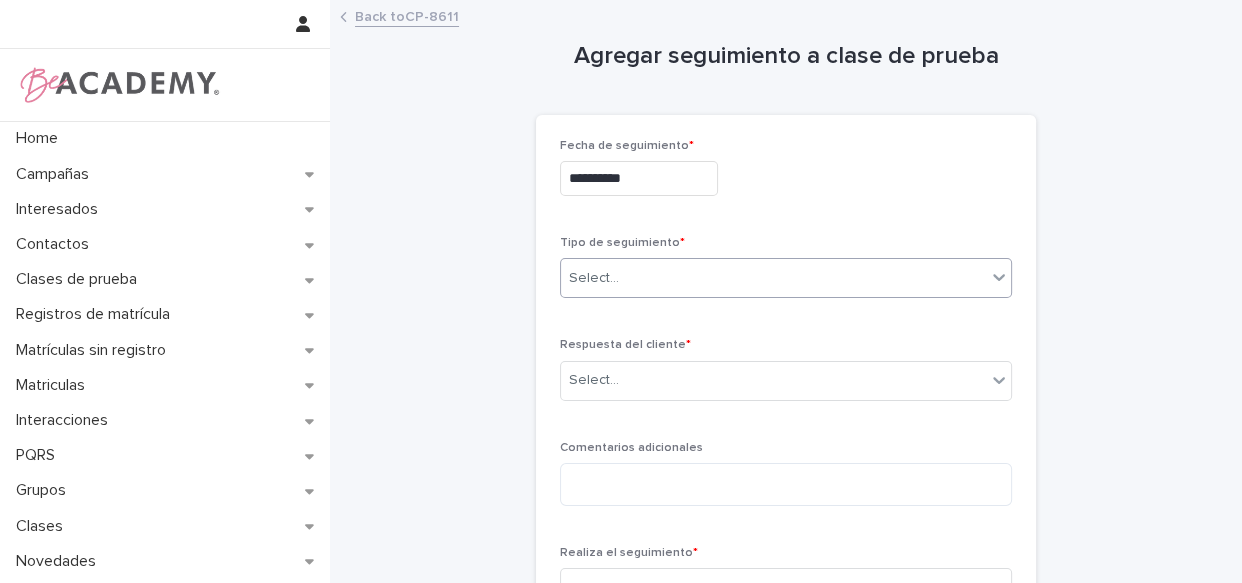 click on "Select..." at bounding box center (773, 278) 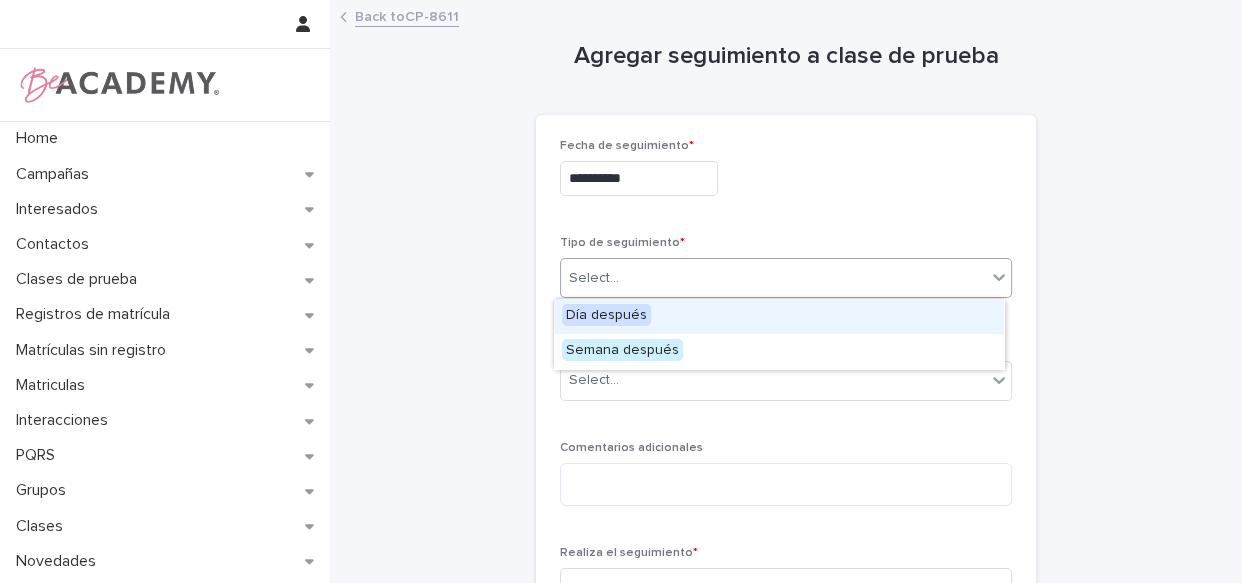 click on "Día después" at bounding box center (606, 315) 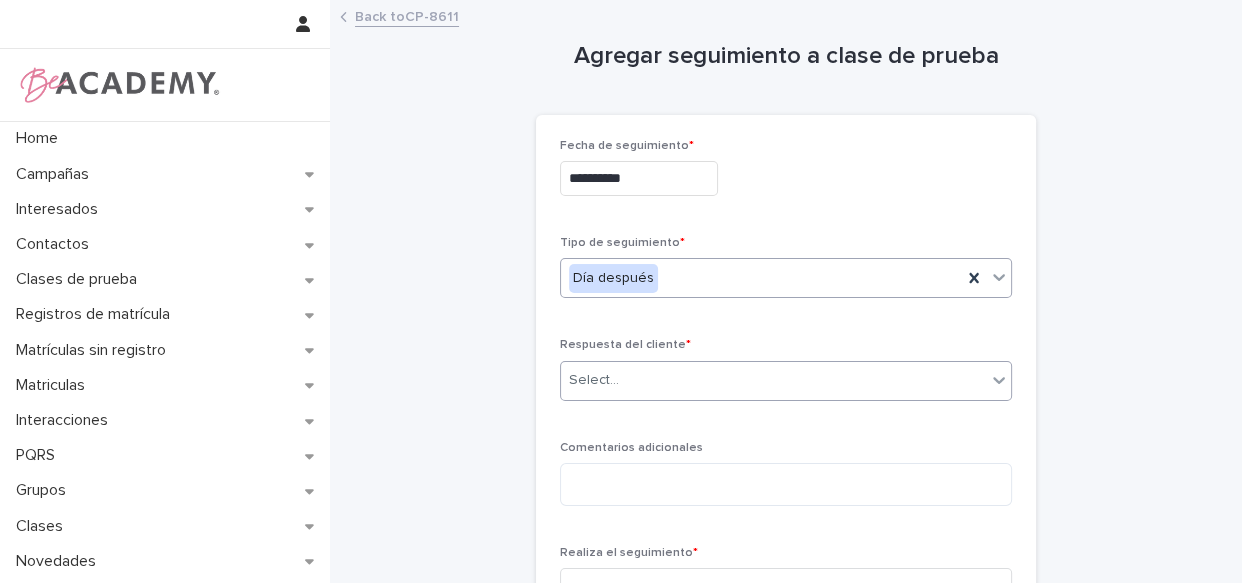 click on "Select..." at bounding box center (773, 380) 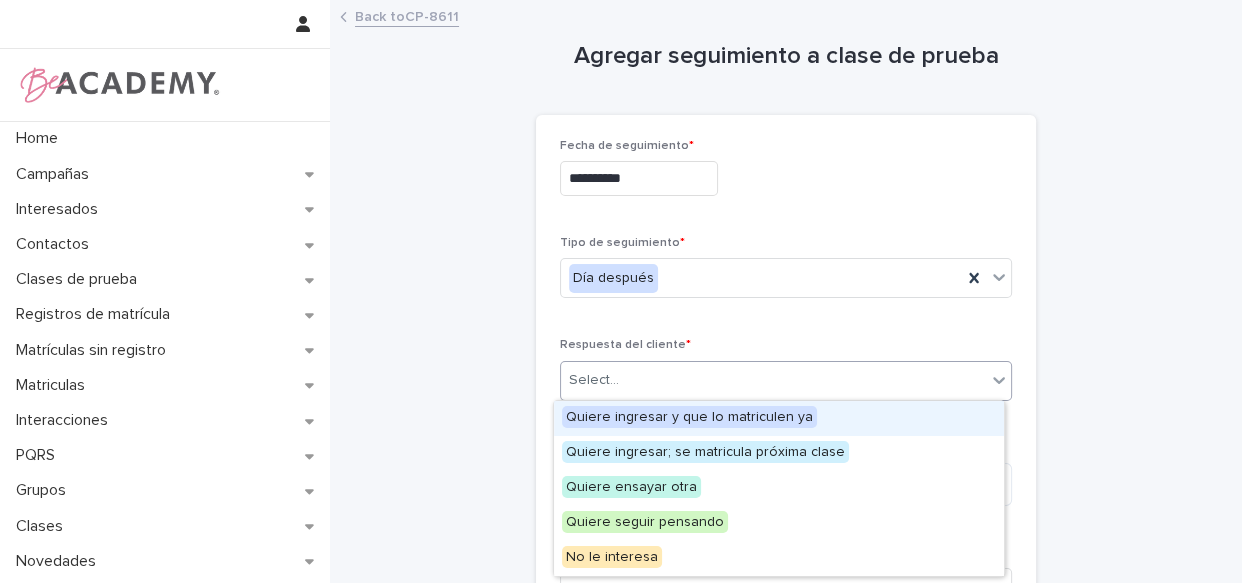 click on "Quiere ingresar y que lo matriculen ya" at bounding box center (689, 417) 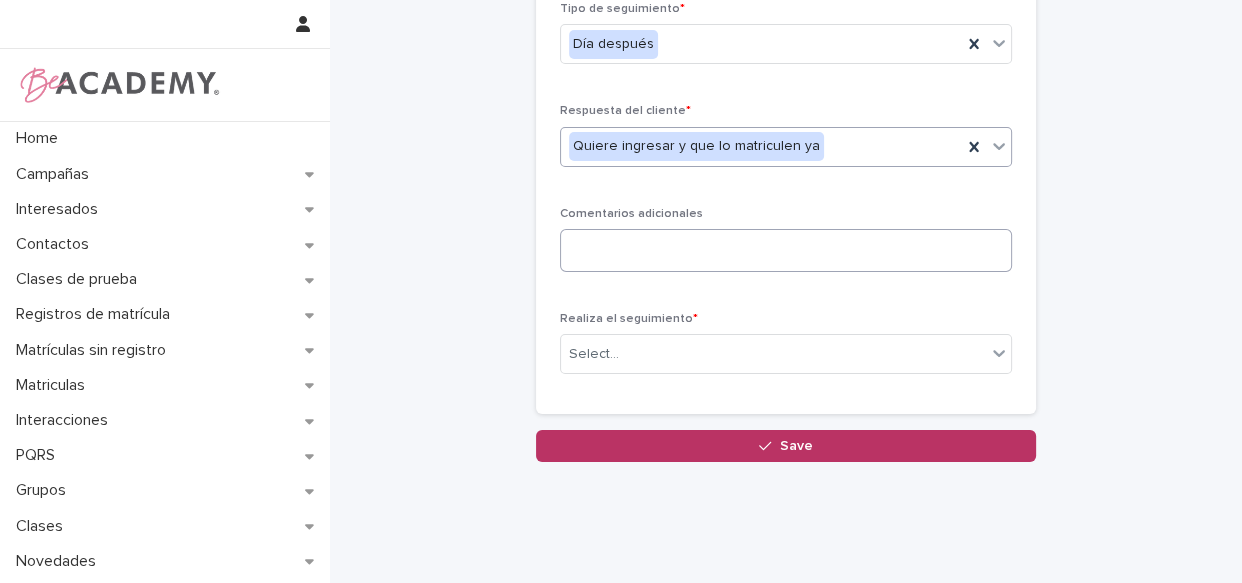 scroll, scrollTop: 269, scrollLeft: 0, axis: vertical 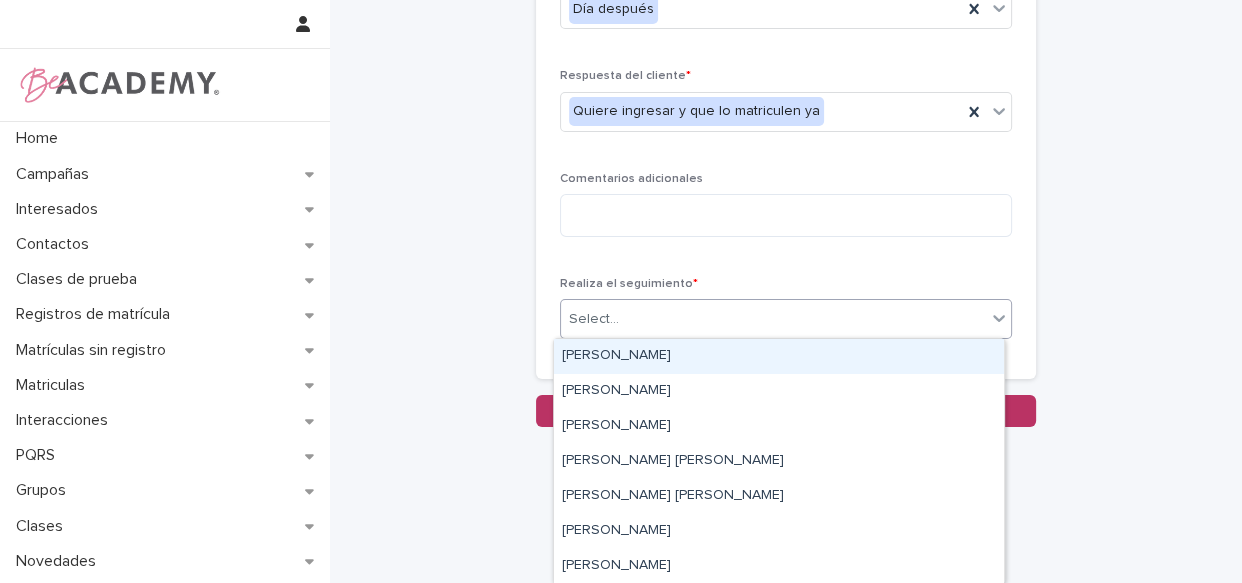 click on "Select..." at bounding box center (773, 319) 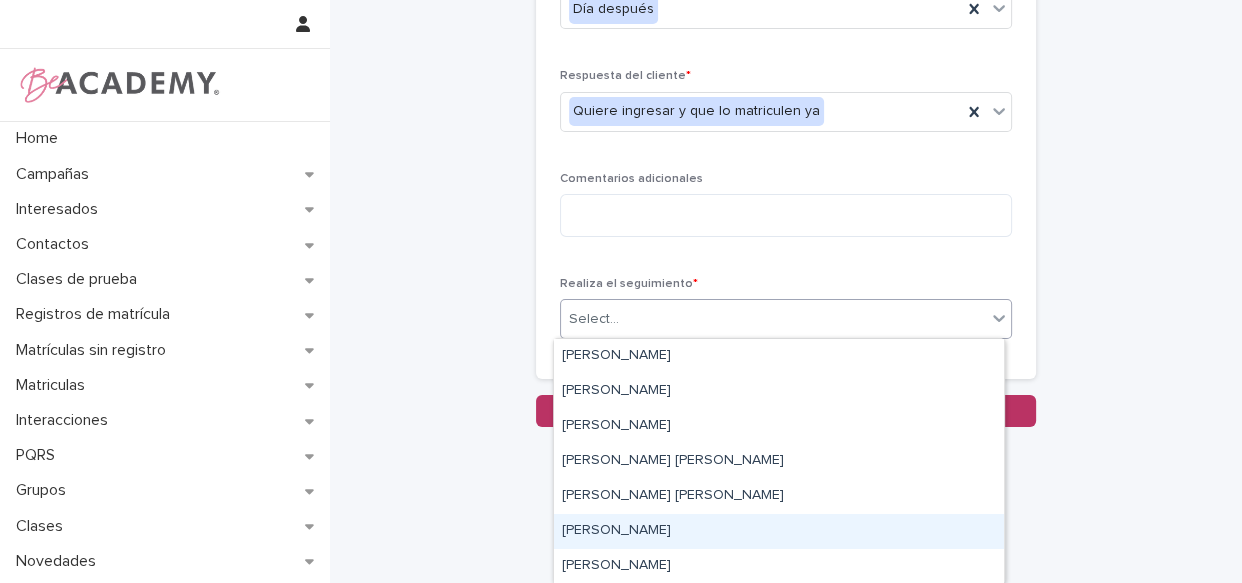 click on "[PERSON_NAME]" at bounding box center (779, 531) 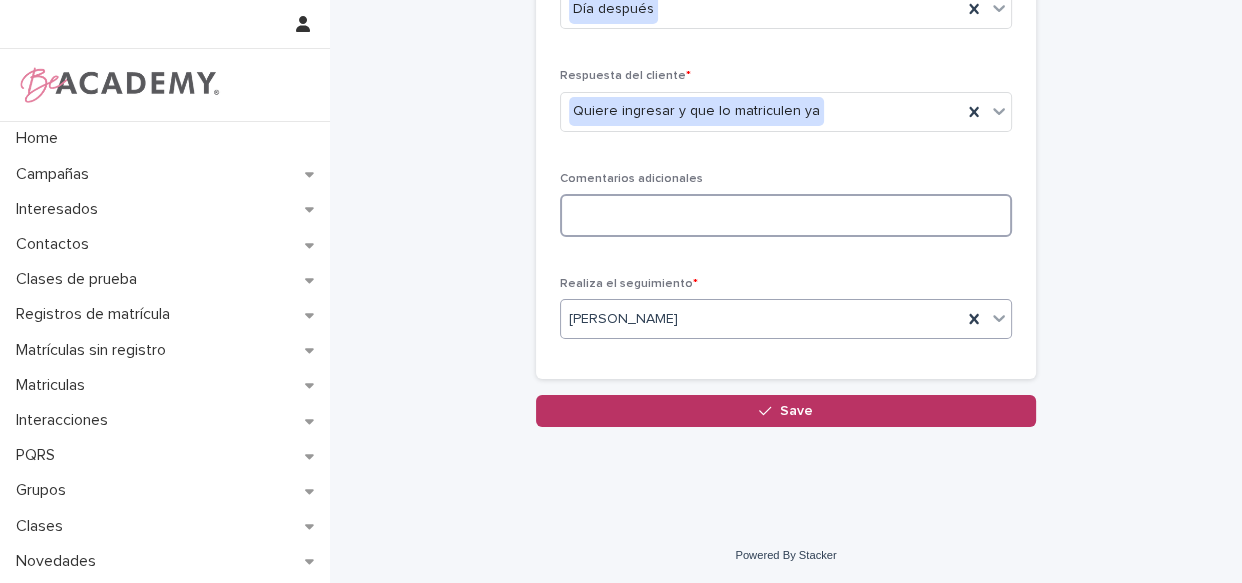 click at bounding box center [786, 215] 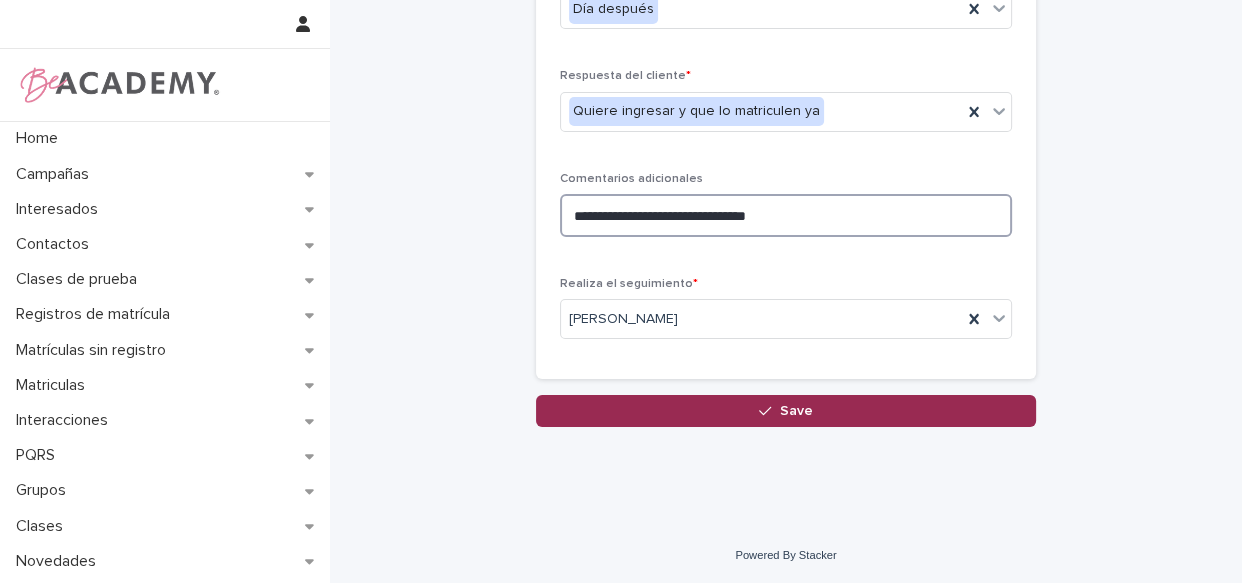 type on "**********" 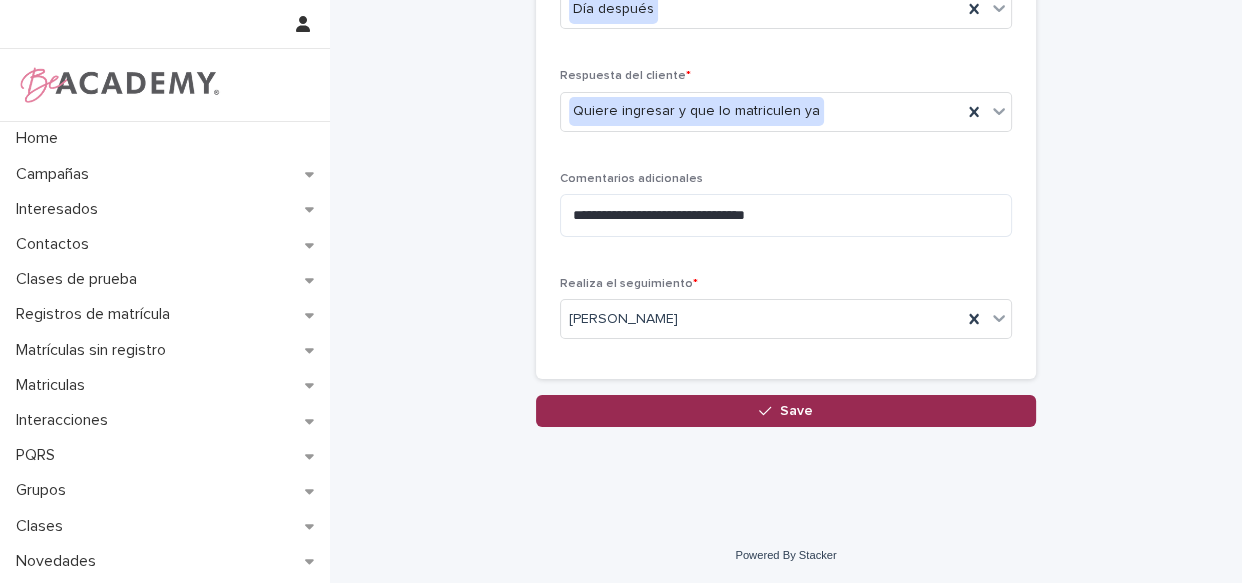 click on "Save" at bounding box center (786, 411) 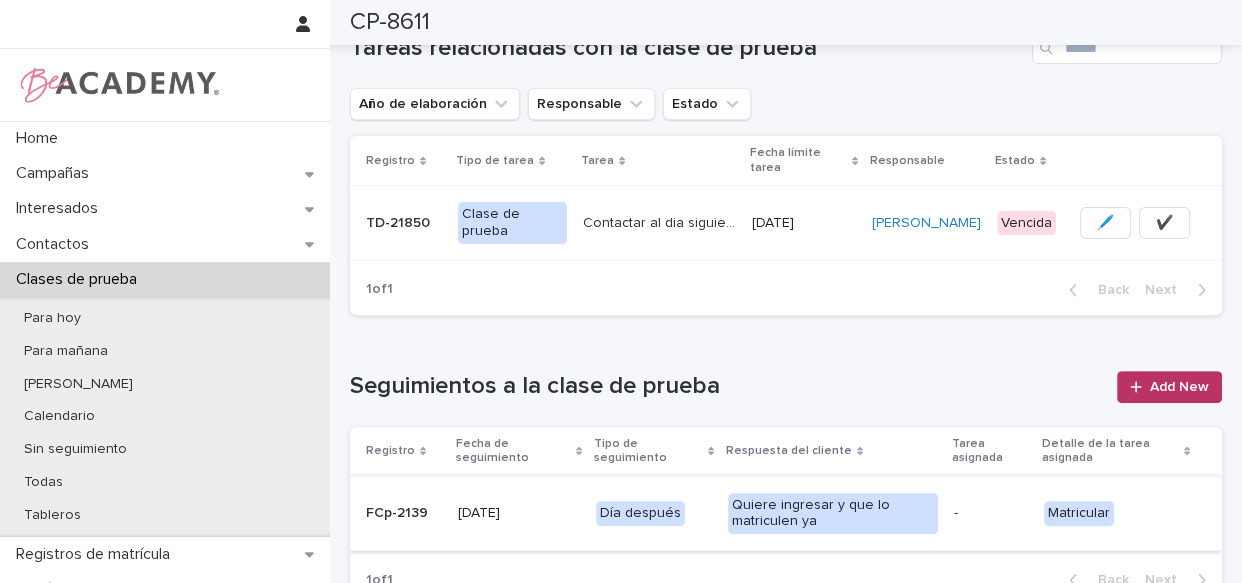 scroll, scrollTop: 452, scrollLeft: 0, axis: vertical 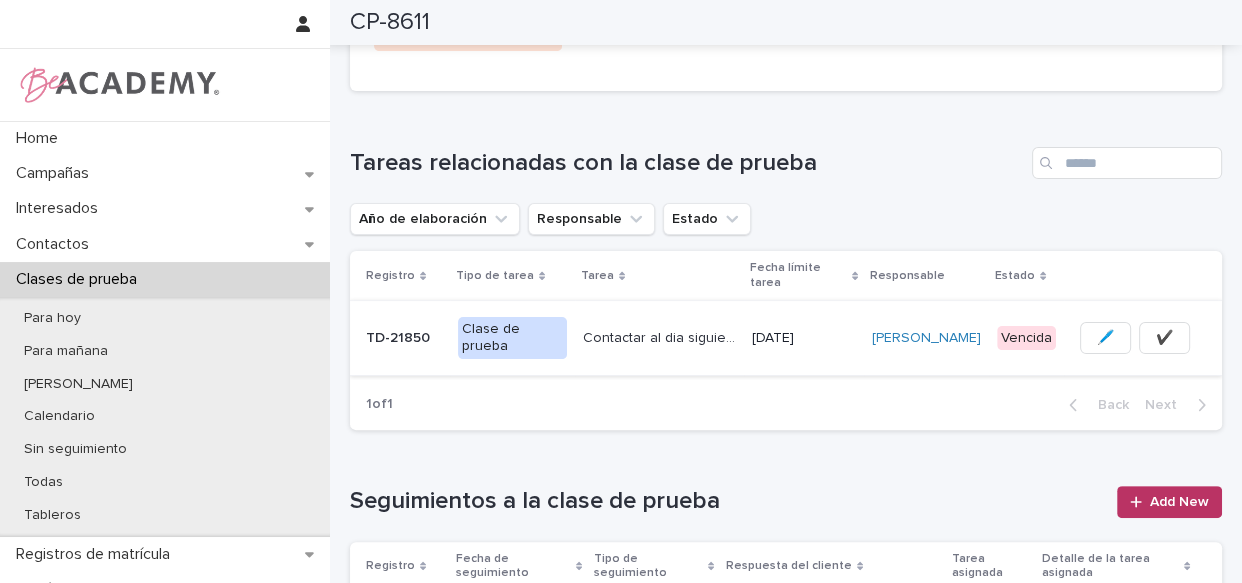 click on "✔️" at bounding box center [1164, 338] 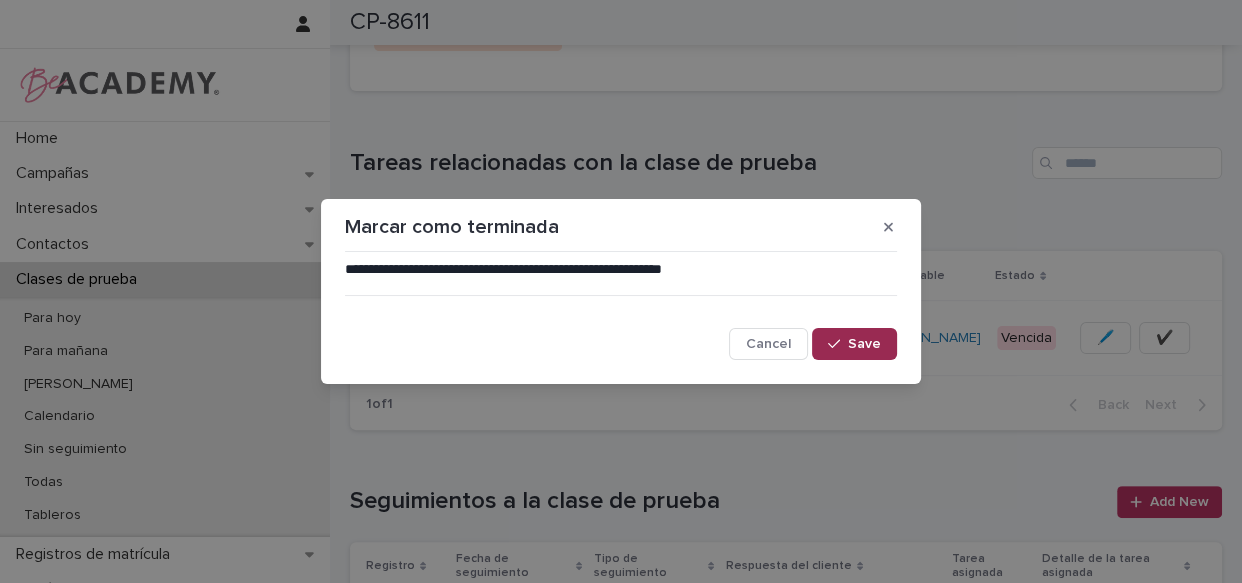 click on "Save" at bounding box center (864, 344) 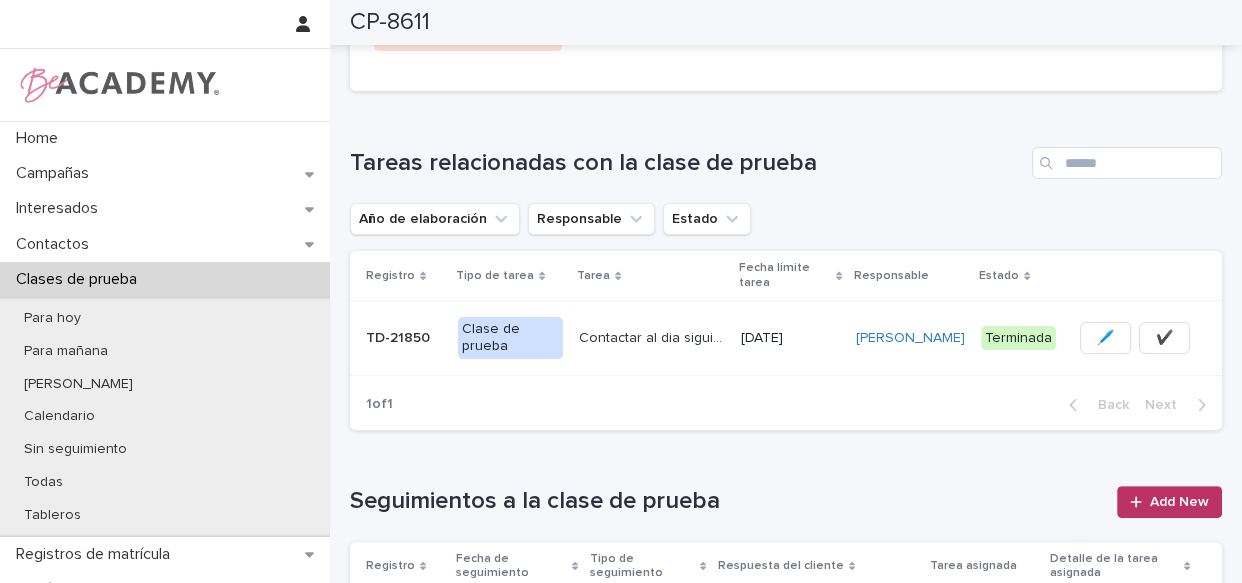 click on "Todas" at bounding box center [43, 482] 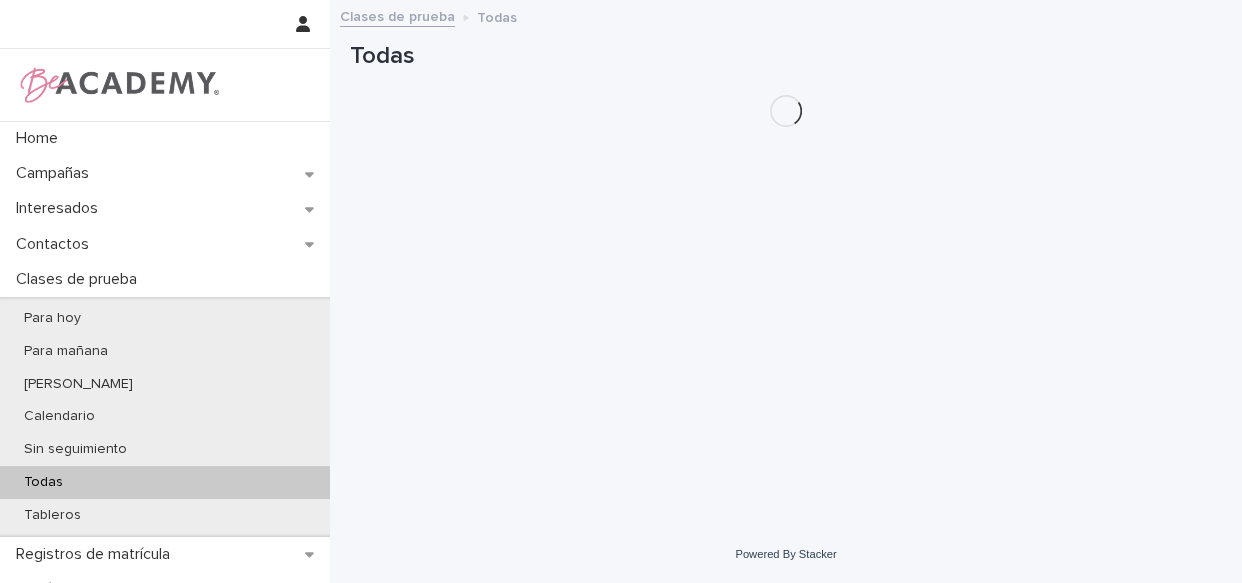 scroll, scrollTop: 0, scrollLeft: 0, axis: both 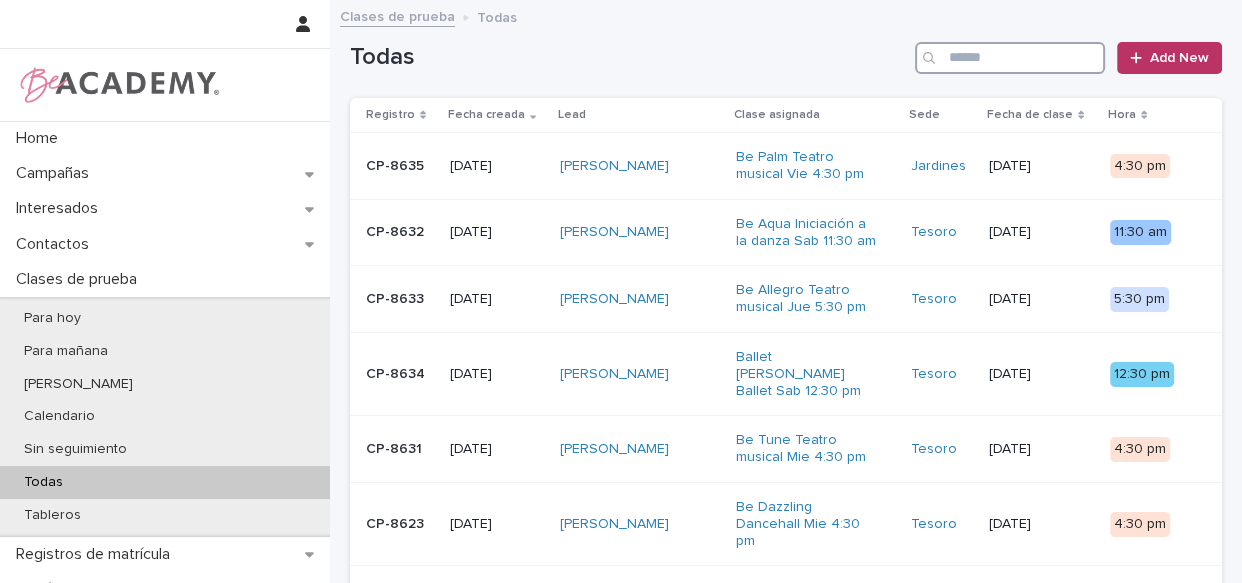 click at bounding box center (1010, 58) 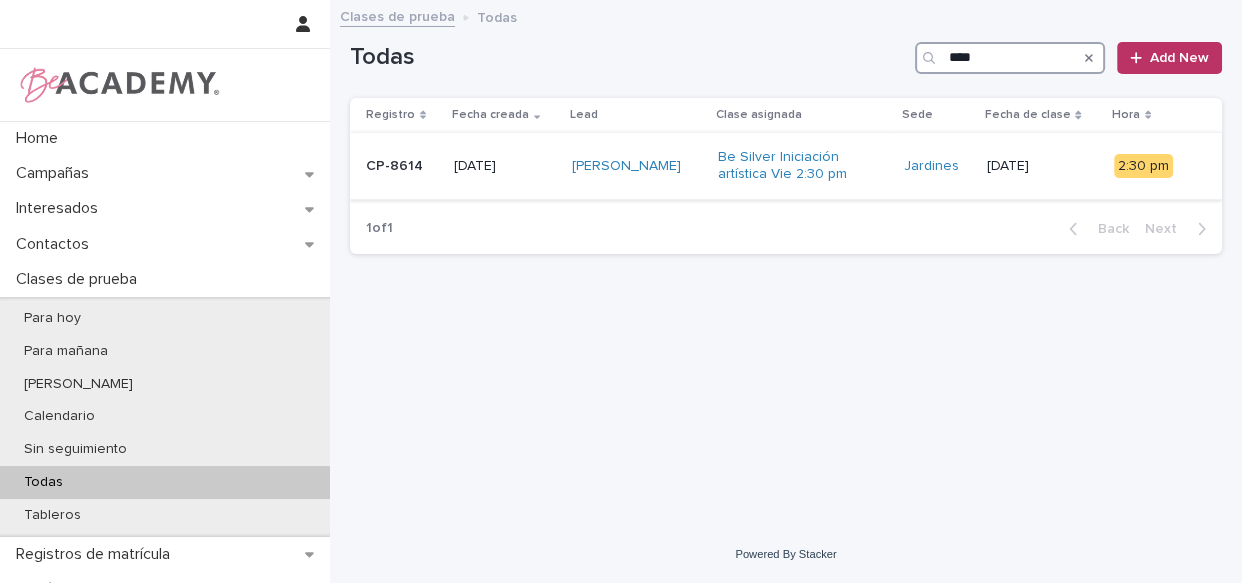type on "****" 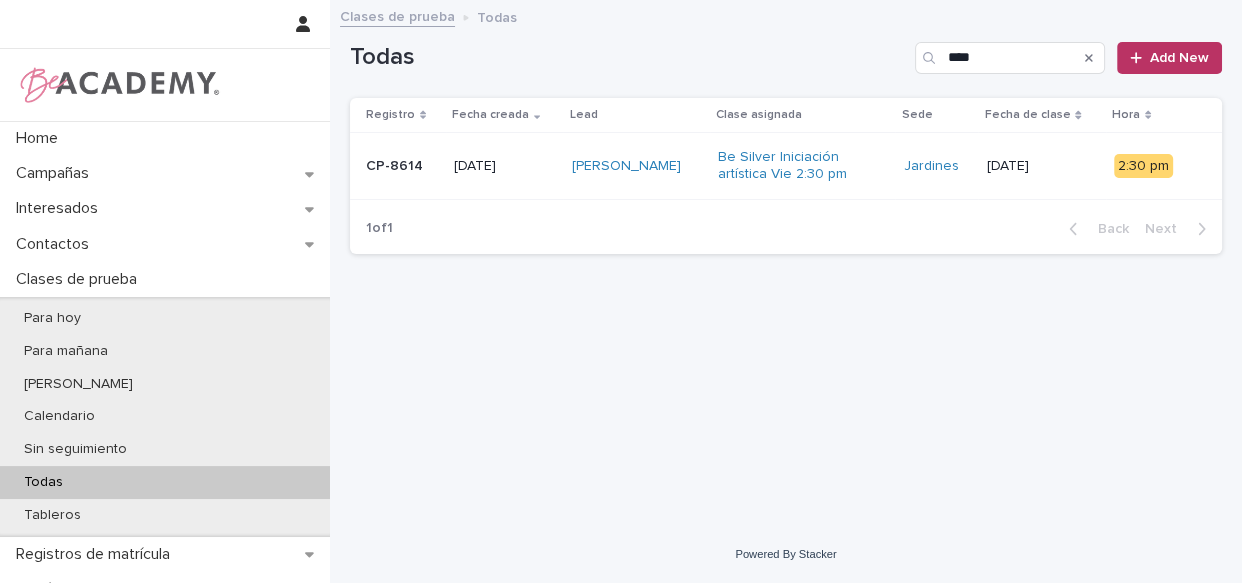 click on "Amelia Fiallo Escobar" at bounding box center [636, 166] 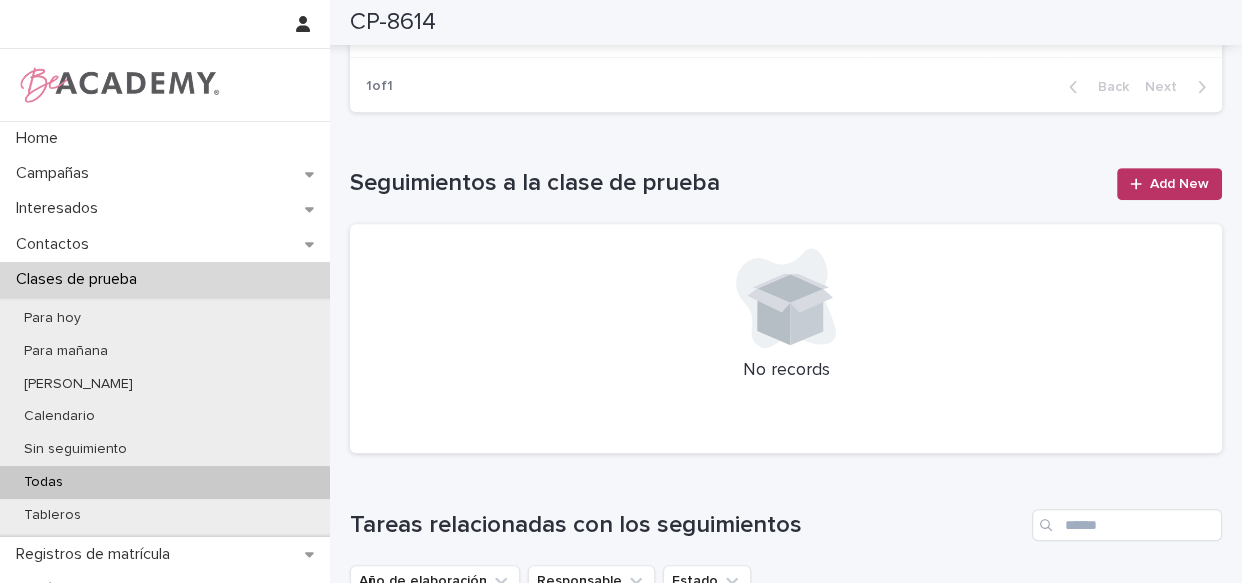 scroll, scrollTop: 636, scrollLeft: 0, axis: vertical 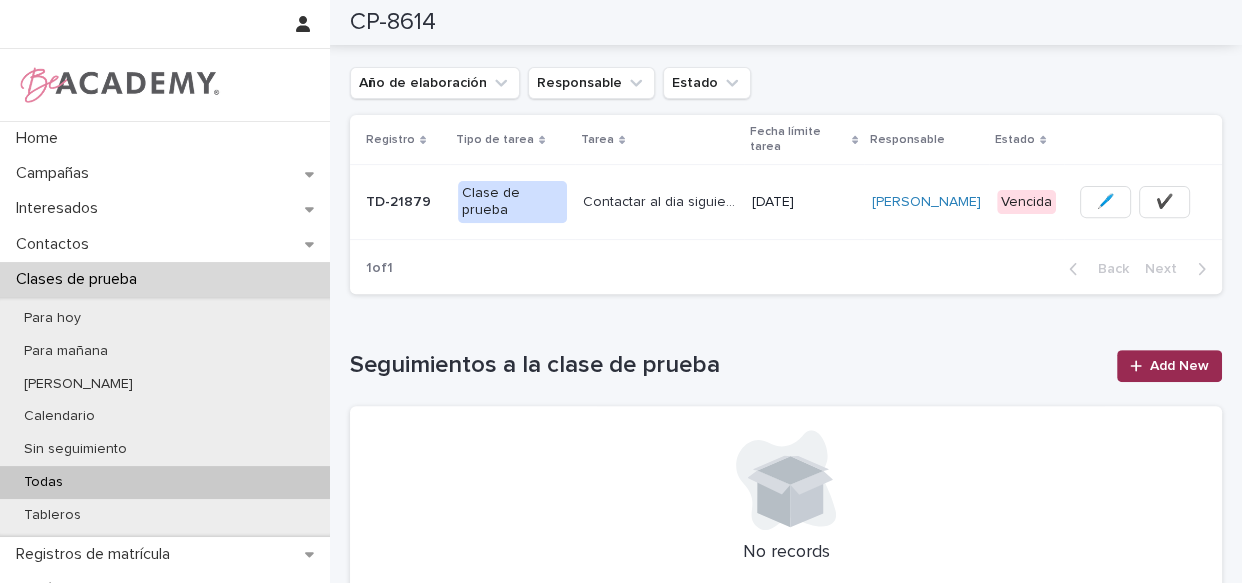 click on "Add New" at bounding box center [1169, 366] 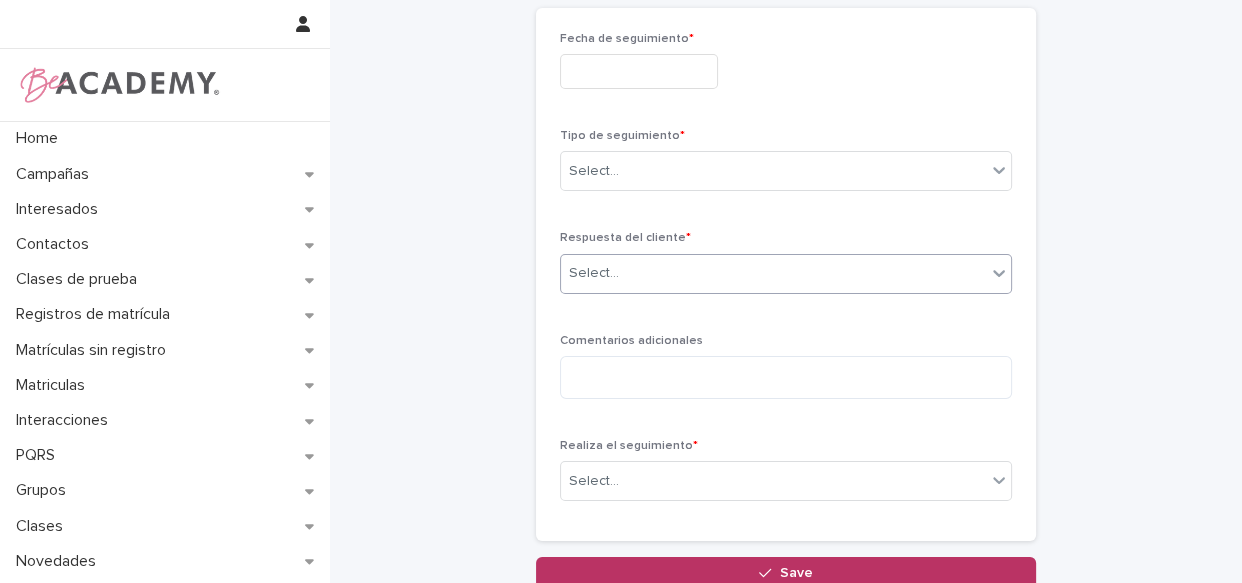 scroll, scrollTop: 0, scrollLeft: 0, axis: both 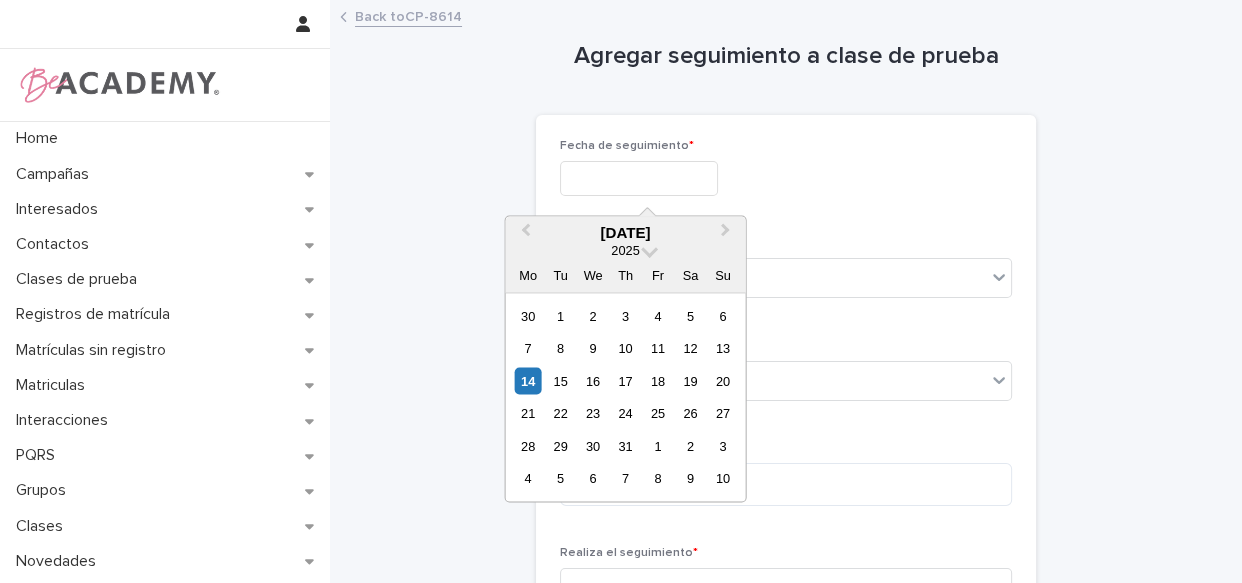 click at bounding box center (639, 178) 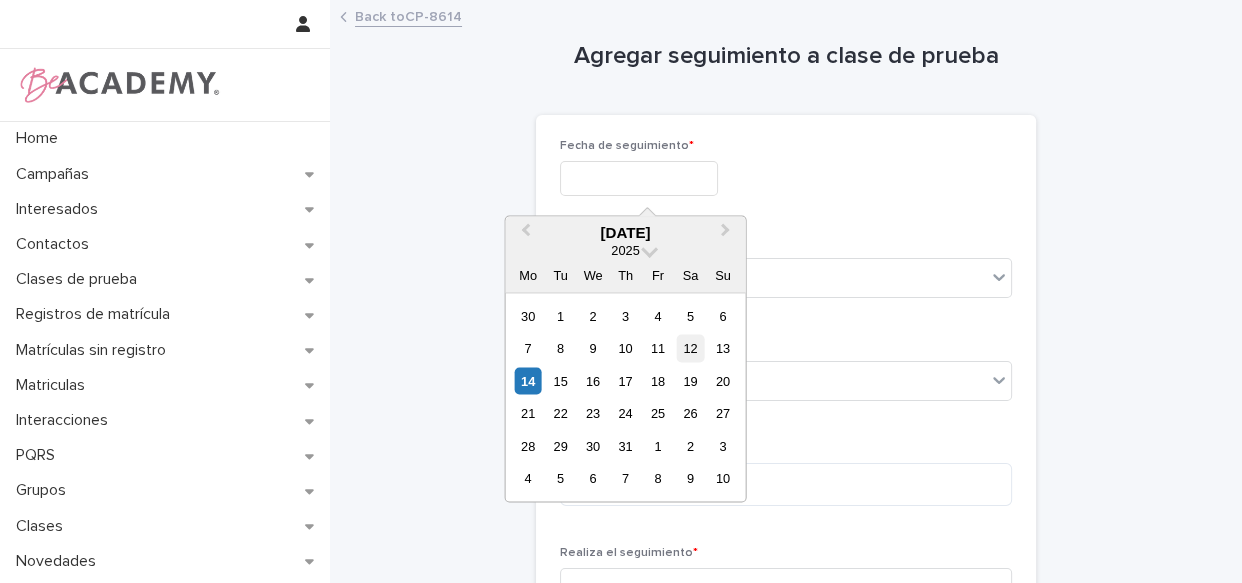 click on "12" at bounding box center [690, 348] 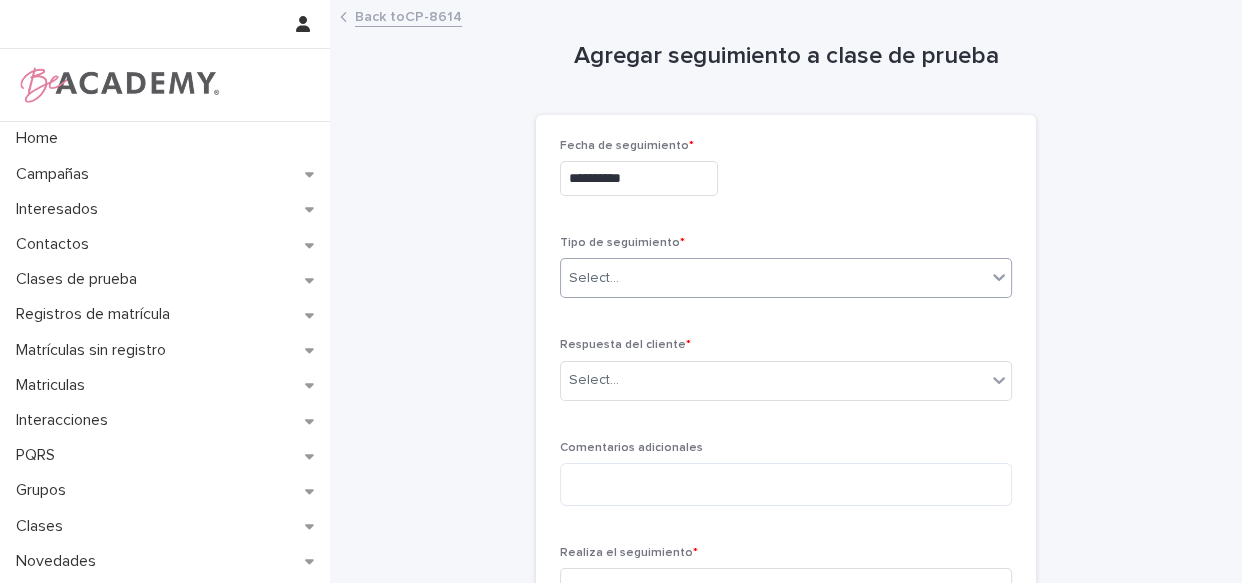 click on "Select..." at bounding box center (773, 278) 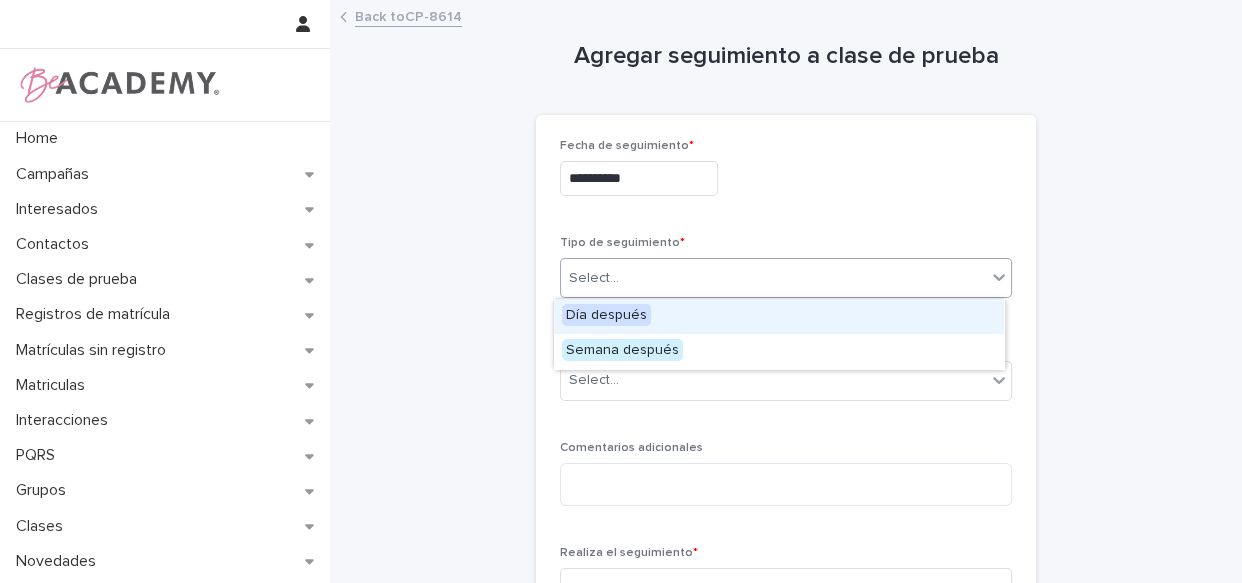 click on "Día después" at bounding box center [779, 316] 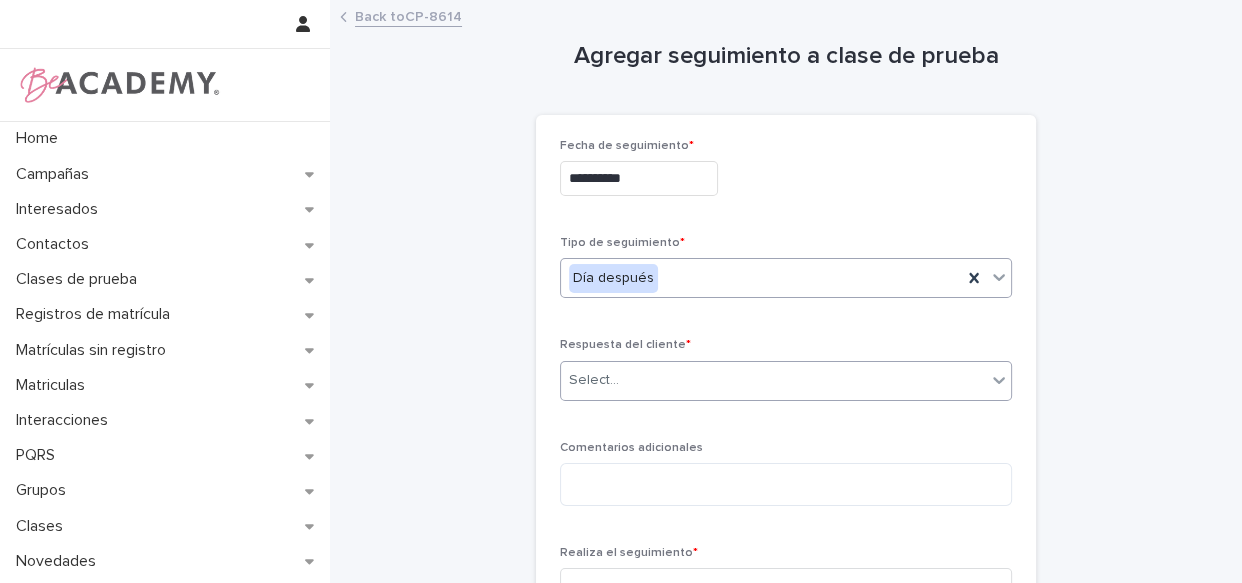 click on "Select..." at bounding box center [773, 380] 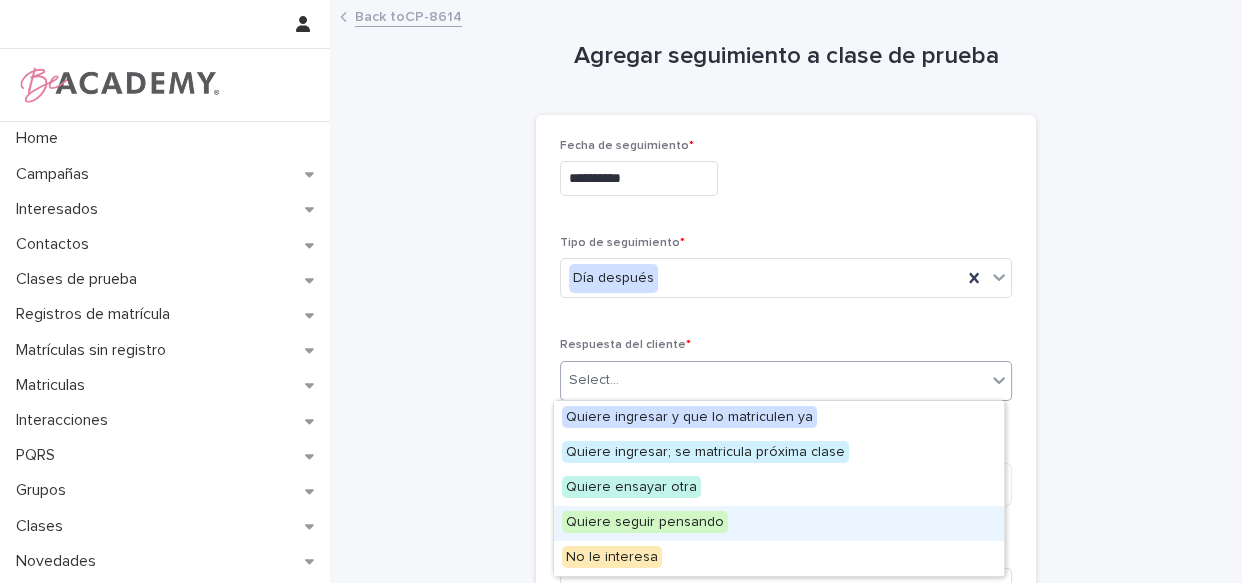 click on "Quiere seguir pensando" at bounding box center [779, 523] 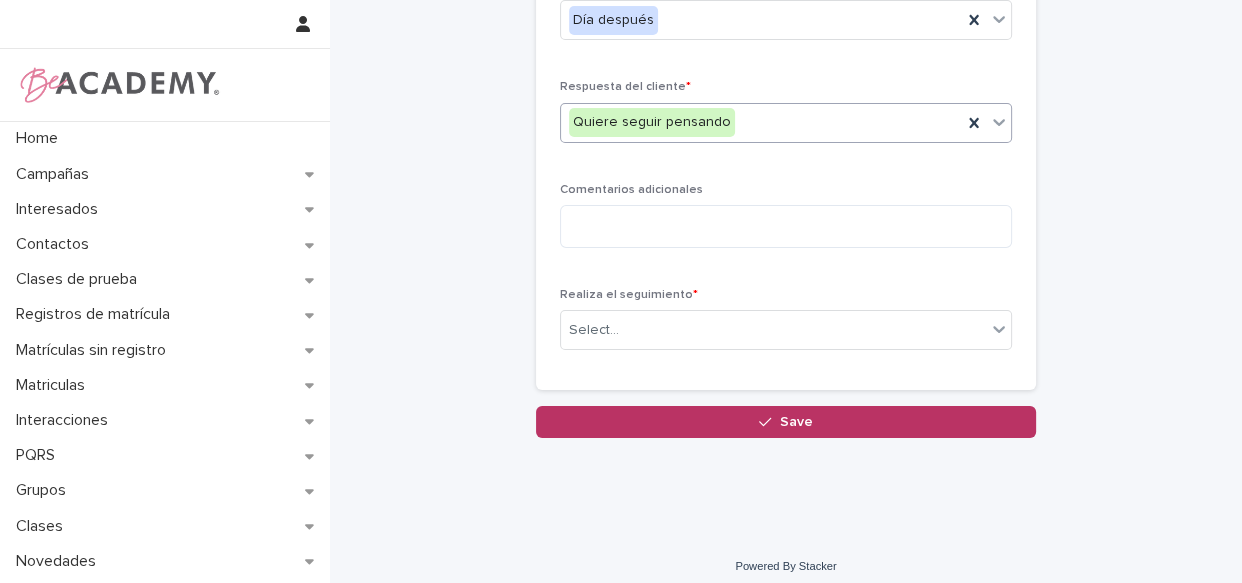 scroll, scrollTop: 269, scrollLeft: 0, axis: vertical 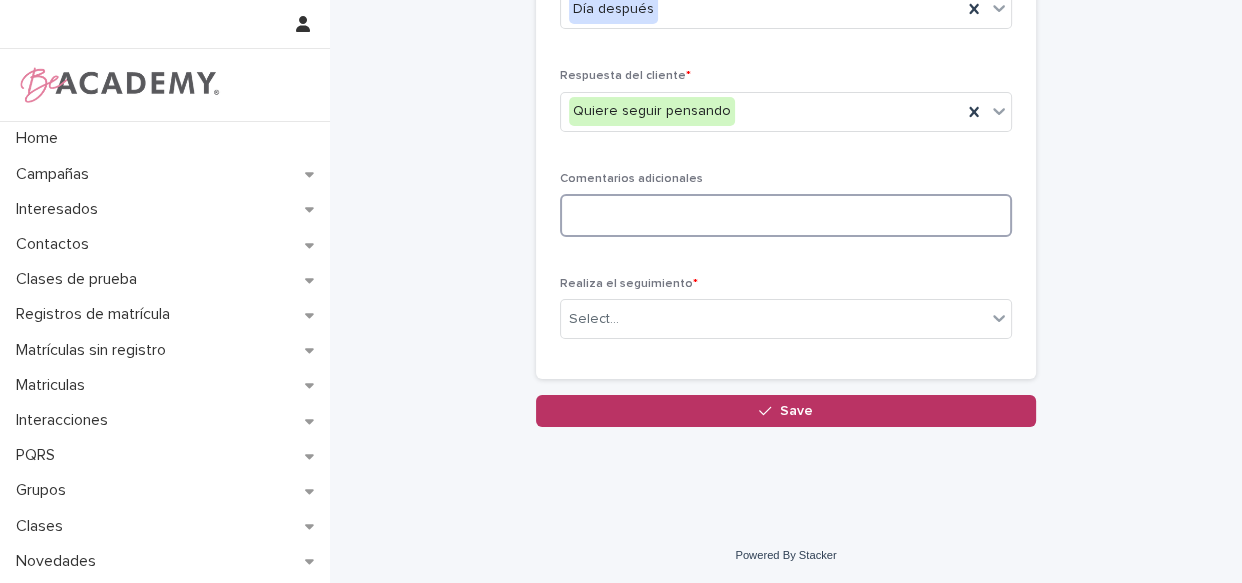 click at bounding box center [786, 215] 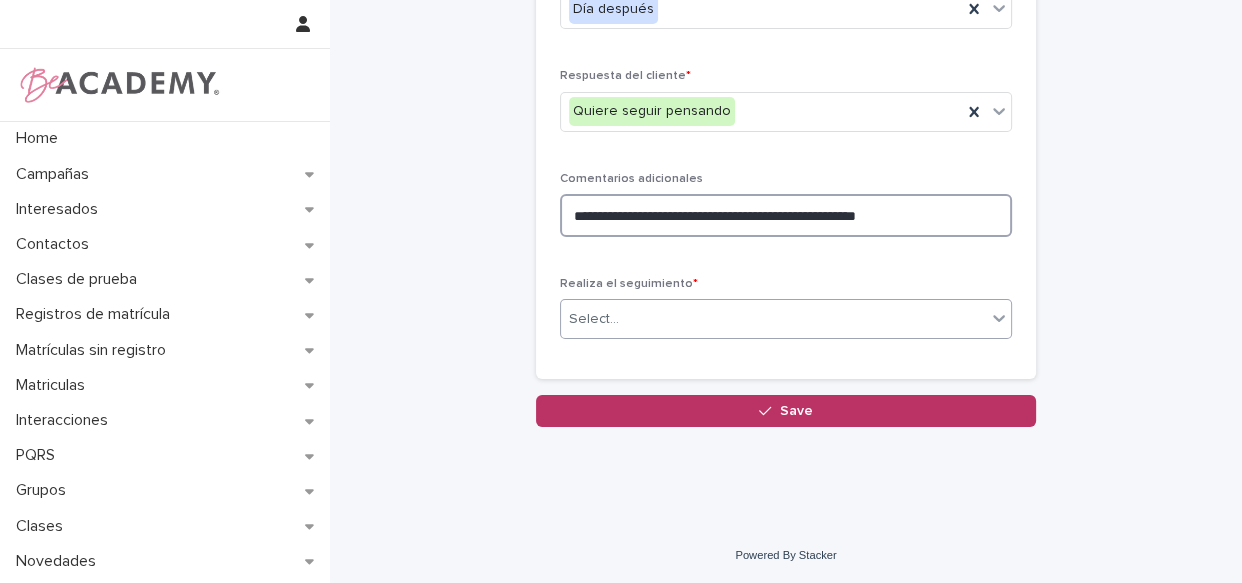 type on "**********" 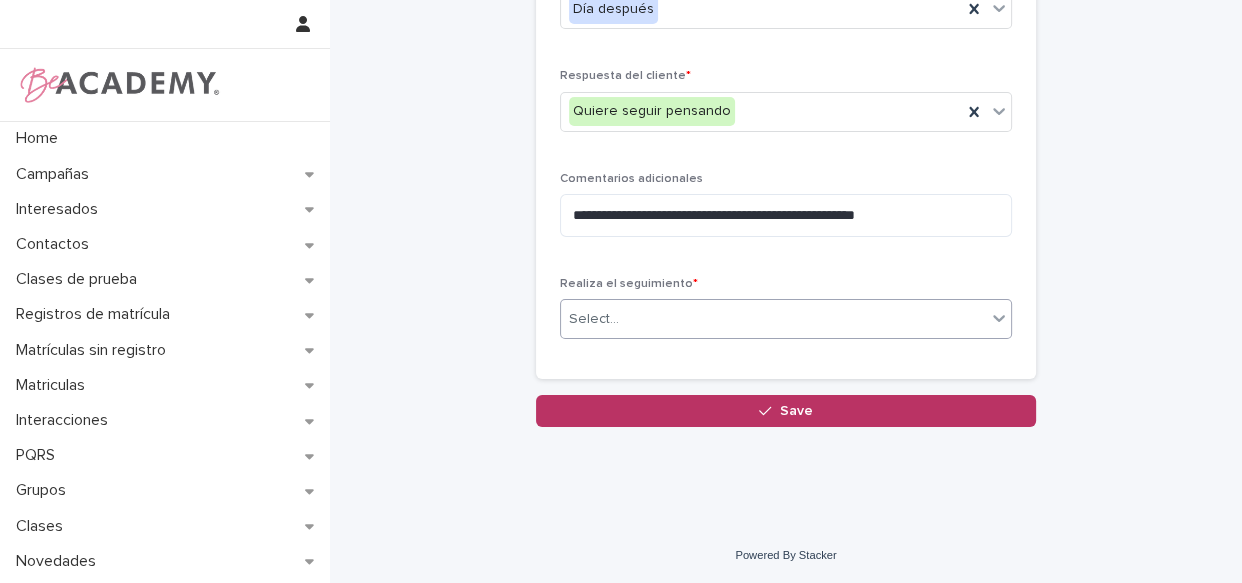 click on "Select..." at bounding box center [773, 319] 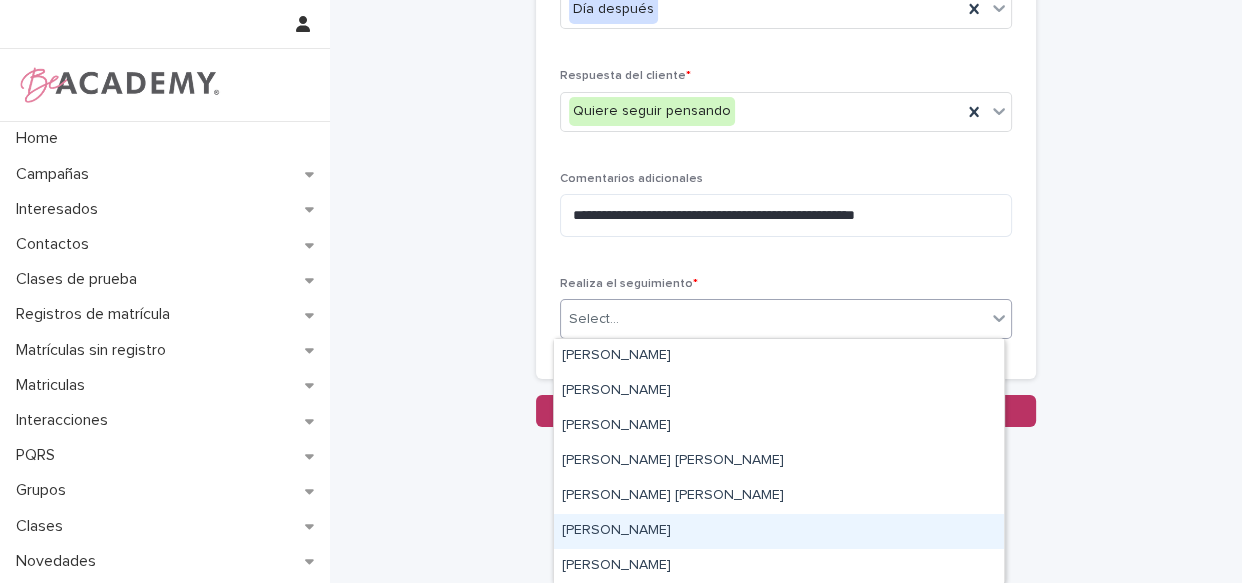 click on "[PERSON_NAME]" at bounding box center [779, 531] 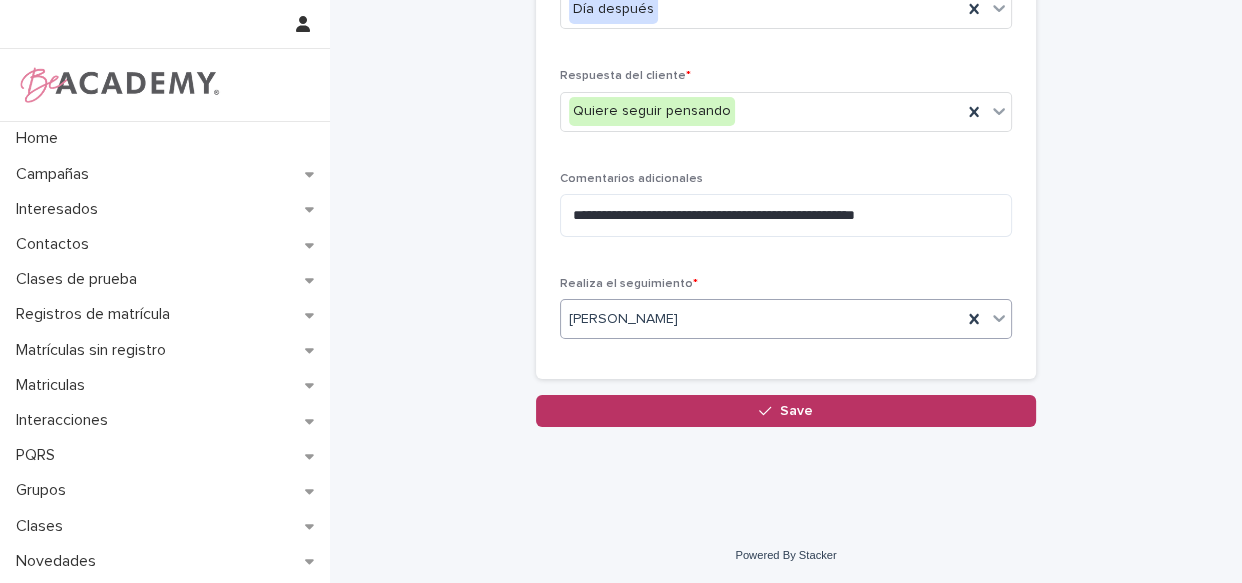 click on "**********" at bounding box center [786, 121] 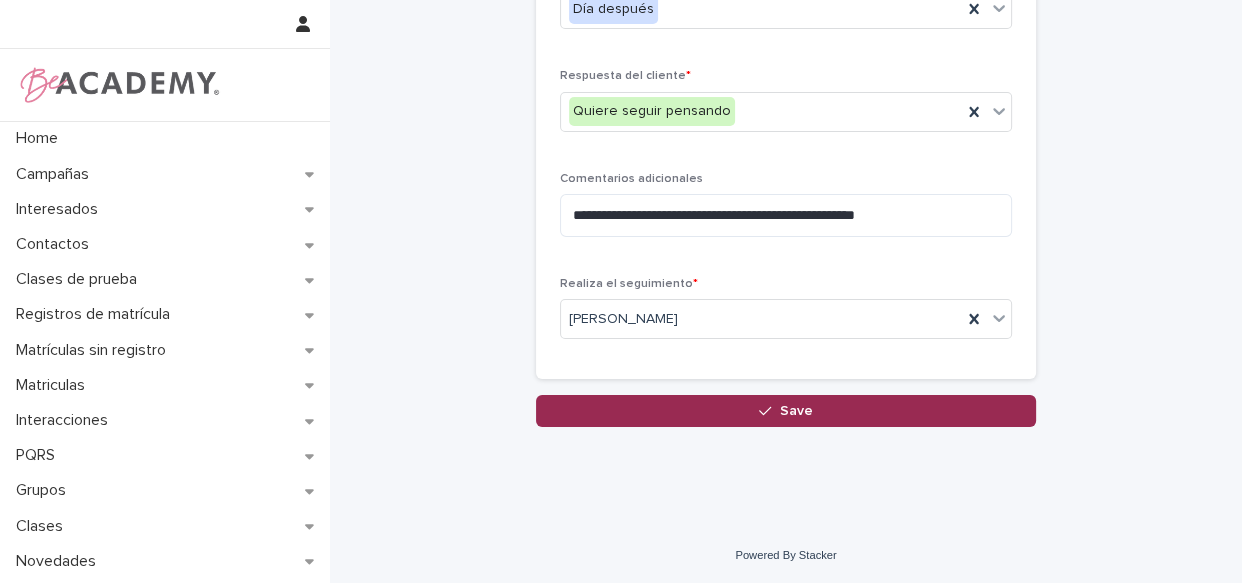 click on "Save" at bounding box center (786, 411) 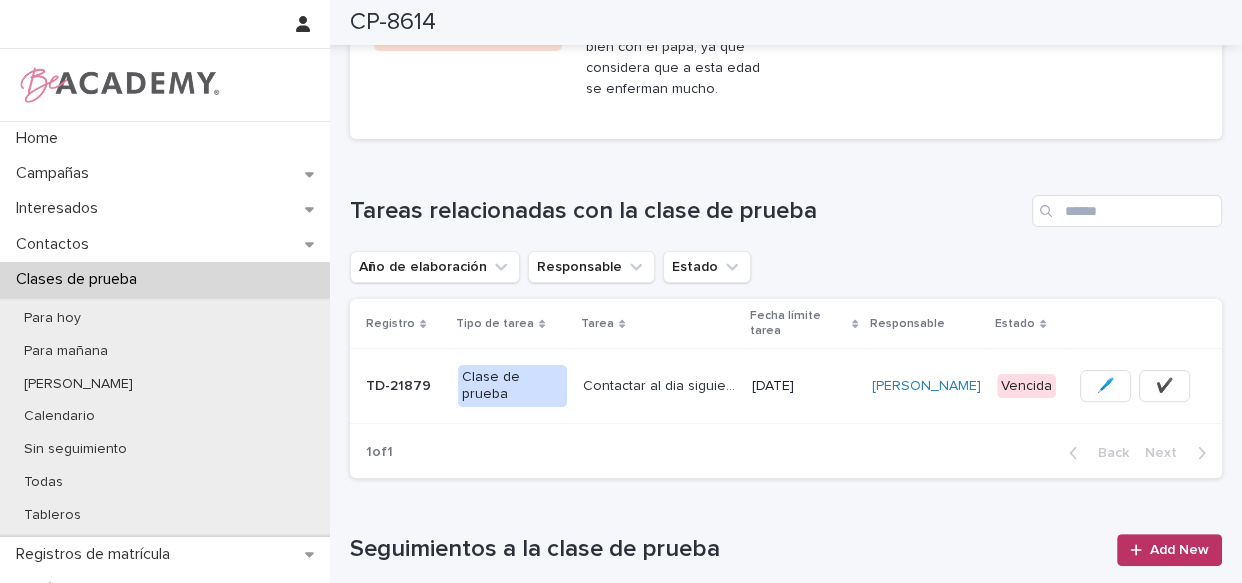 scroll, scrollTop: 0, scrollLeft: 0, axis: both 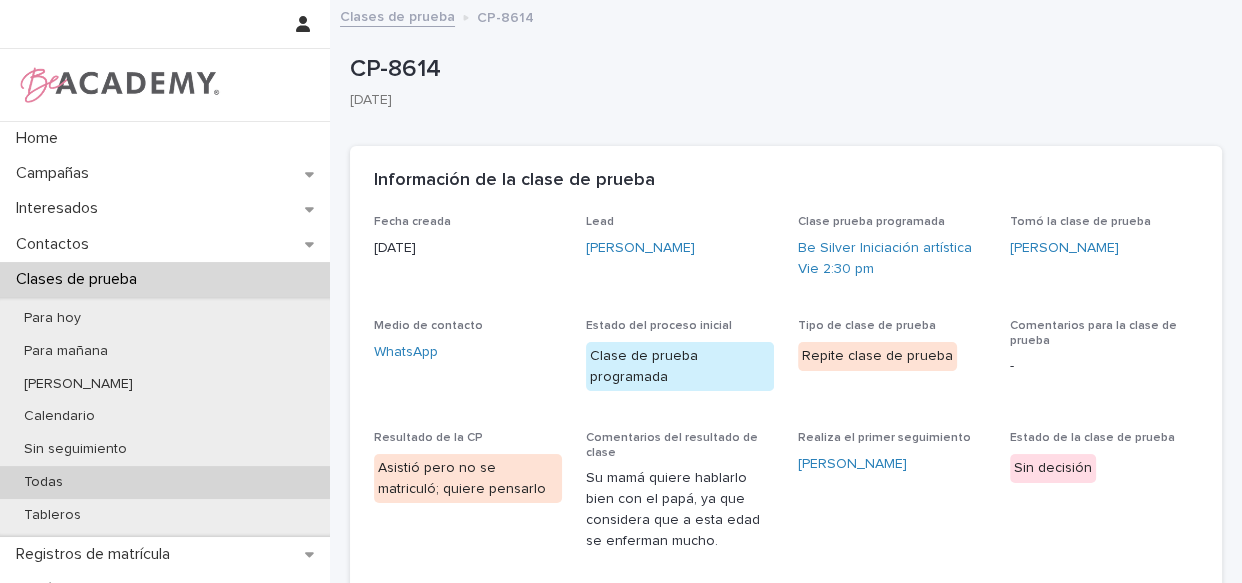 click on "Todas" at bounding box center (43, 482) 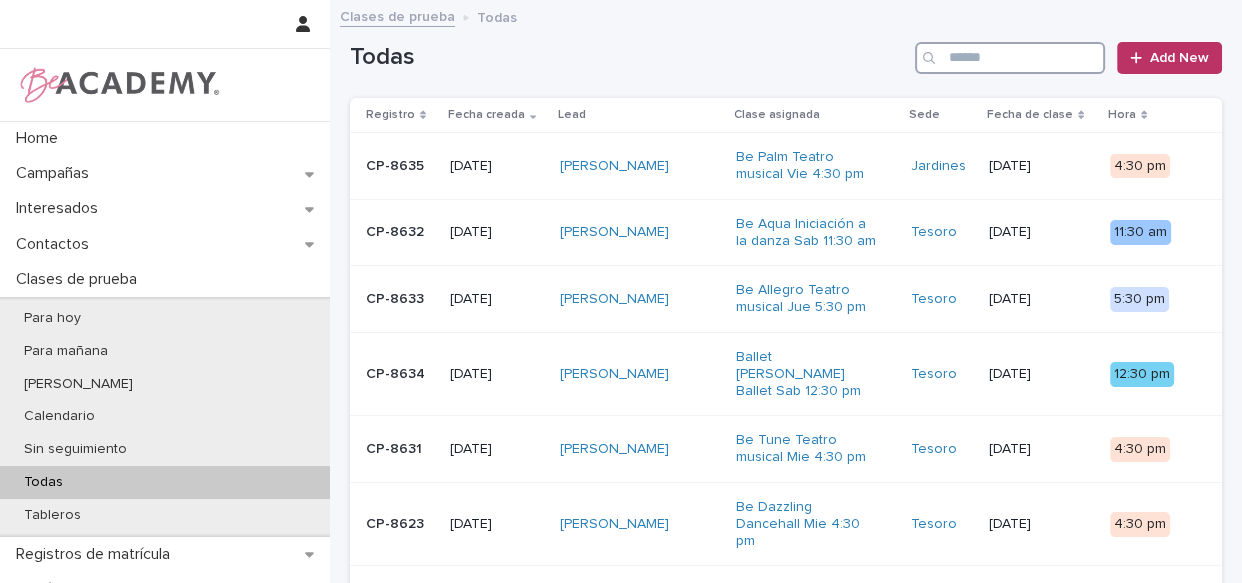 click at bounding box center (1010, 58) 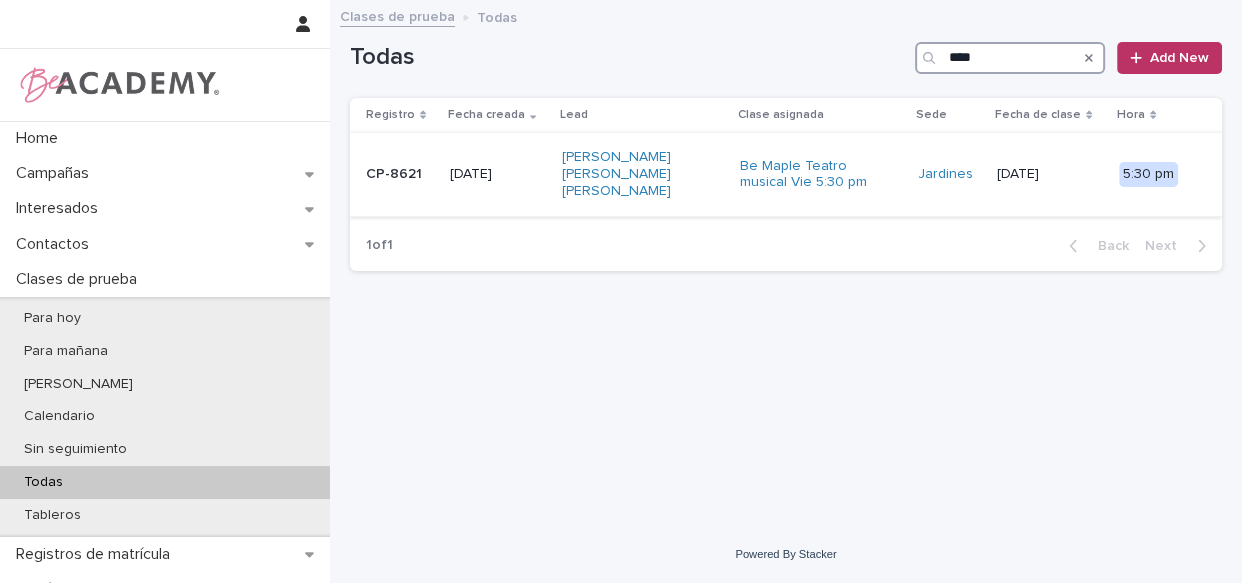 type on "****" 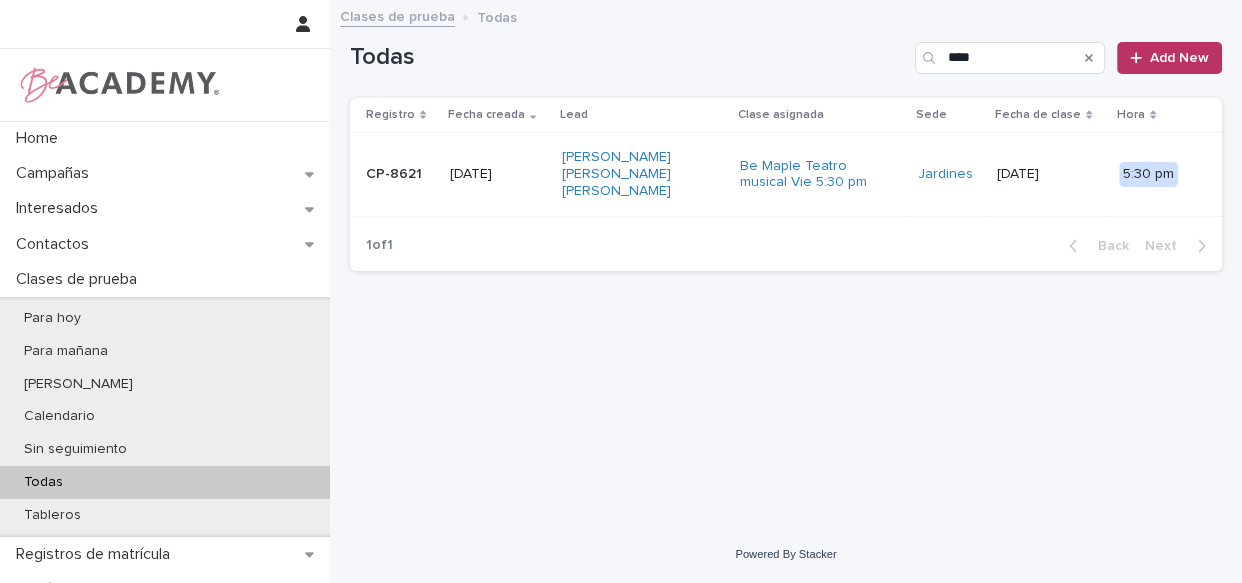 click on "Maria Angel Morales Morales" at bounding box center [643, 174] 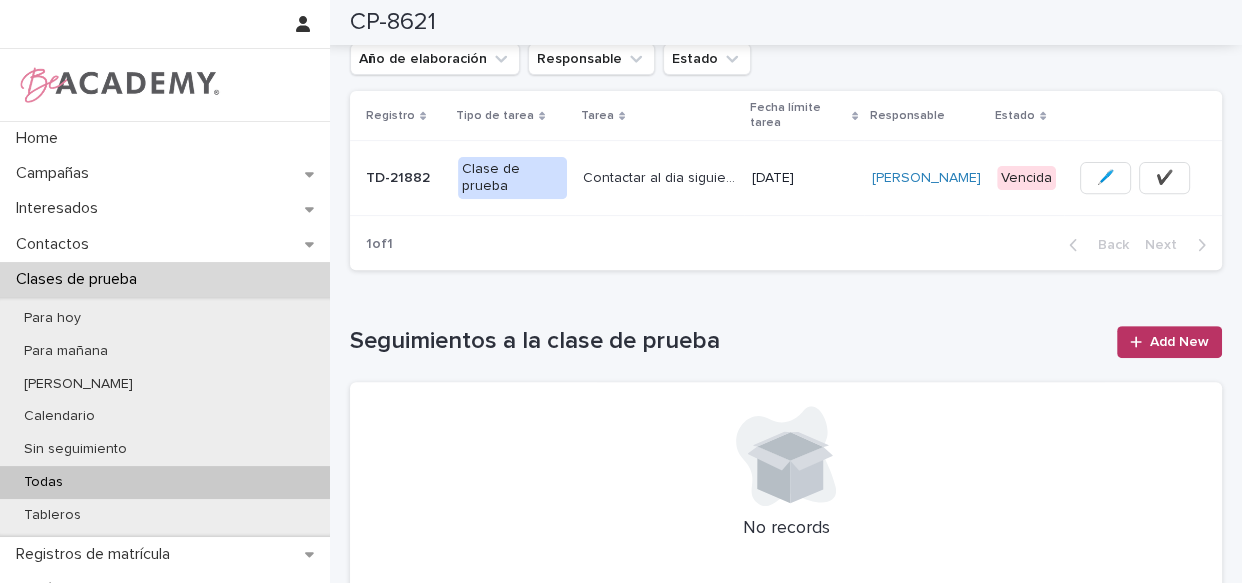 scroll, scrollTop: 636, scrollLeft: 0, axis: vertical 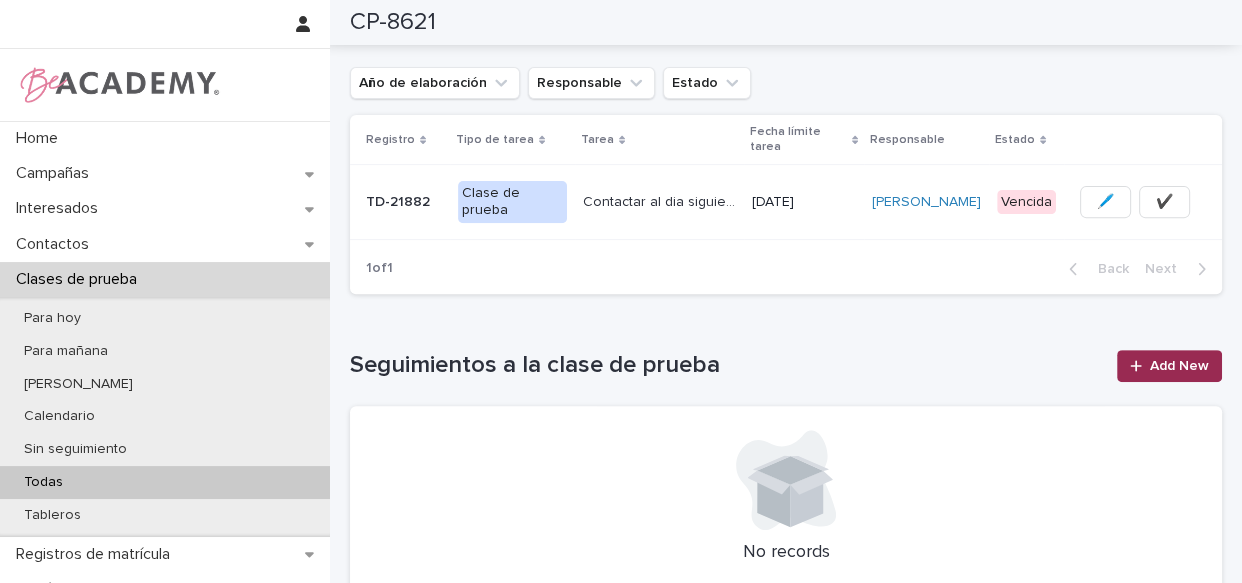 click on "Add New" at bounding box center (1179, 366) 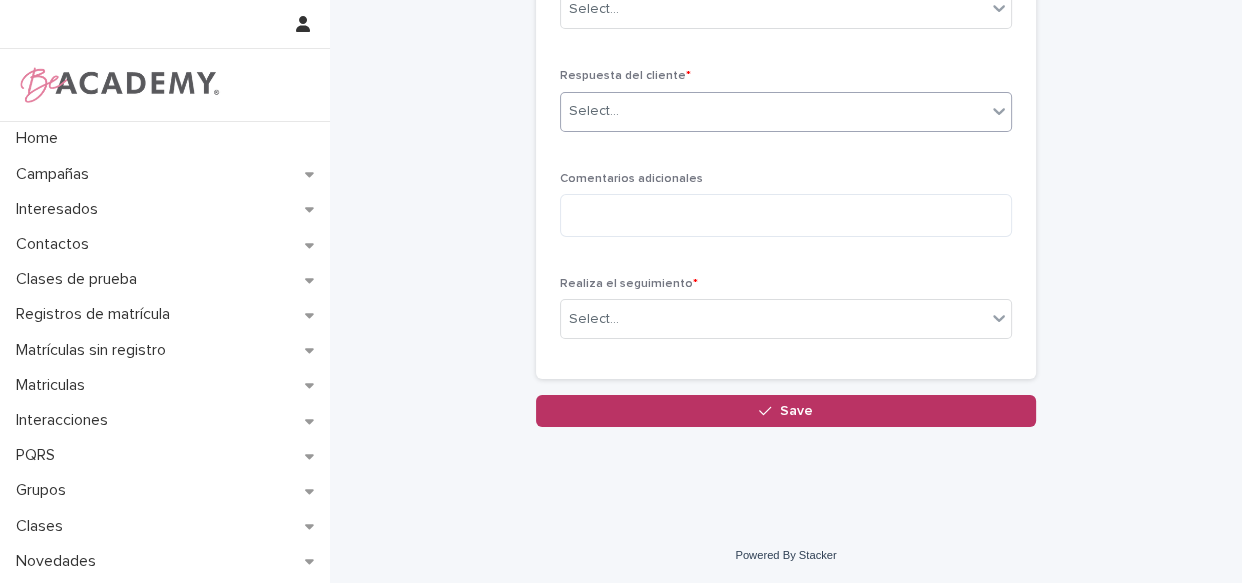 scroll, scrollTop: 0, scrollLeft: 0, axis: both 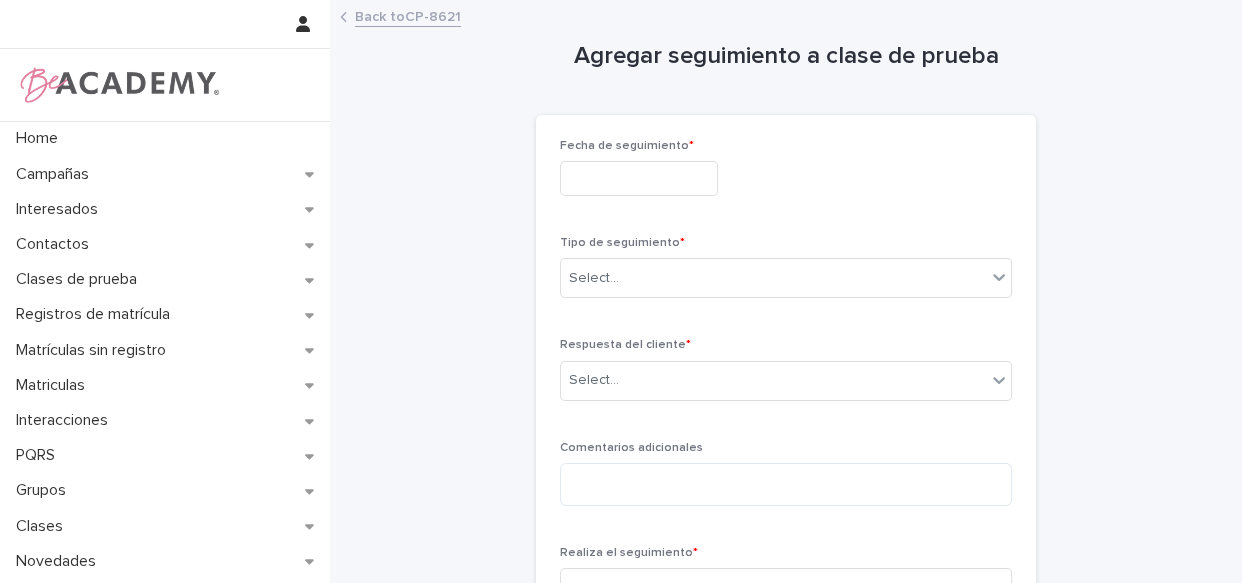 click at bounding box center (639, 178) 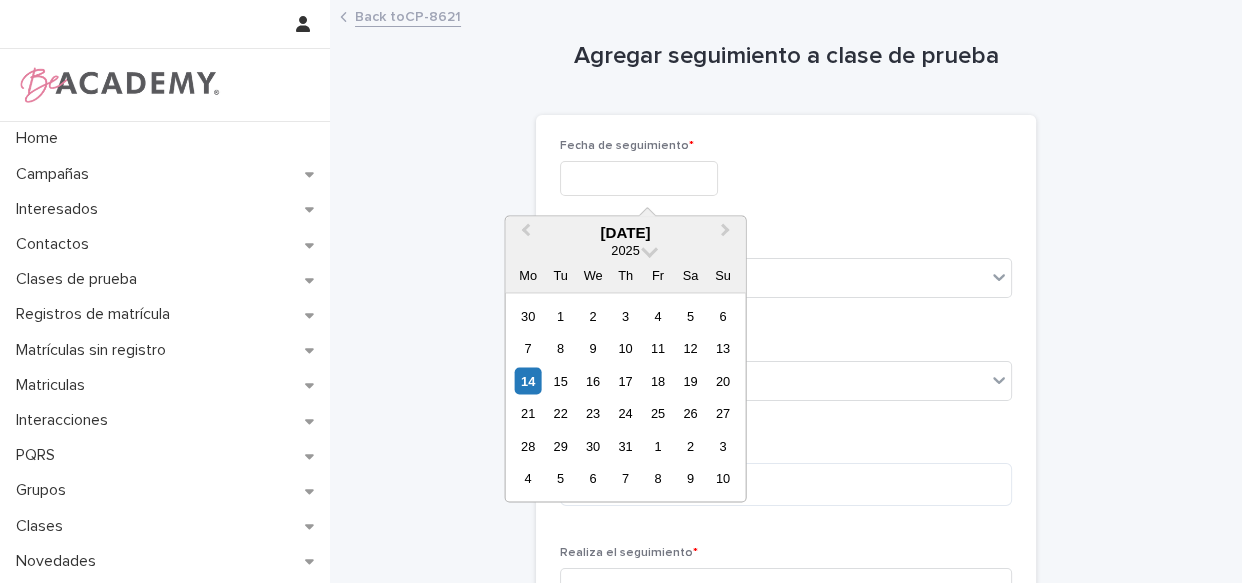 click on "12" at bounding box center [690, 348] 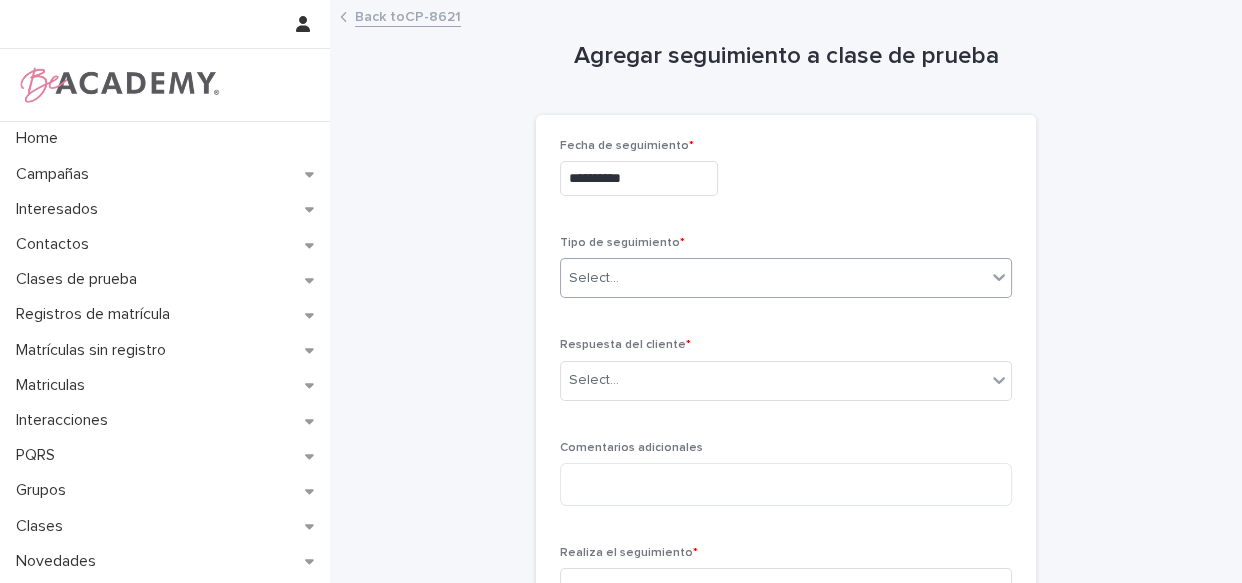 click on "Select..." at bounding box center (773, 278) 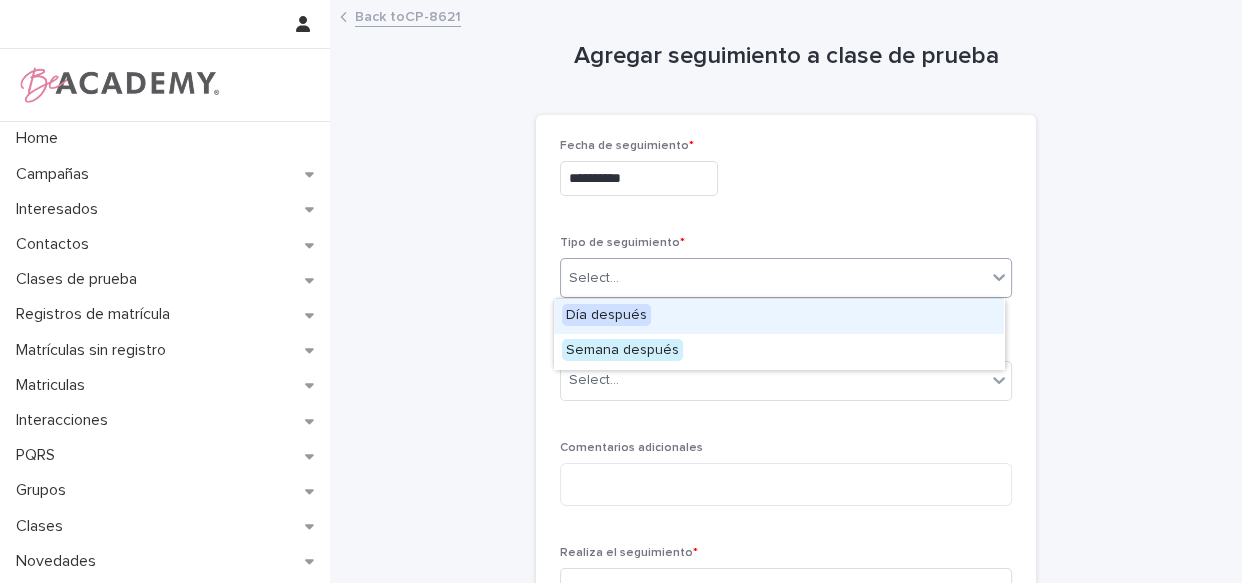 click on "Día después" at bounding box center [779, 316] 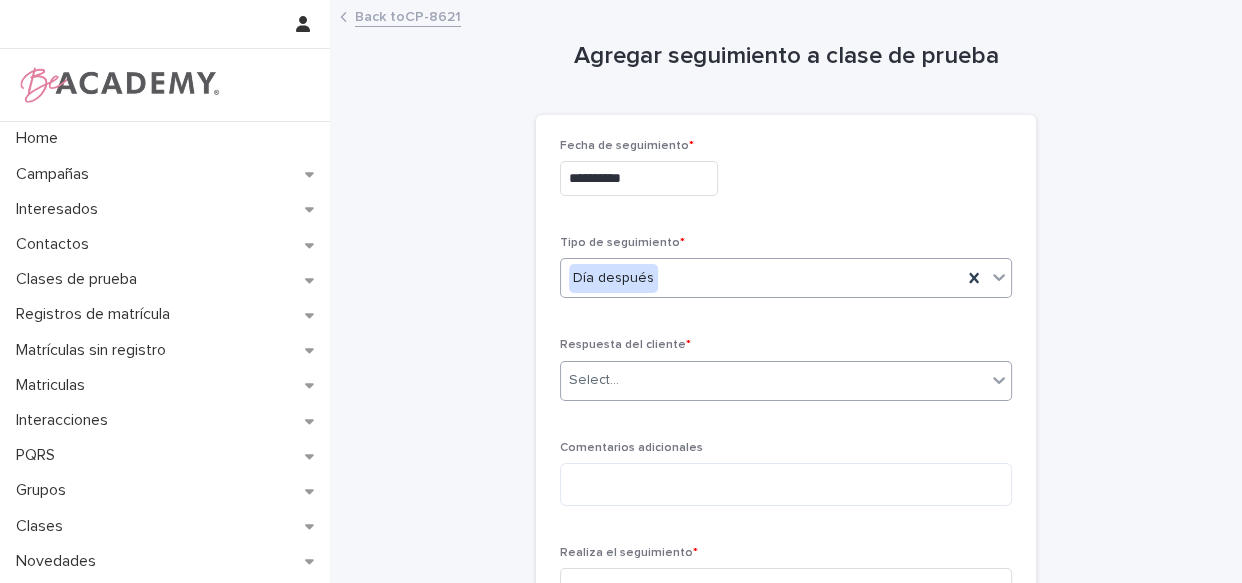 click on "Select..." at bounding box center [773, 380] 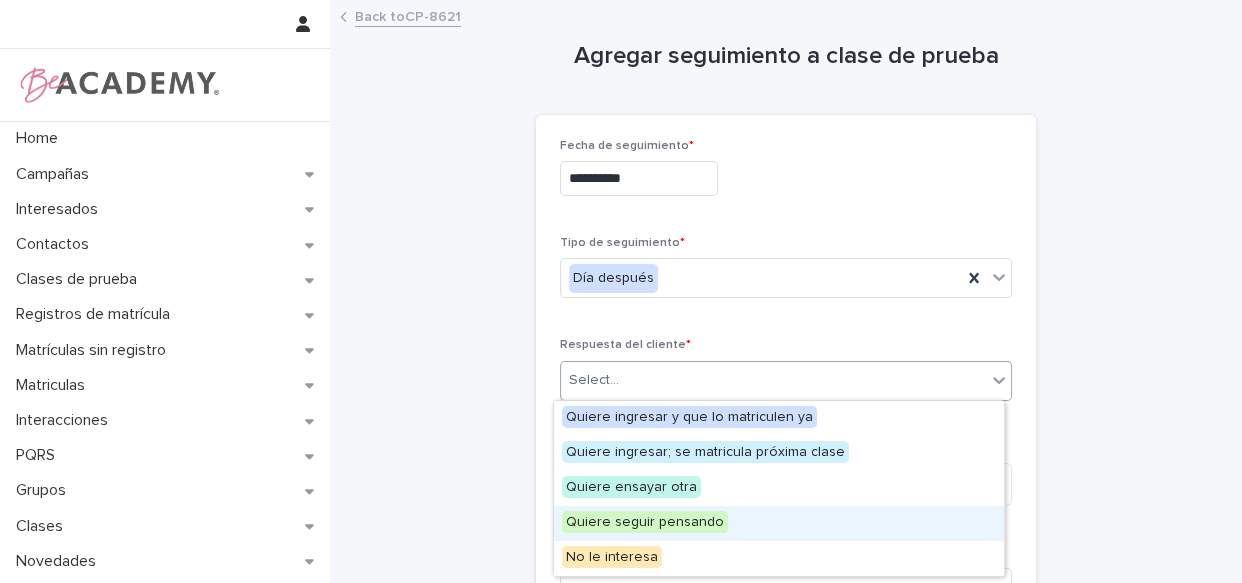 click on "Quiere seguir pensando" at bounding box center [779, 523] 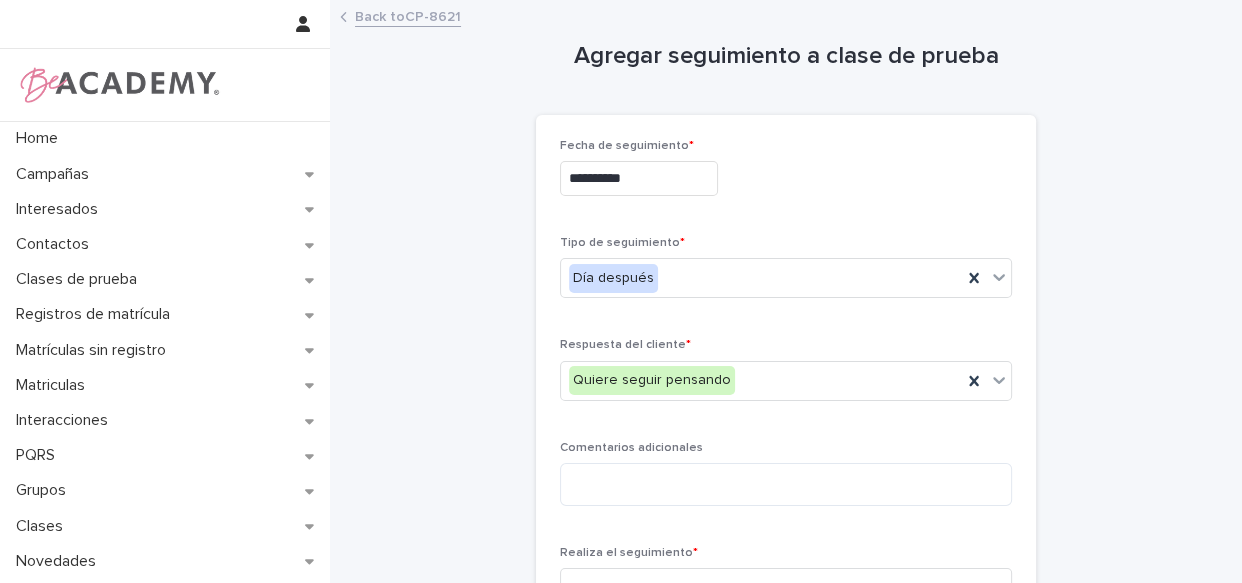 click on "Comentarios adicionales" at bounding box center (786, 481) 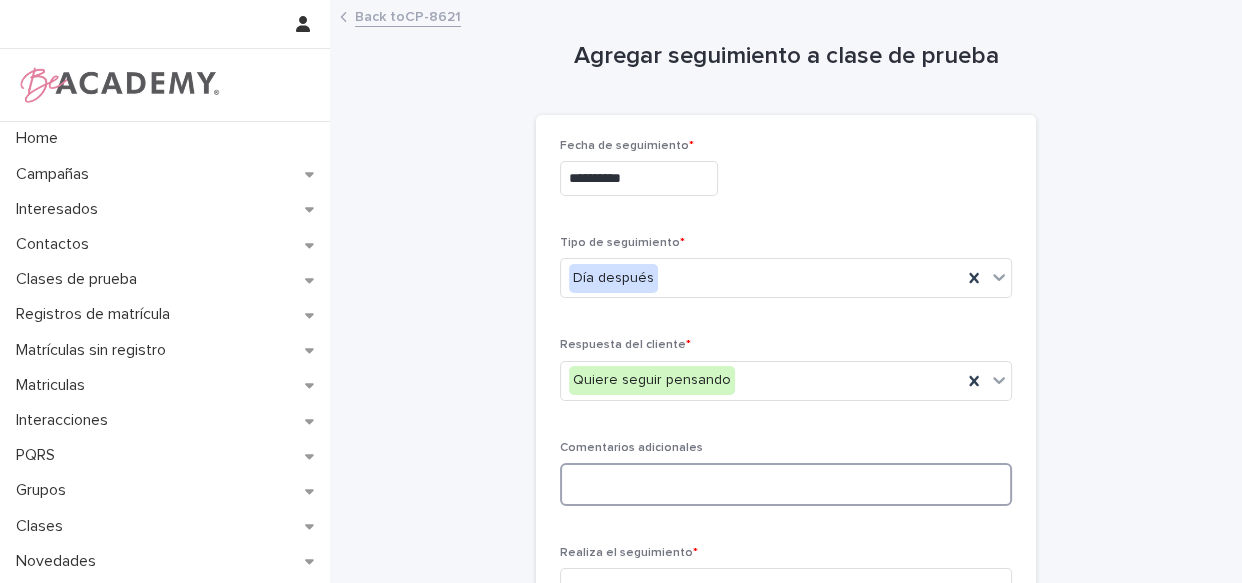 click at bounding box center (786, 484) 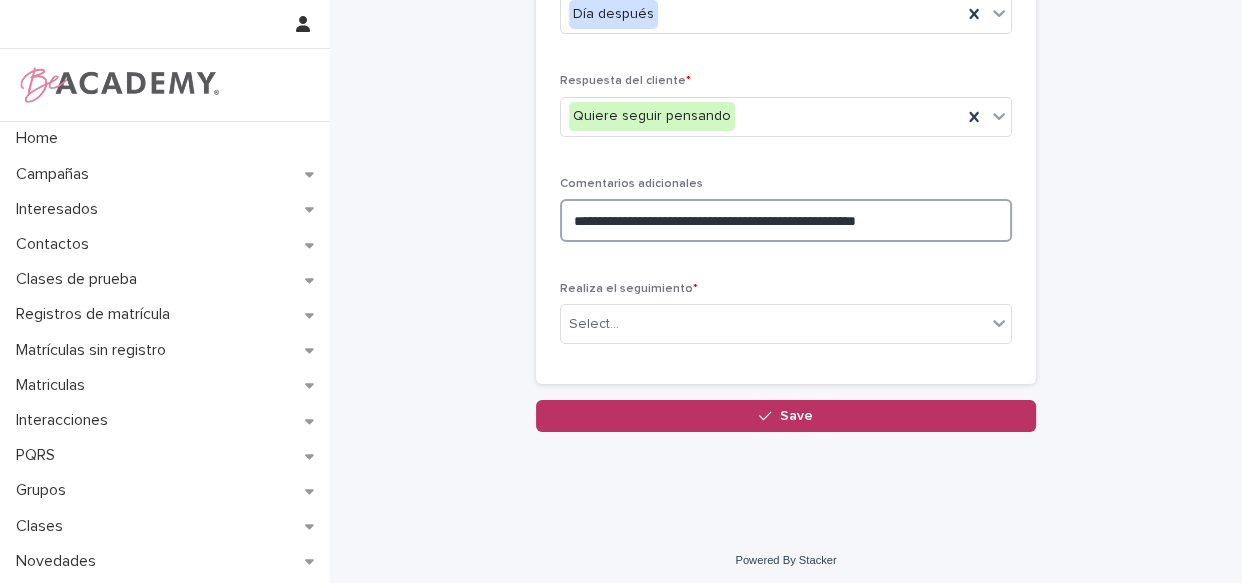scroll, scrollTop: 269, scrollLeft: 0, axis: vertical 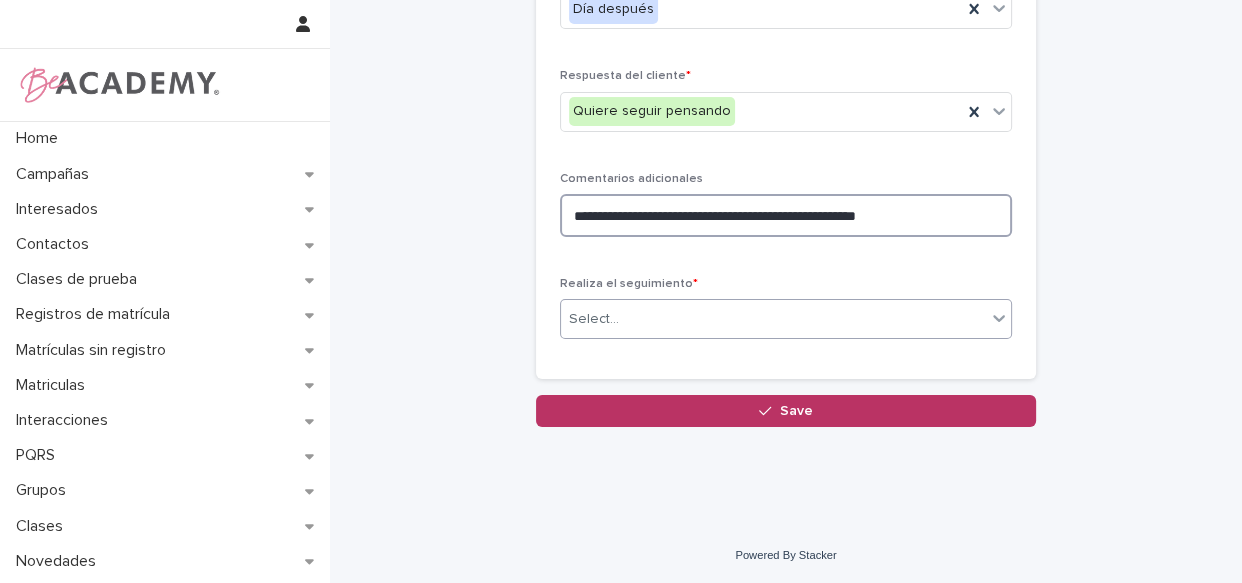 type on "**********" 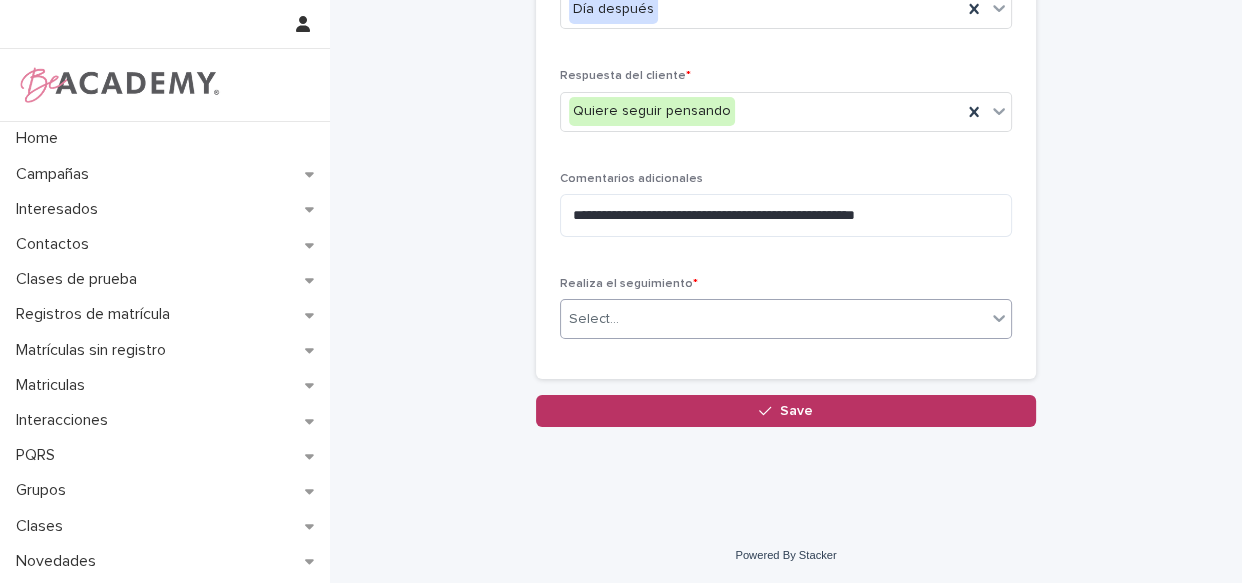 click on "Select..." at bounding box center [773, 319] 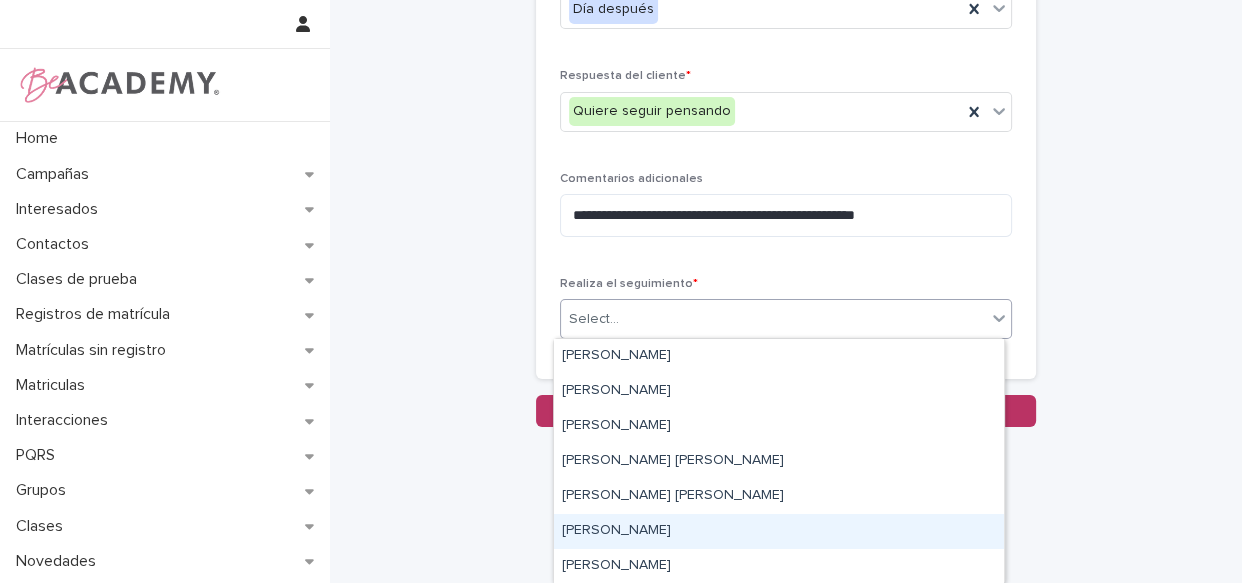 click on "[PERSON_NAME]" at bounding box center [779, 531] 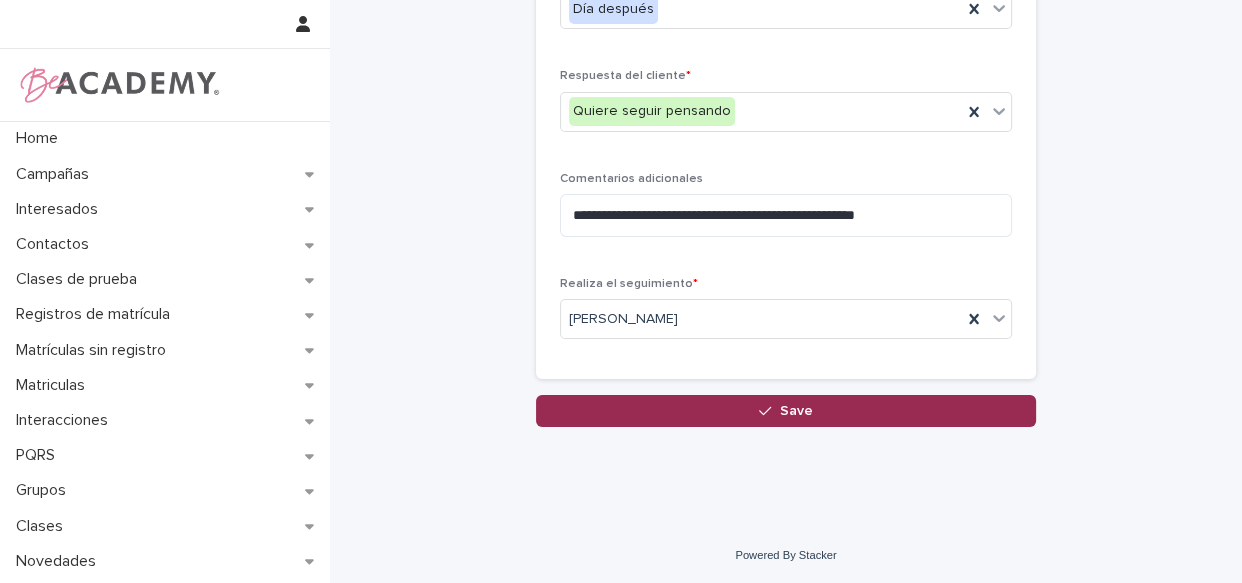 click on "Save" at bounding box center [786, 411] 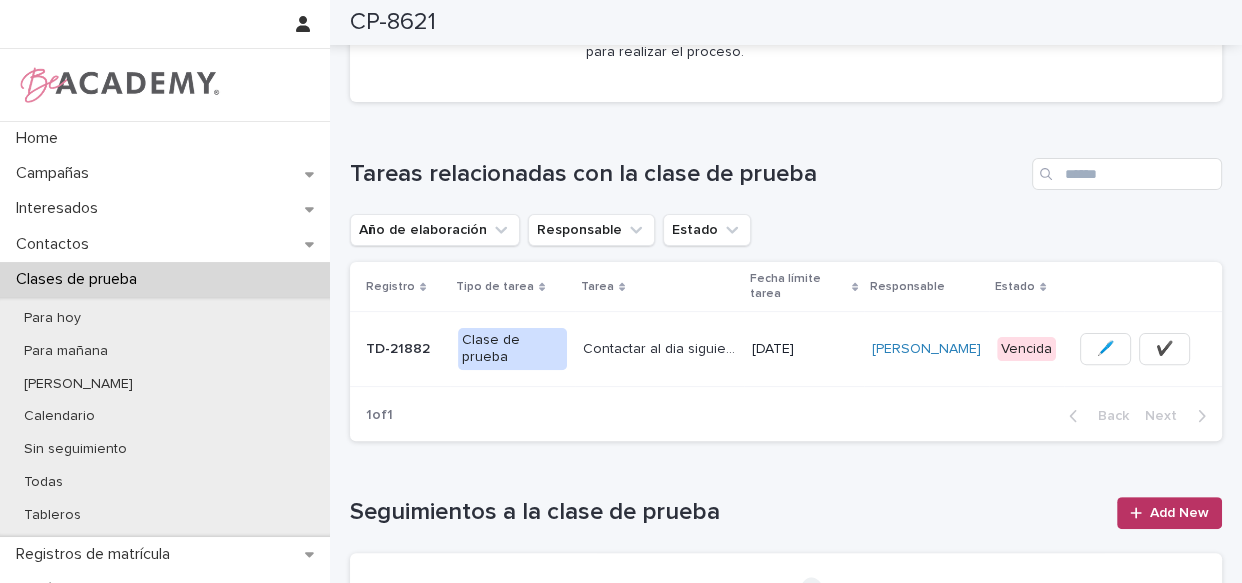scroll, scrollTop: 545, scrollLeft: 0, axis: vertical 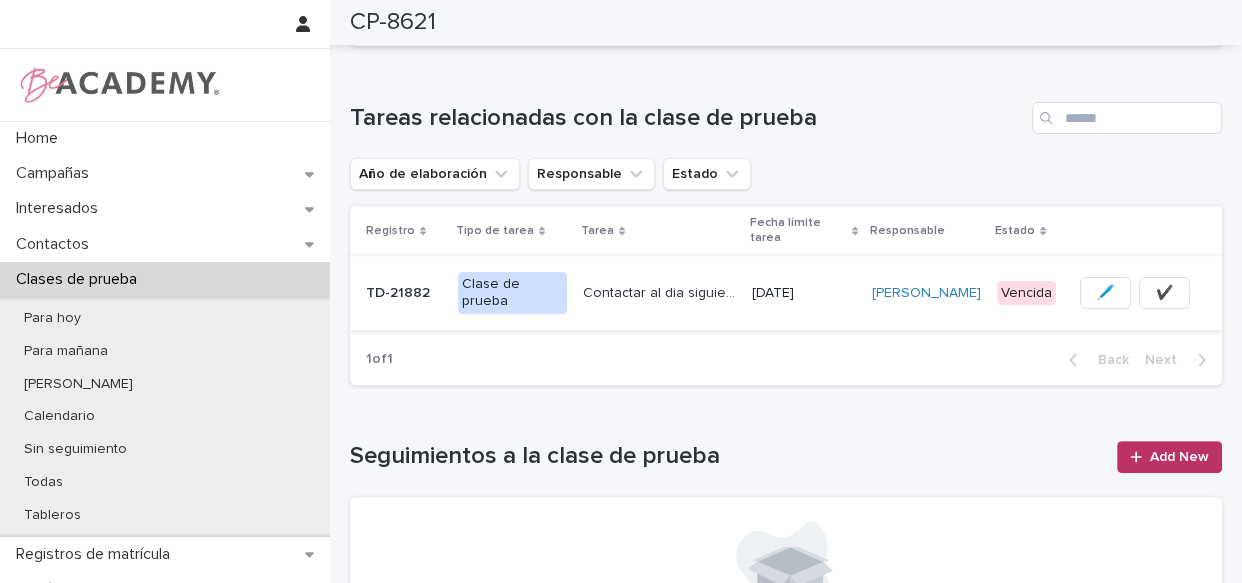 click on "✔️" at bounding box center [1164, 293] 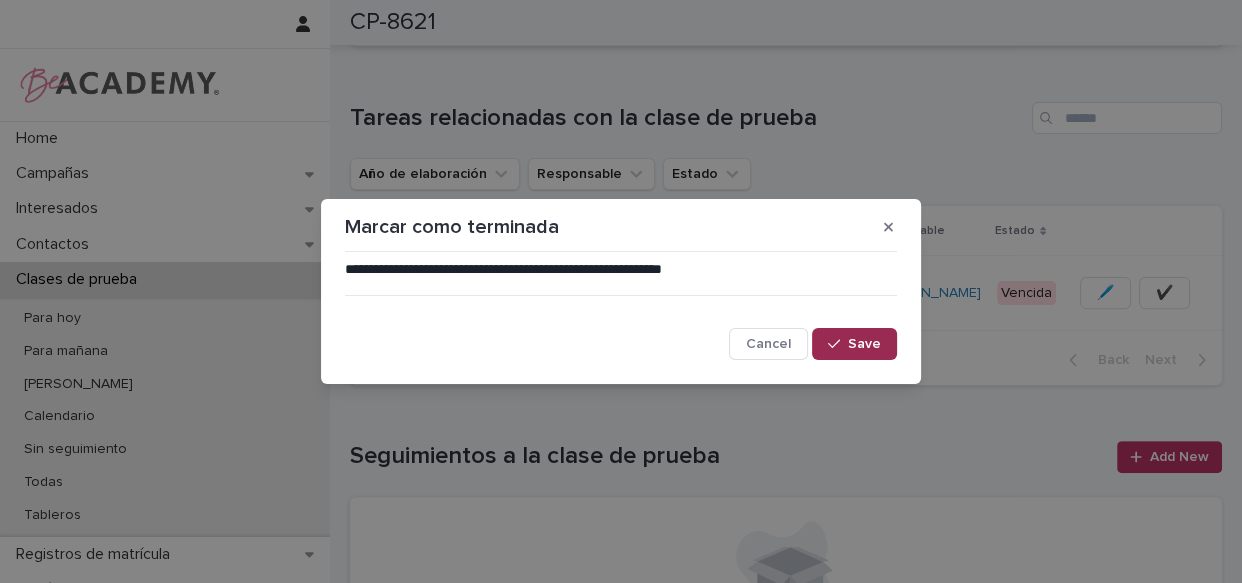 click on "Save" at bounding box center [864, 344] 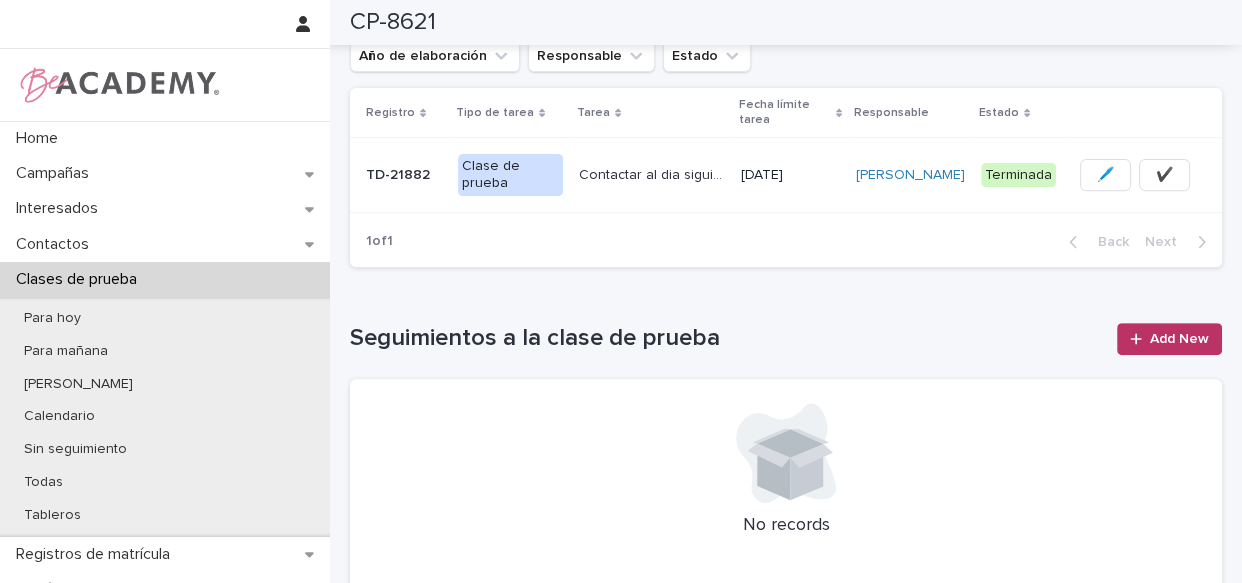 scroll, scrollTop: 545, scrollLeft: 0, axis: vertical 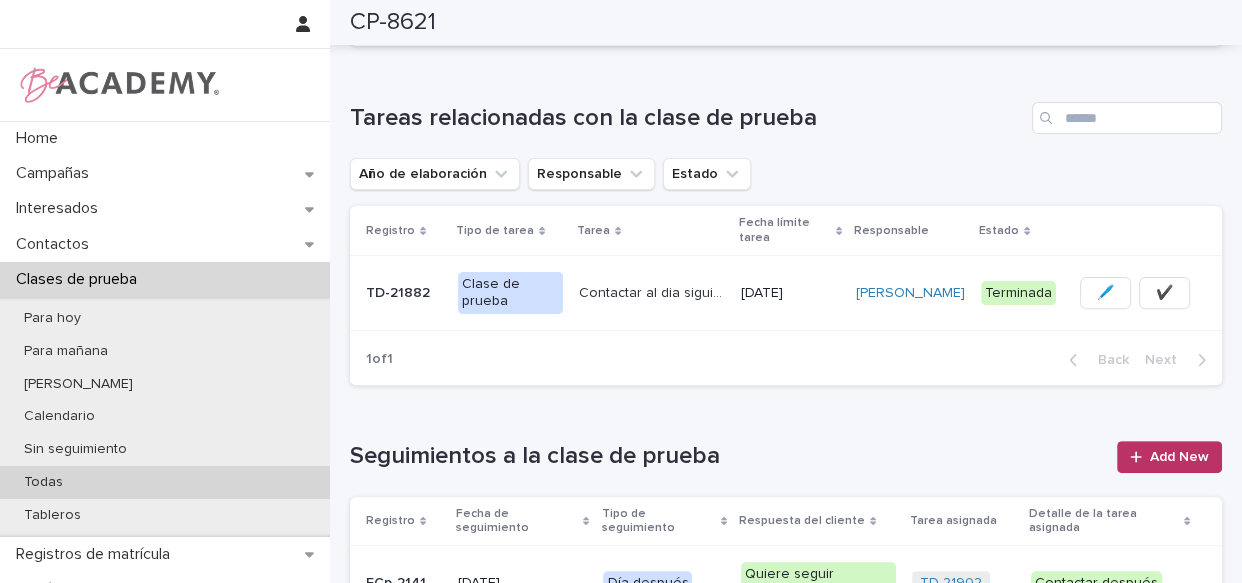 click on "Todas" at bounding box center [165, 482] 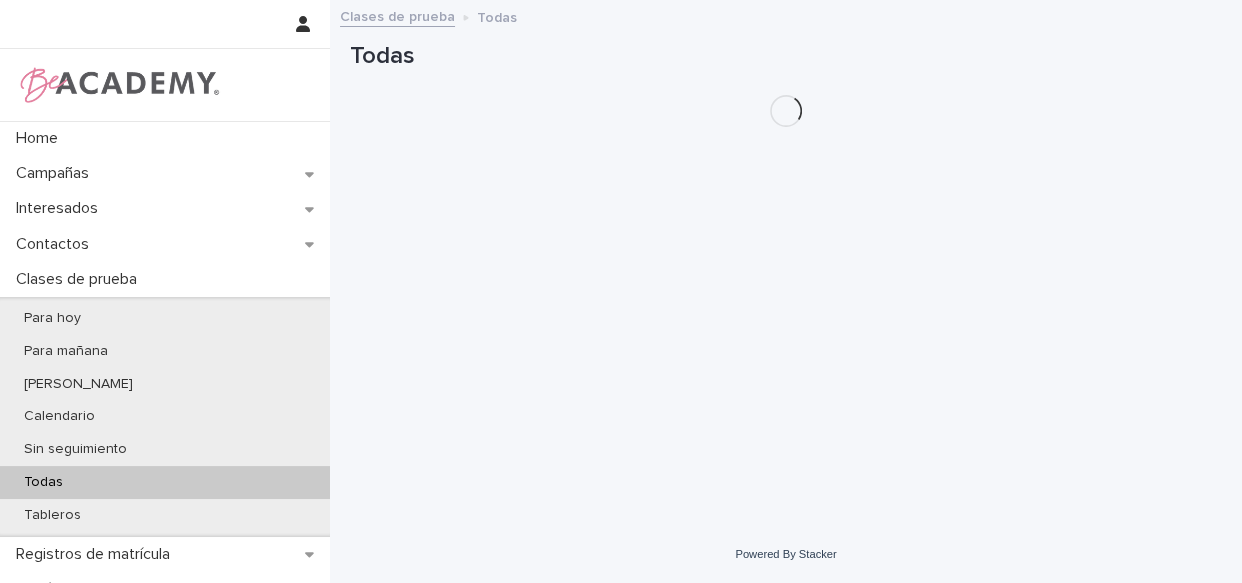 scroll, scrollTop: 0, scrollLeft: 0, axis: both 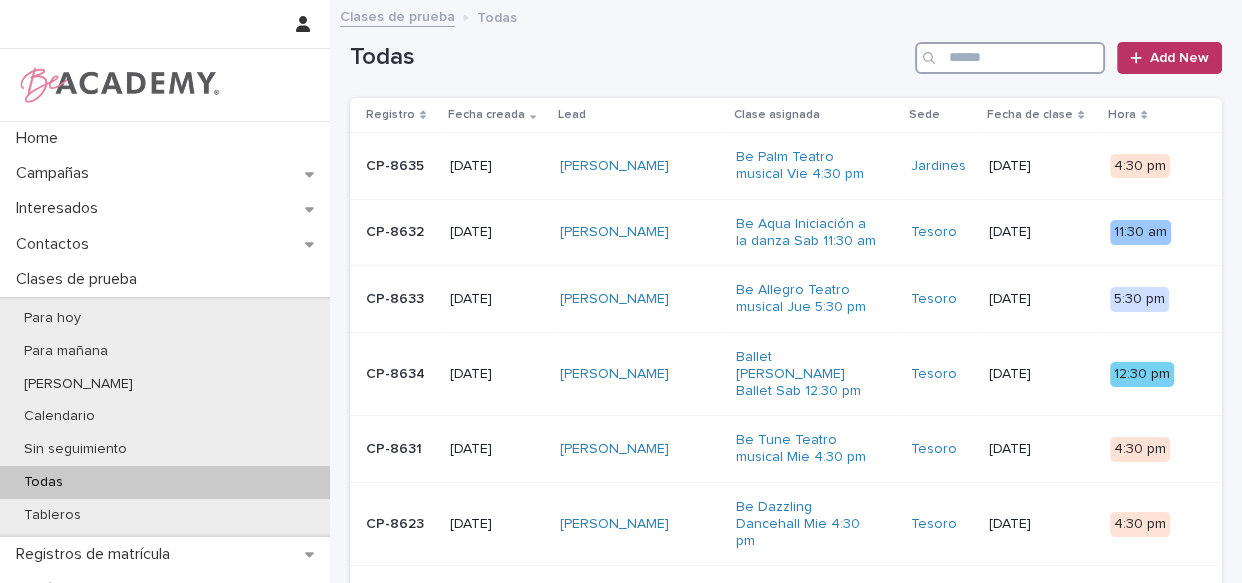 click at bounding box center (1010, 58) 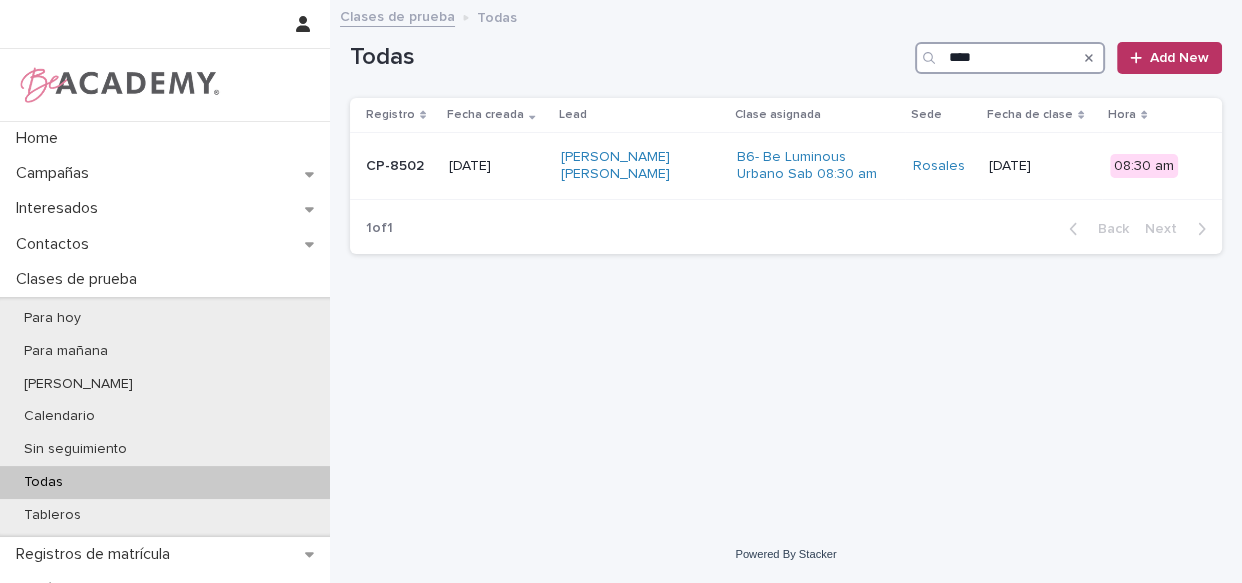 type on "****" 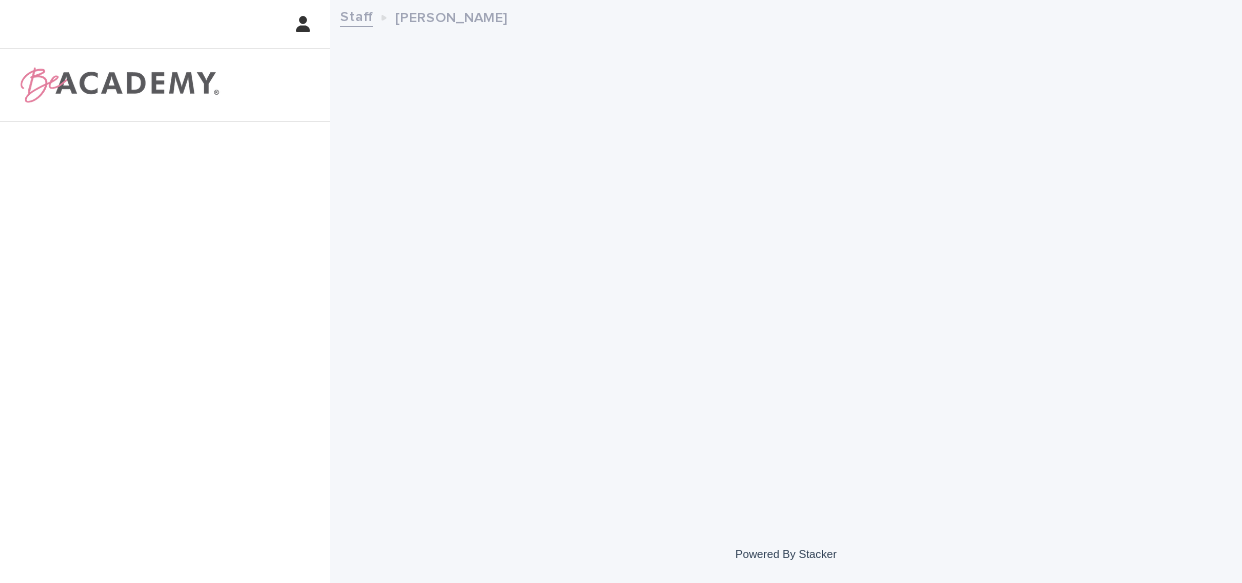 scroll, scrollTop: 0, scrollLeft: 0, axis: both 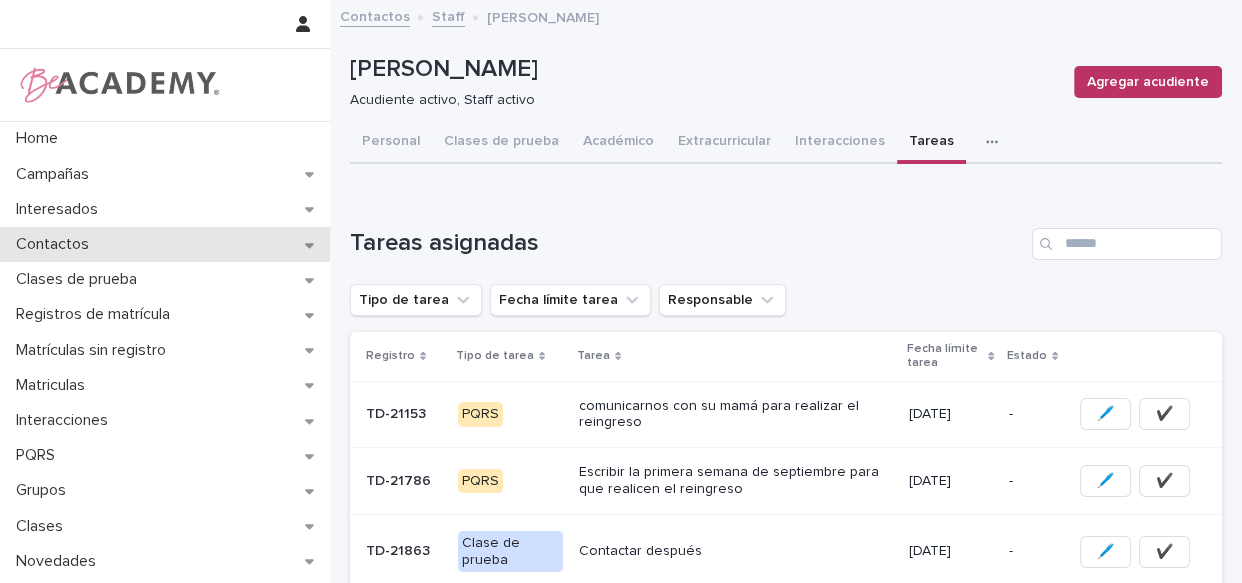 click on "Contactos" at bounding box center [56, 244] 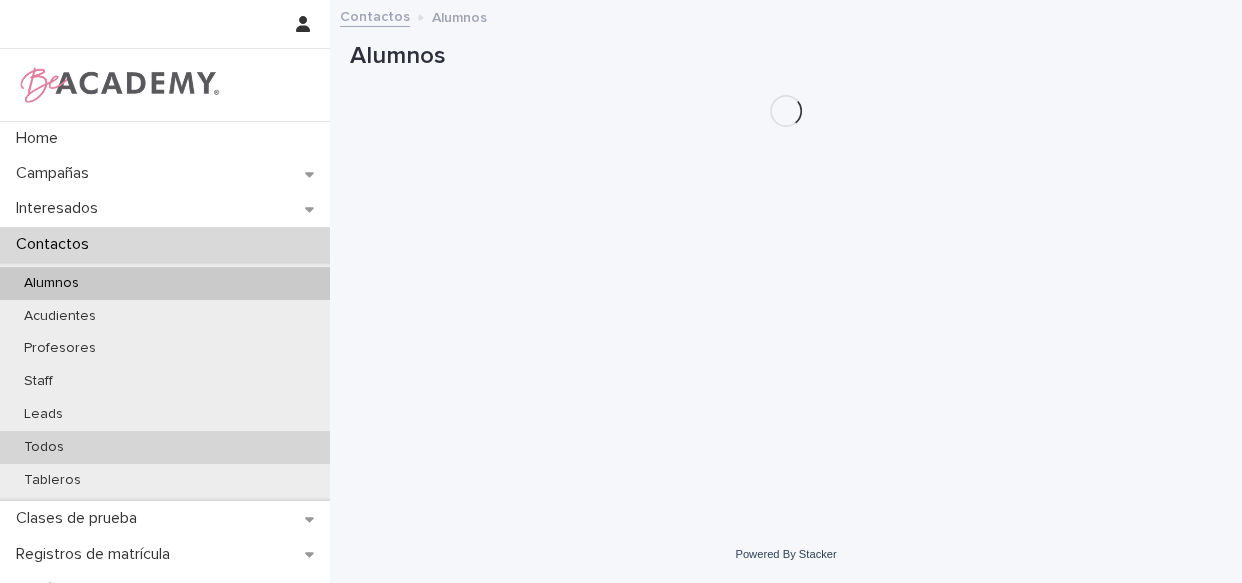 click on "Todos" at bounding box center [44, 447] 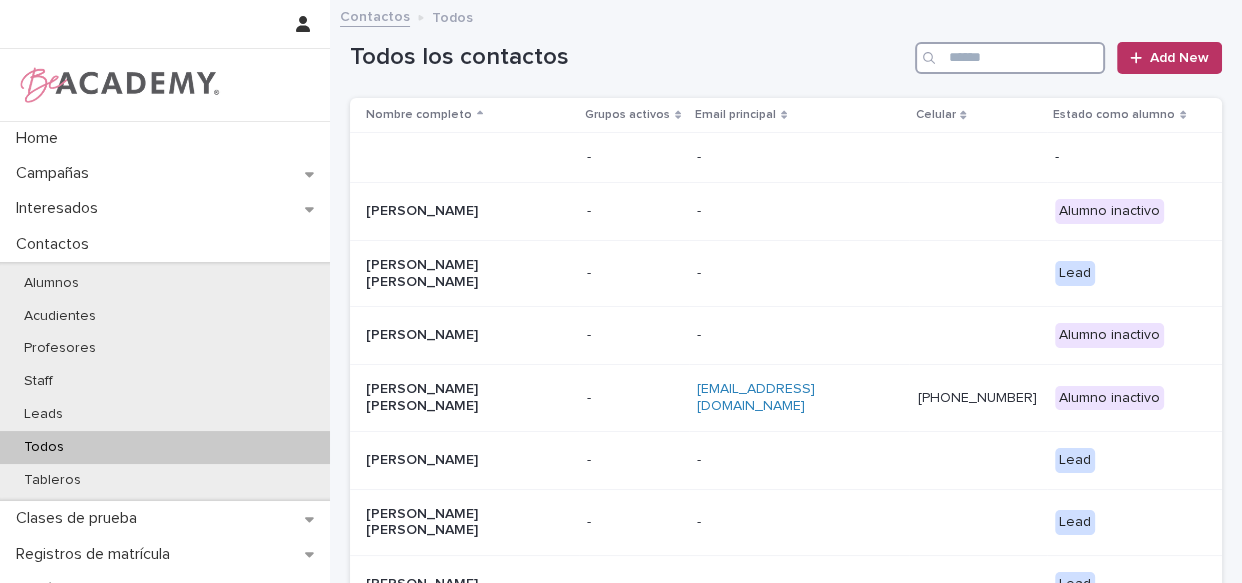 click at bounding box center (1010, 58) 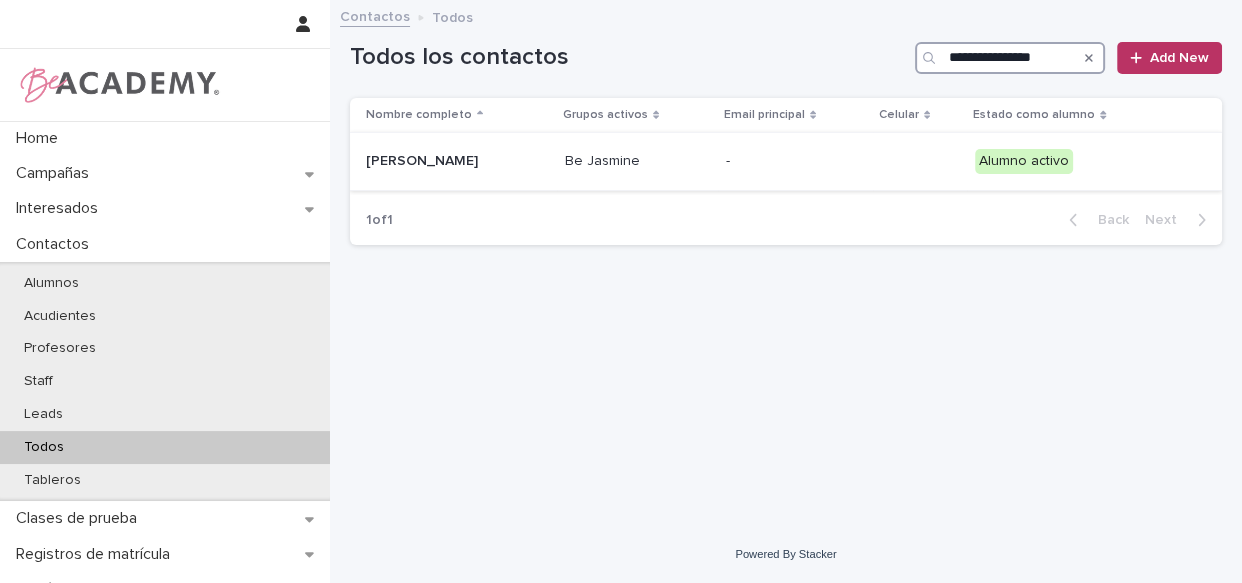 type on "**********" 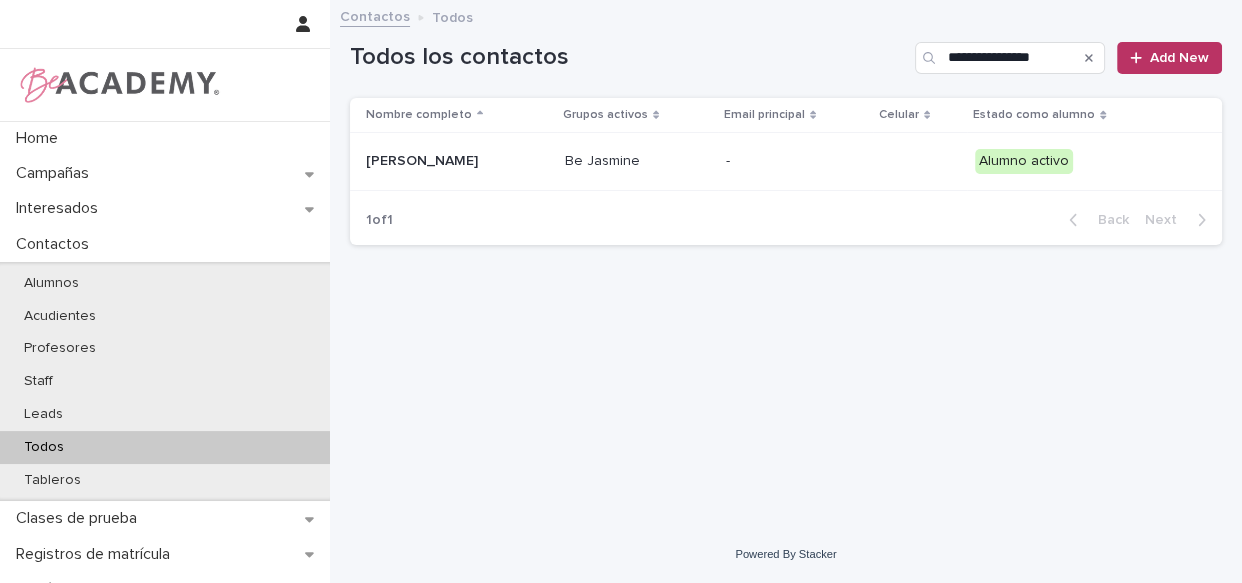 click on "Be Jasmine" at bounding box center [637, 161] 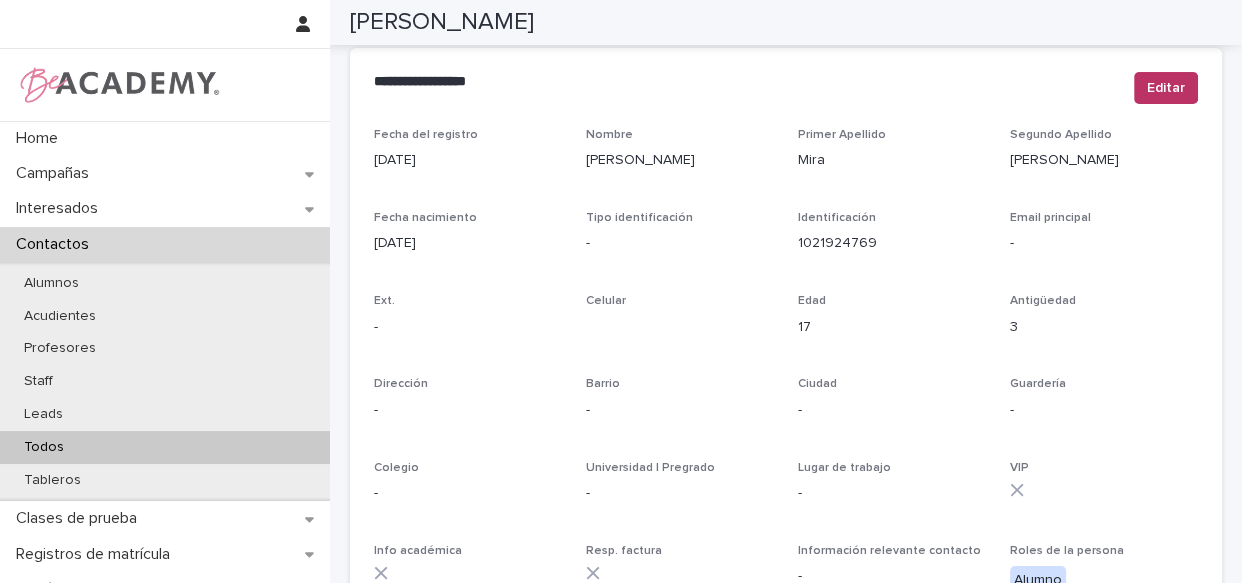 scroll, scrollTop: 0, scrollLeft: 0, axis: both 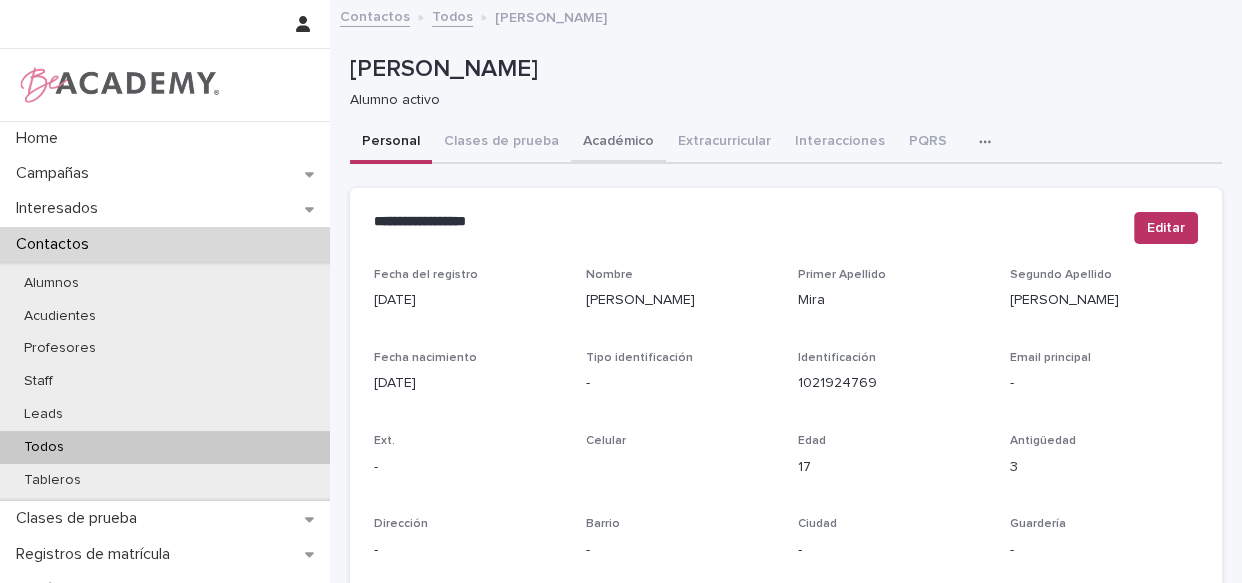 click on "Académico" at bounding box center (618, 143) 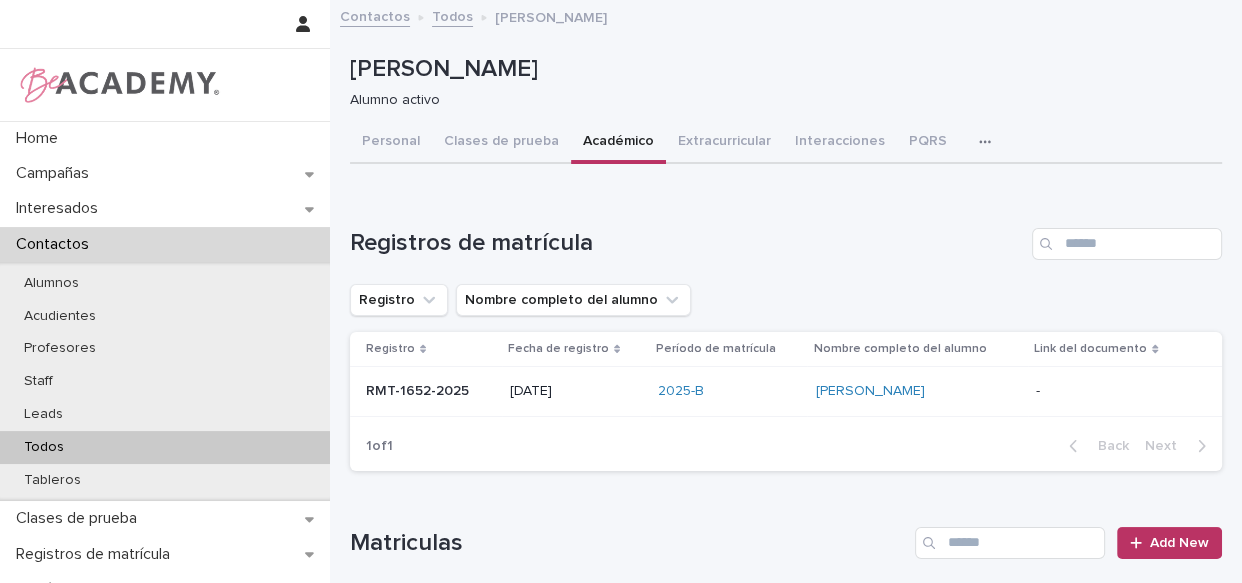 click on "[PERSON_NAME]" at bounding box center (917, 391) 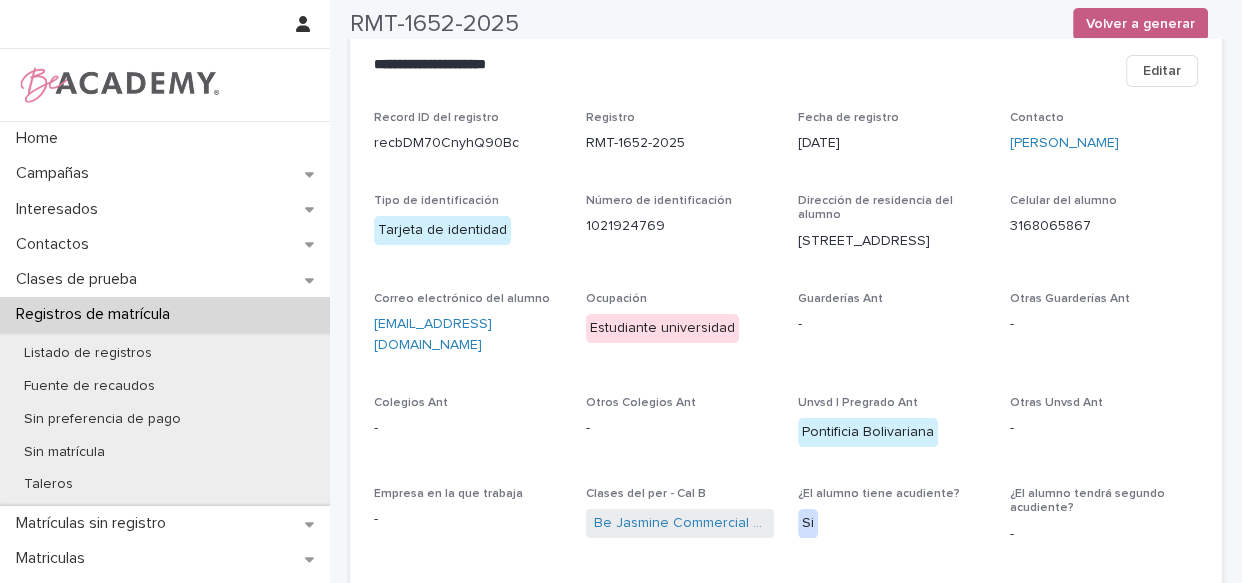 scroll, scrollTop: 0, scrollLeft: 0, axis: both 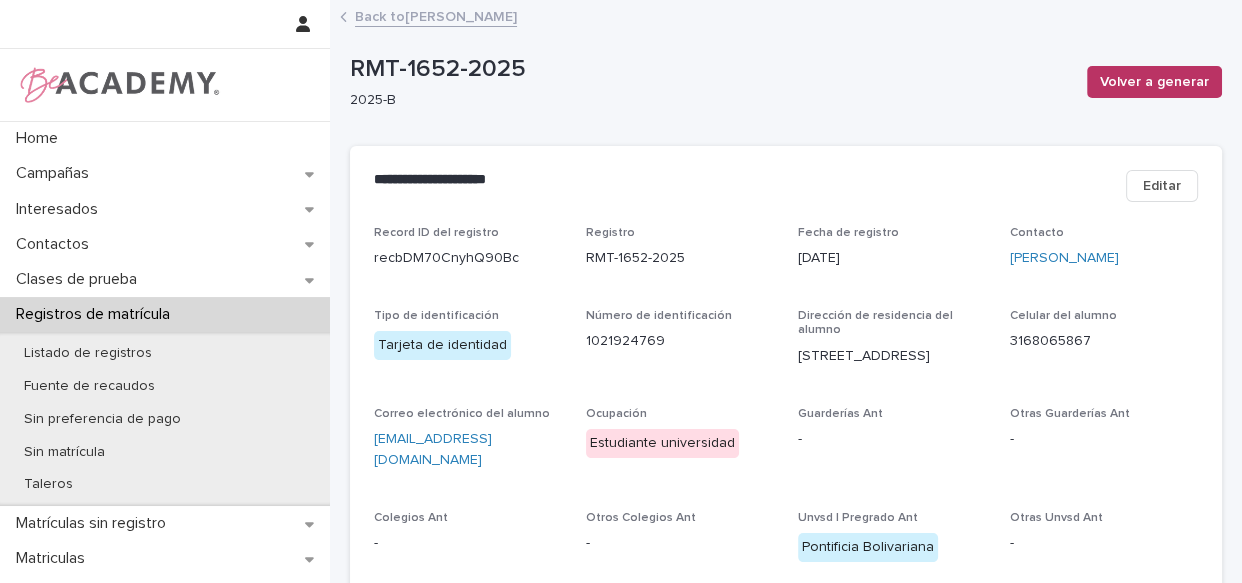 click on "Back to  [PERSON_NAME]" at bounding box center (436, 15) 